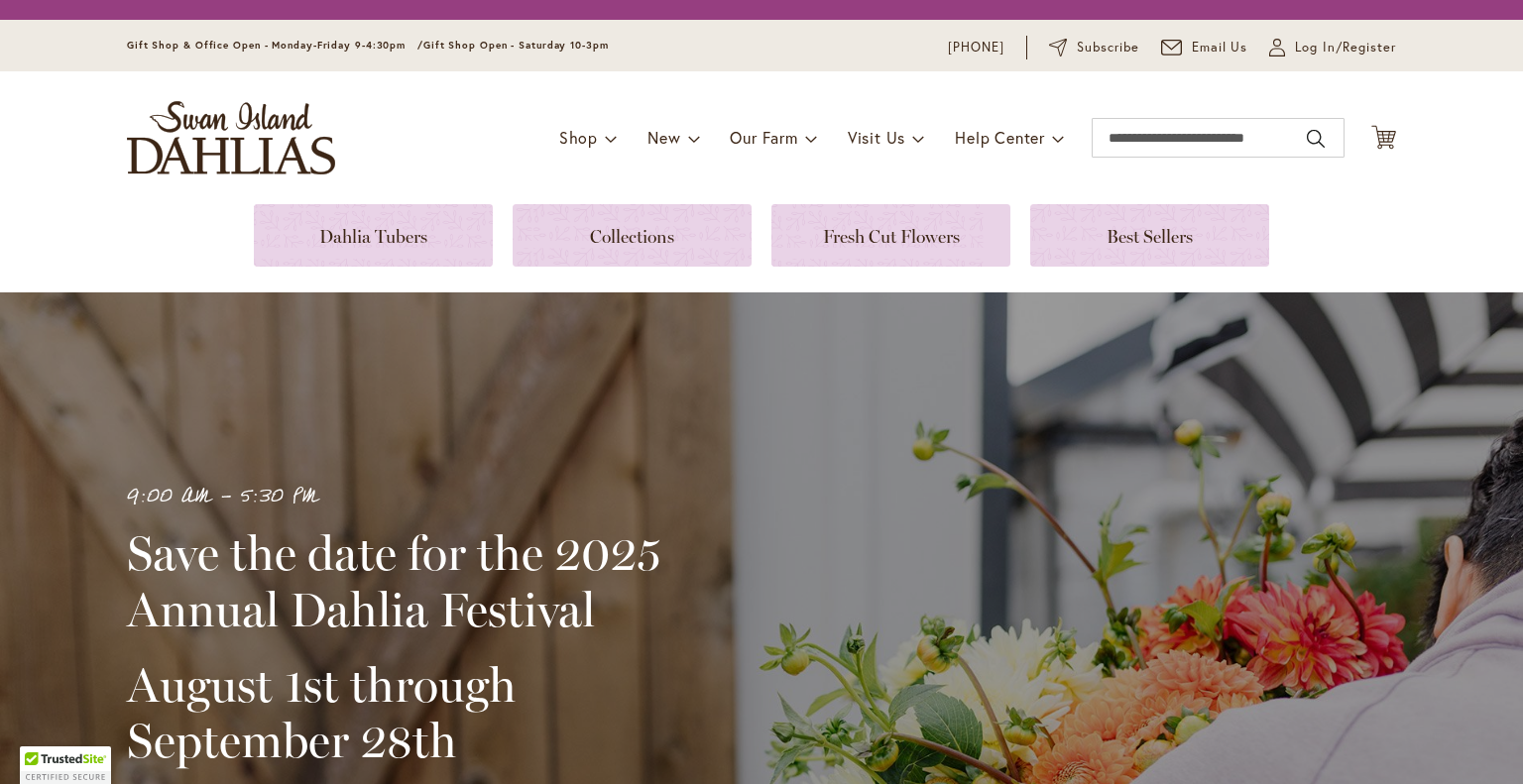 scroll, scrollTop: 0, scrollLeft: 0, axis: both 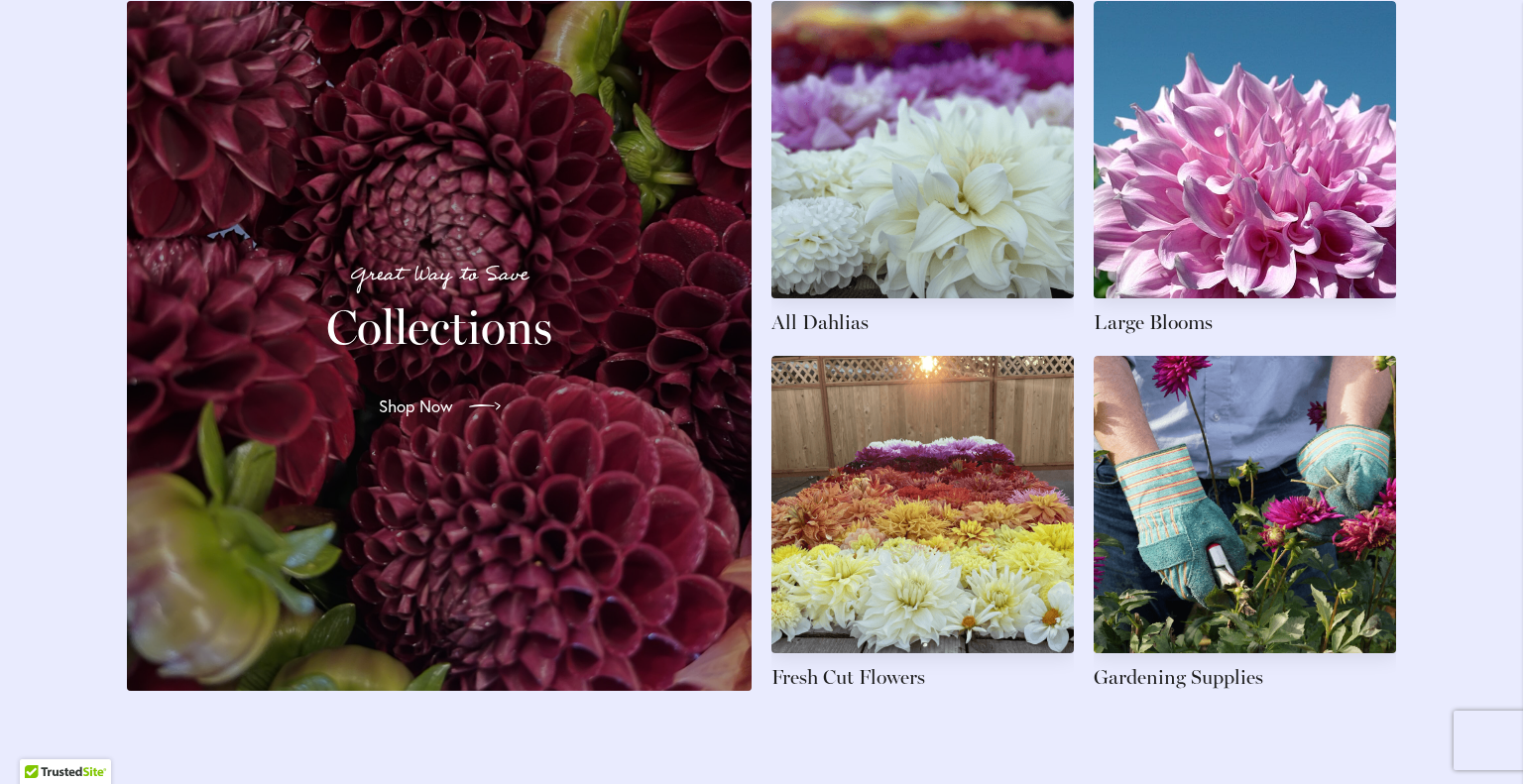 click on "Shop Now" at bounding box center (439, 406) 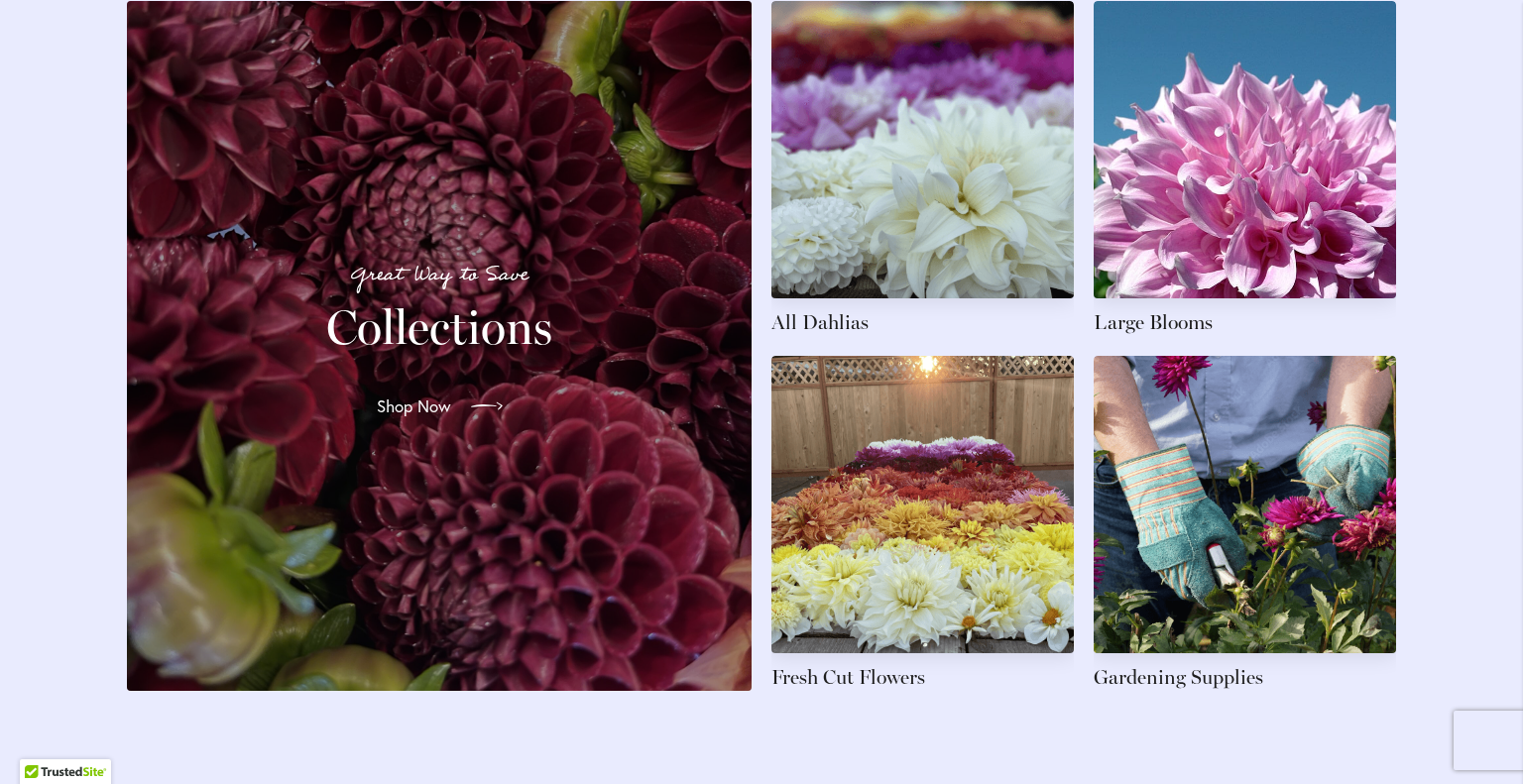 click on "Shop Now" at bounding box center [413, 406] 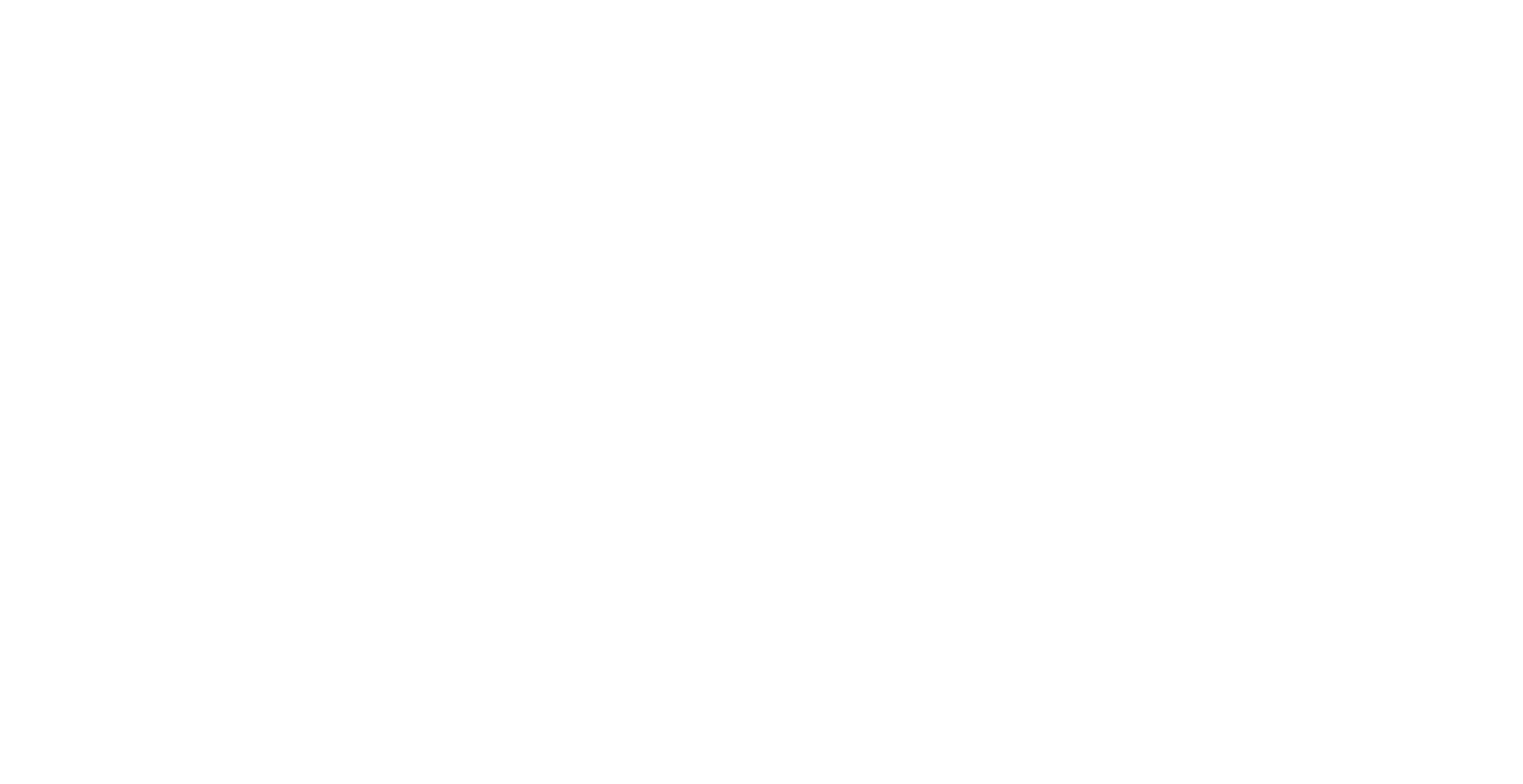scroll, scrollTop: 0, scrollLeft: 0, axis: both 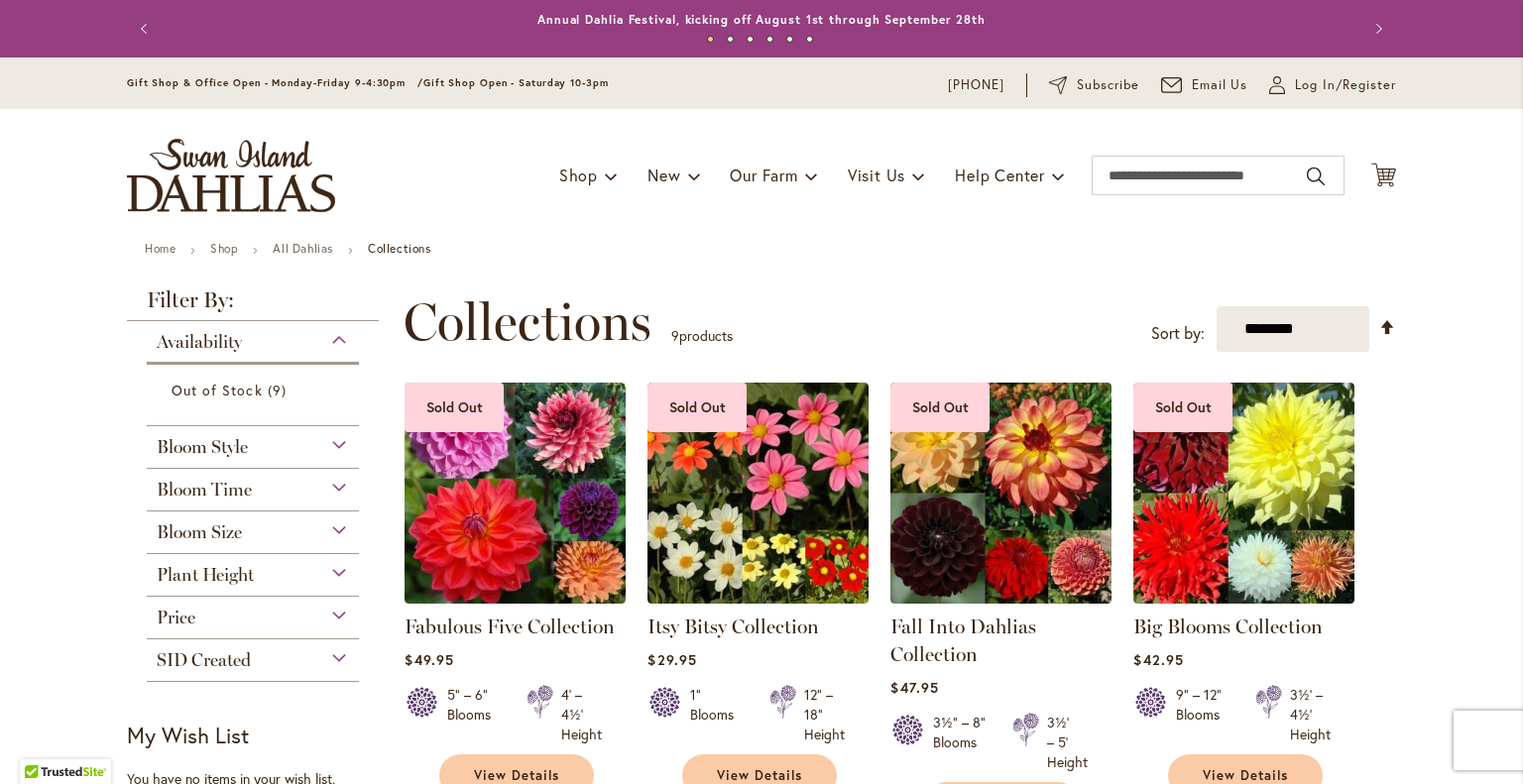 click on "Filter by:
Filter By:
Availability
Out of Stock
9
items
Bloom Style
Mignon Single 1 1" at bounding box center [259, 505] 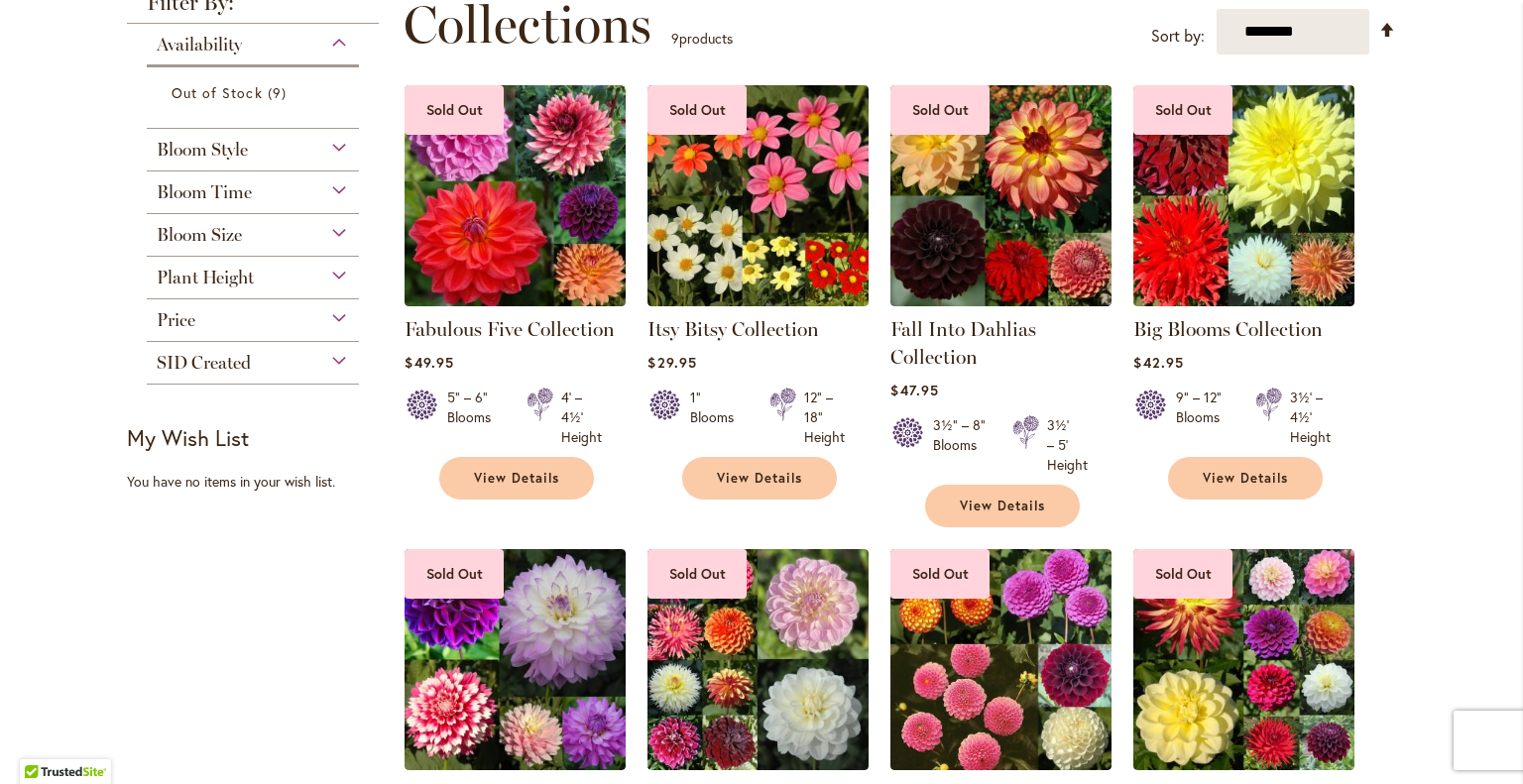 scroll, scrollTop: 0, scrollLeft: 0, axis: both 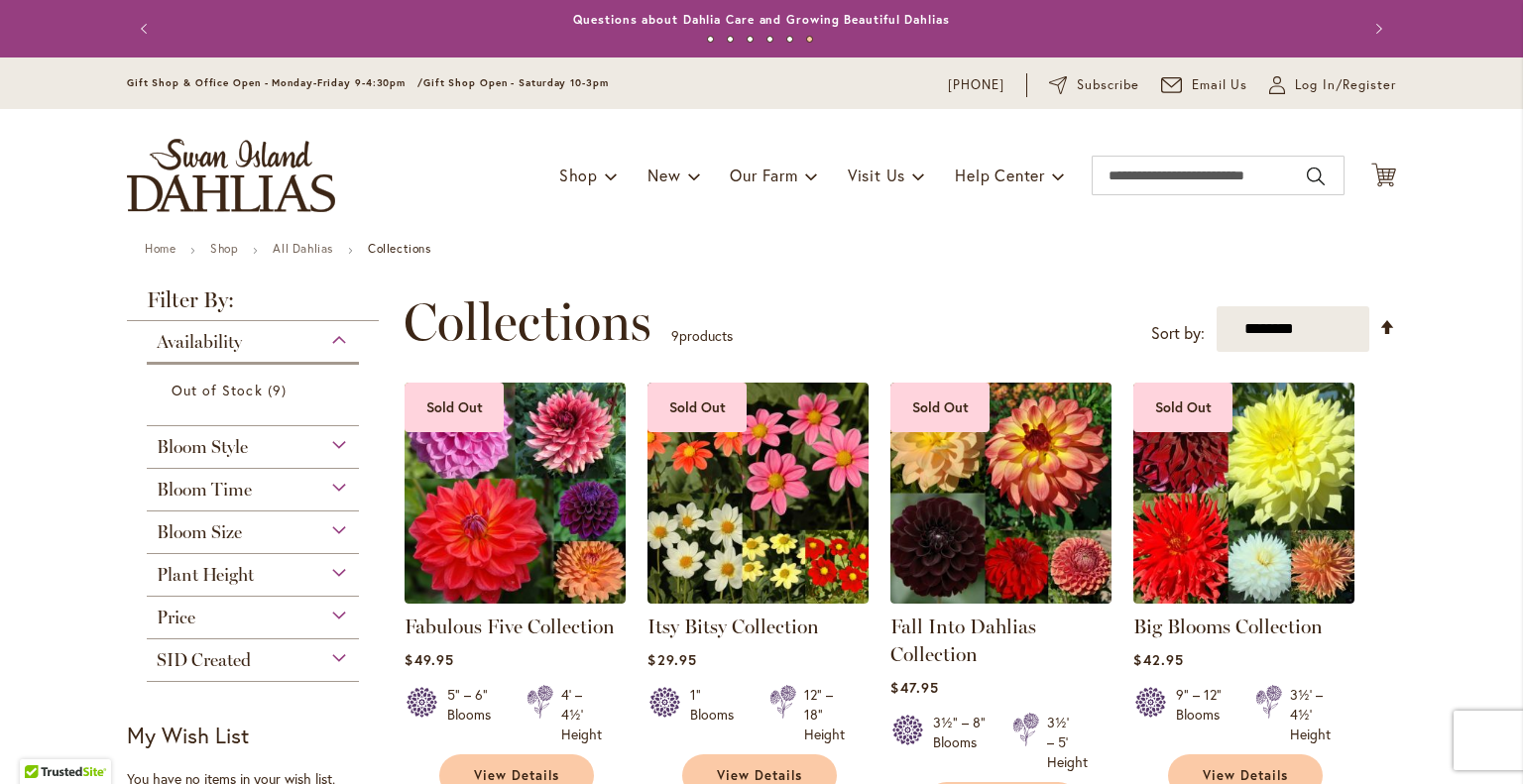 drag, startPoint x: 1028, startPoint y: 772, endPoint x: 1022, endPoint y: 759, distance: 14.3178211 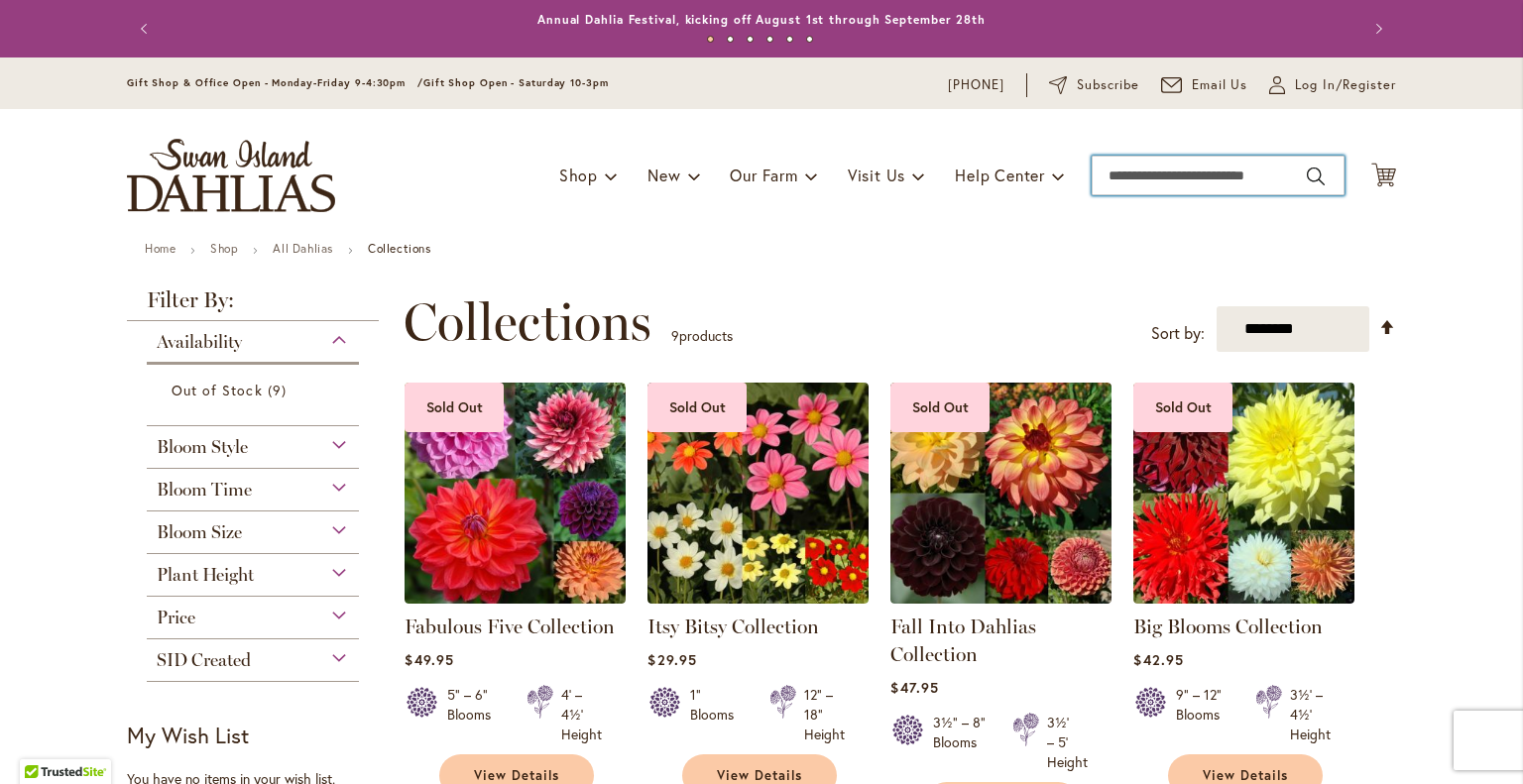 click on "Search" at bounding box center (1218, 175) 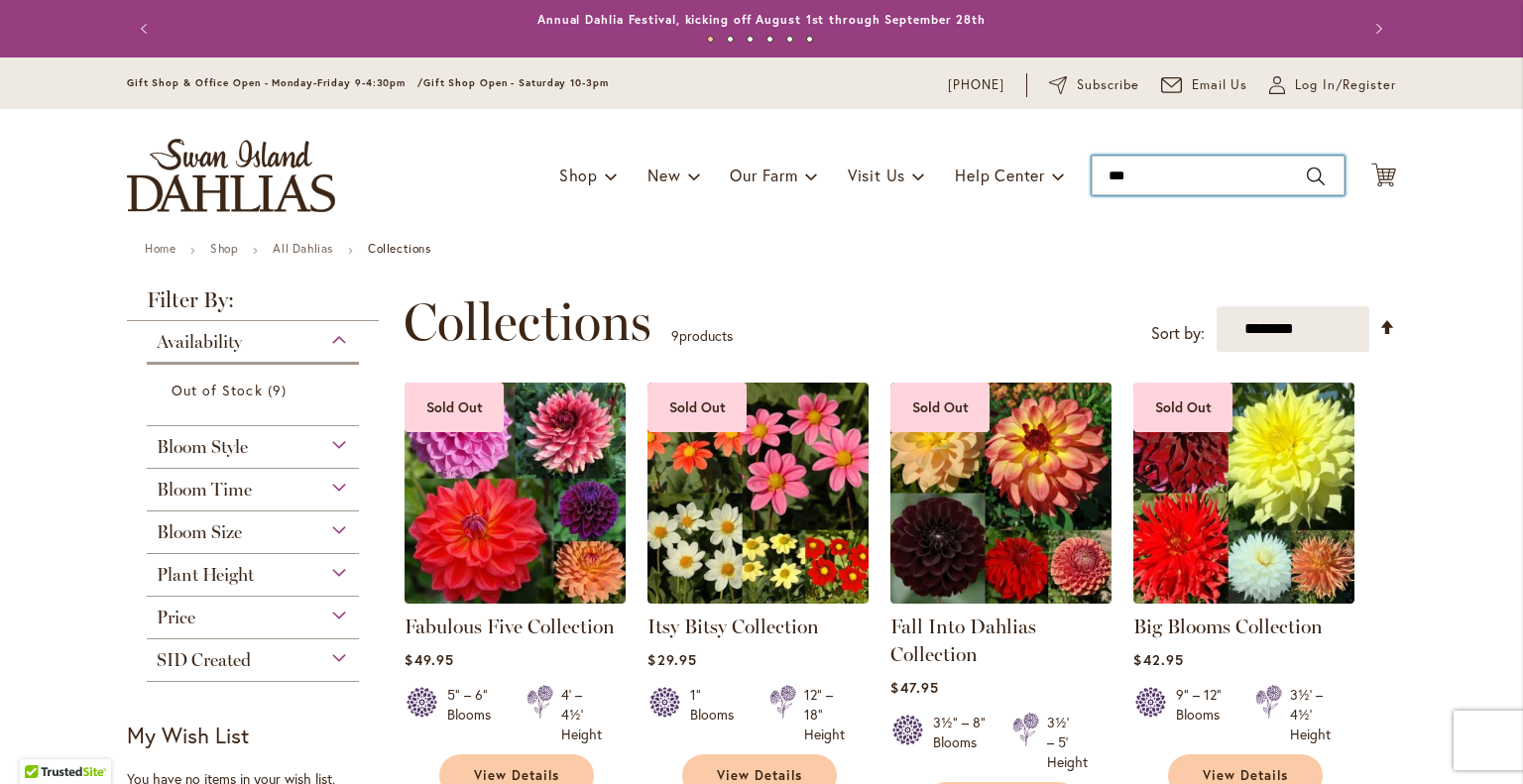 type on "****" 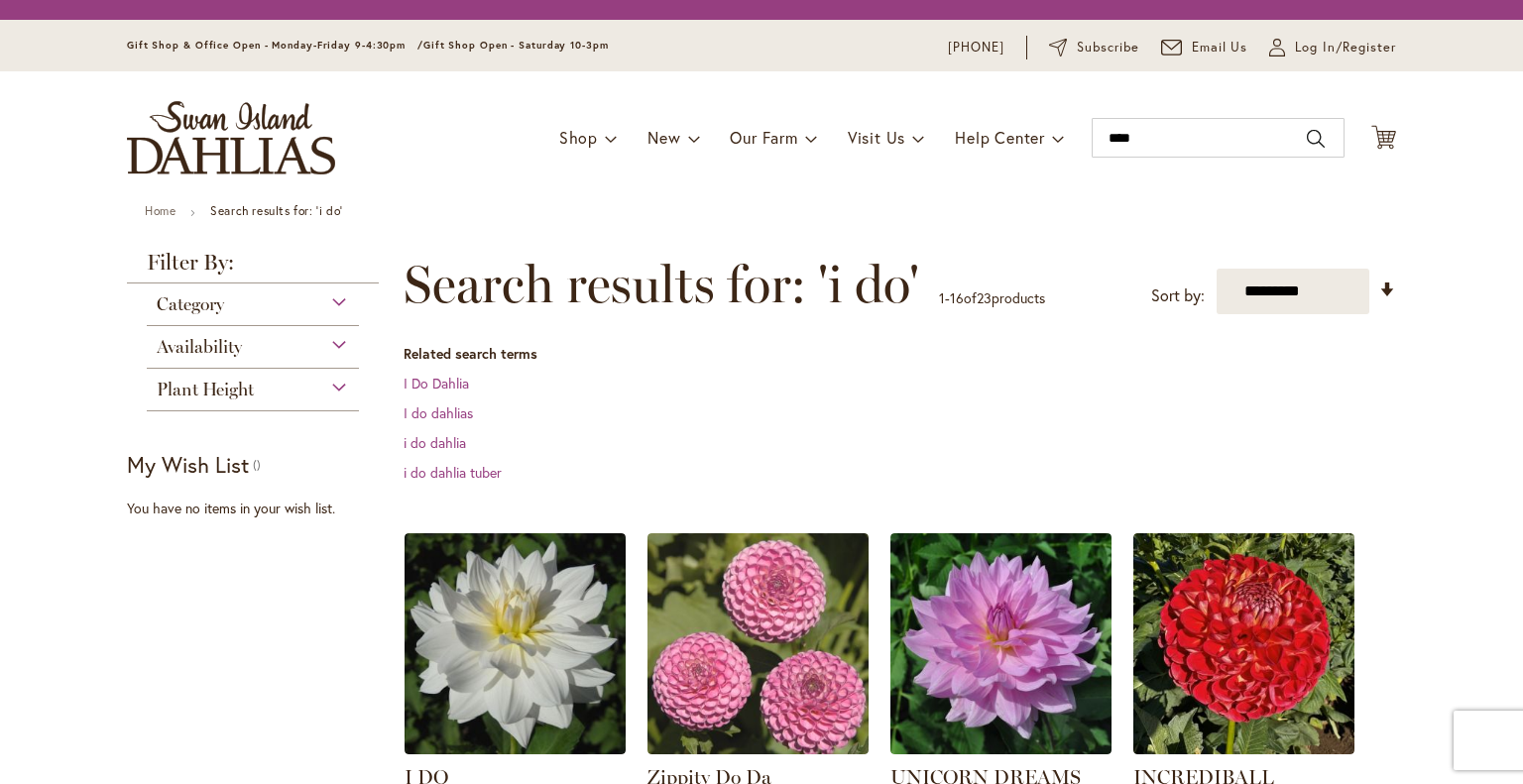 scroll, scrollTop: 0, scrollLeft: 0, axis: both 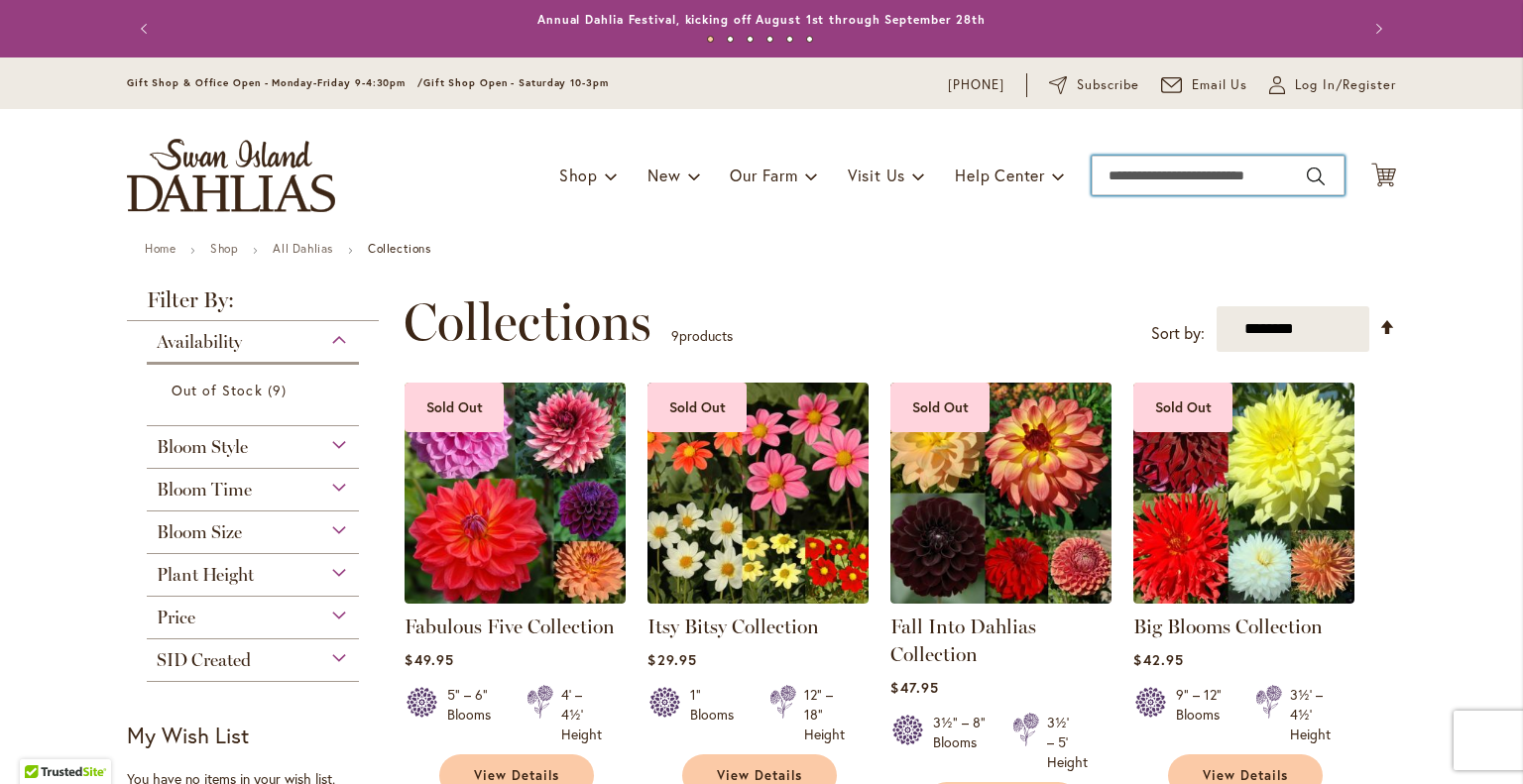 click on "Search" at bounding box center [1218, 175] 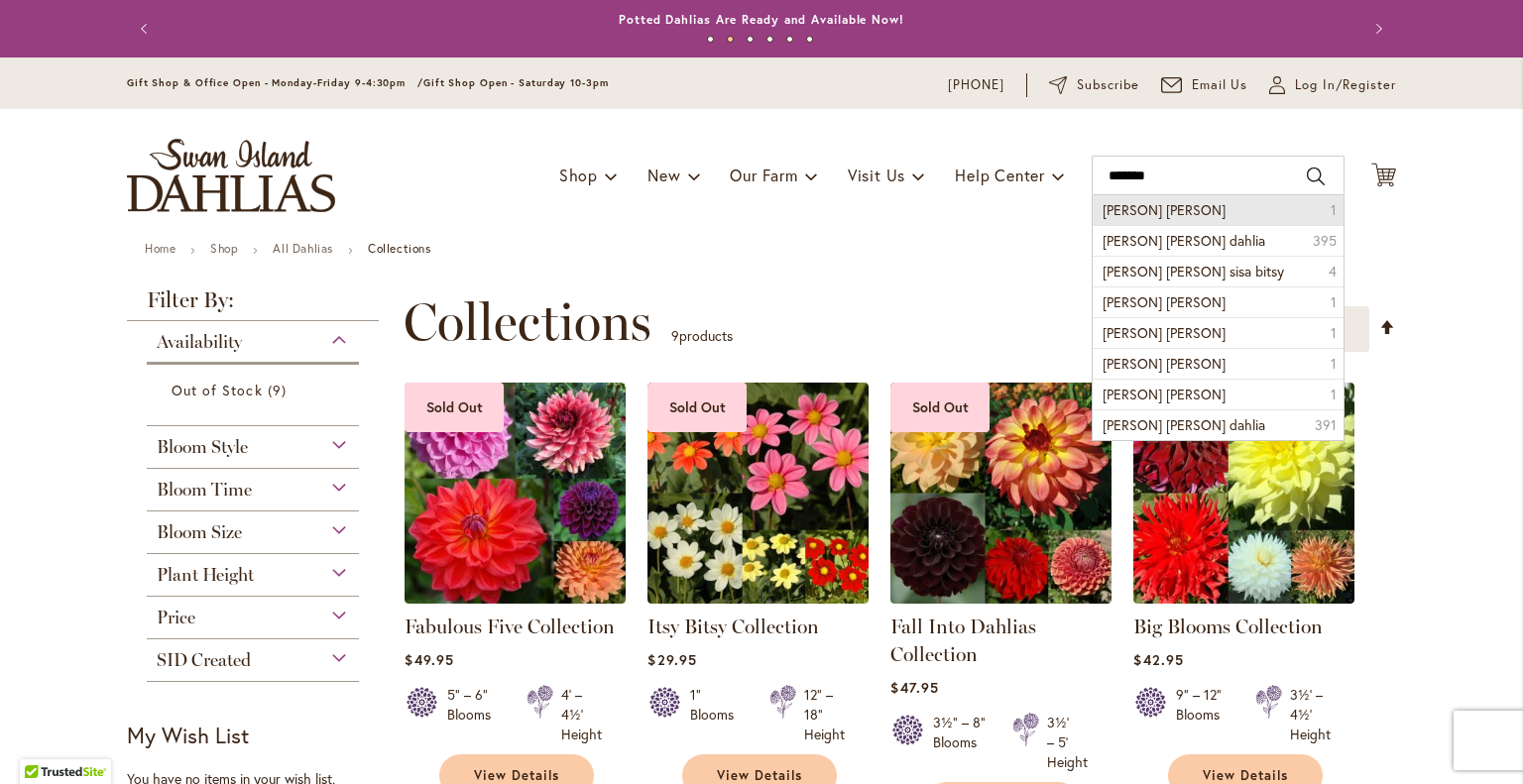 click on "yoro kobi 1" at bounding box center (1218, 210) 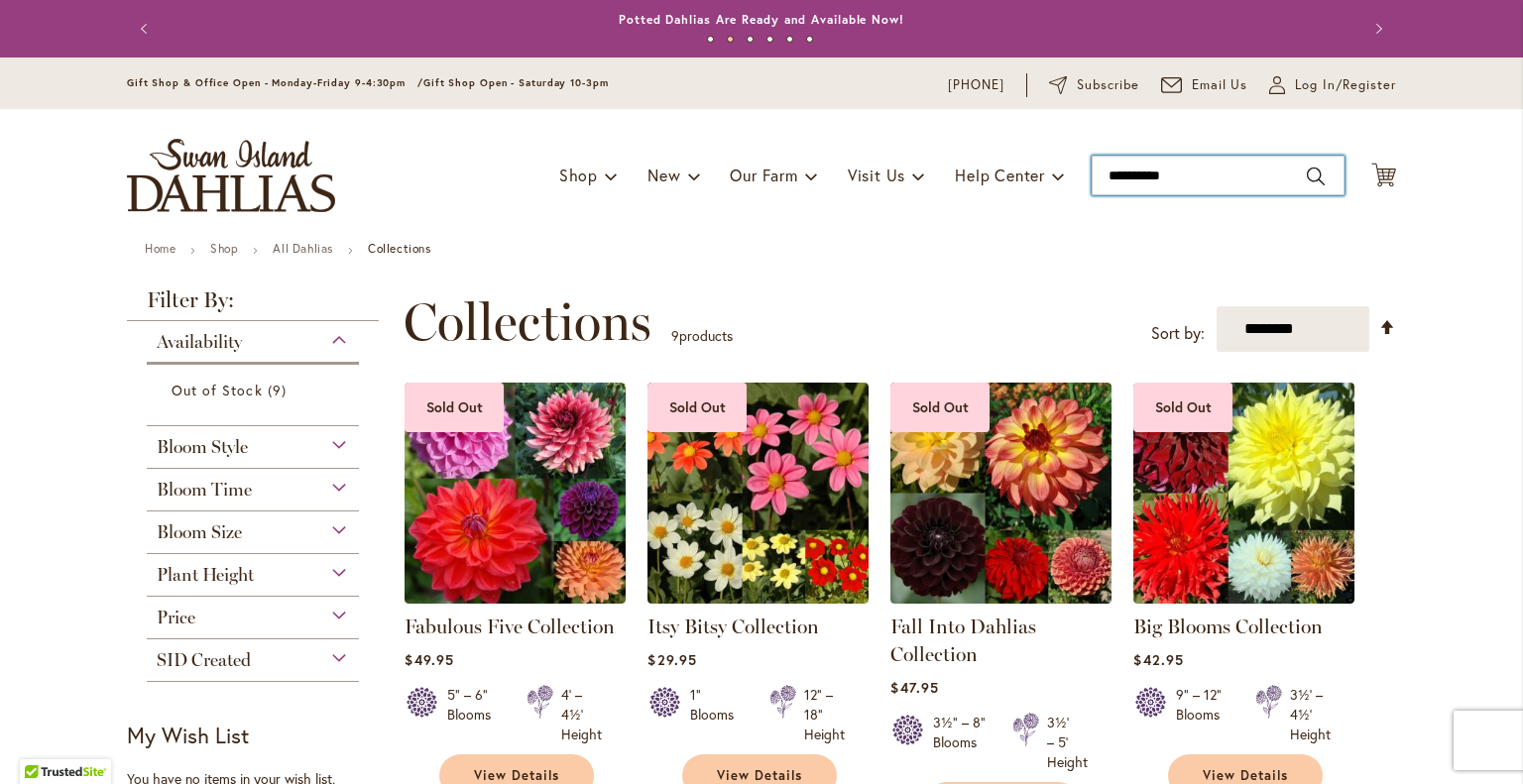 type on "*********" 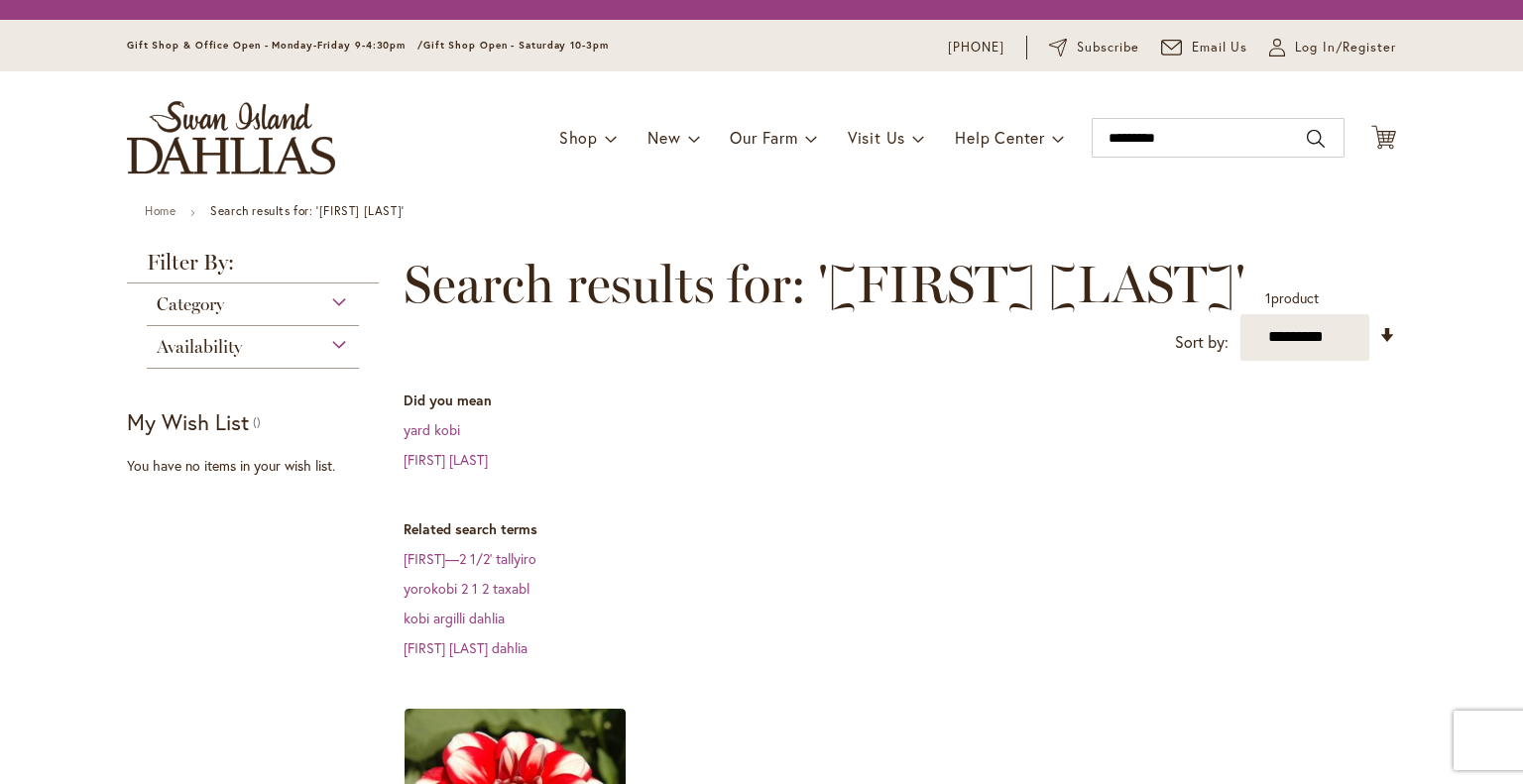 scroll, scrollTop: 0, scrollLeft: 0, axis: both 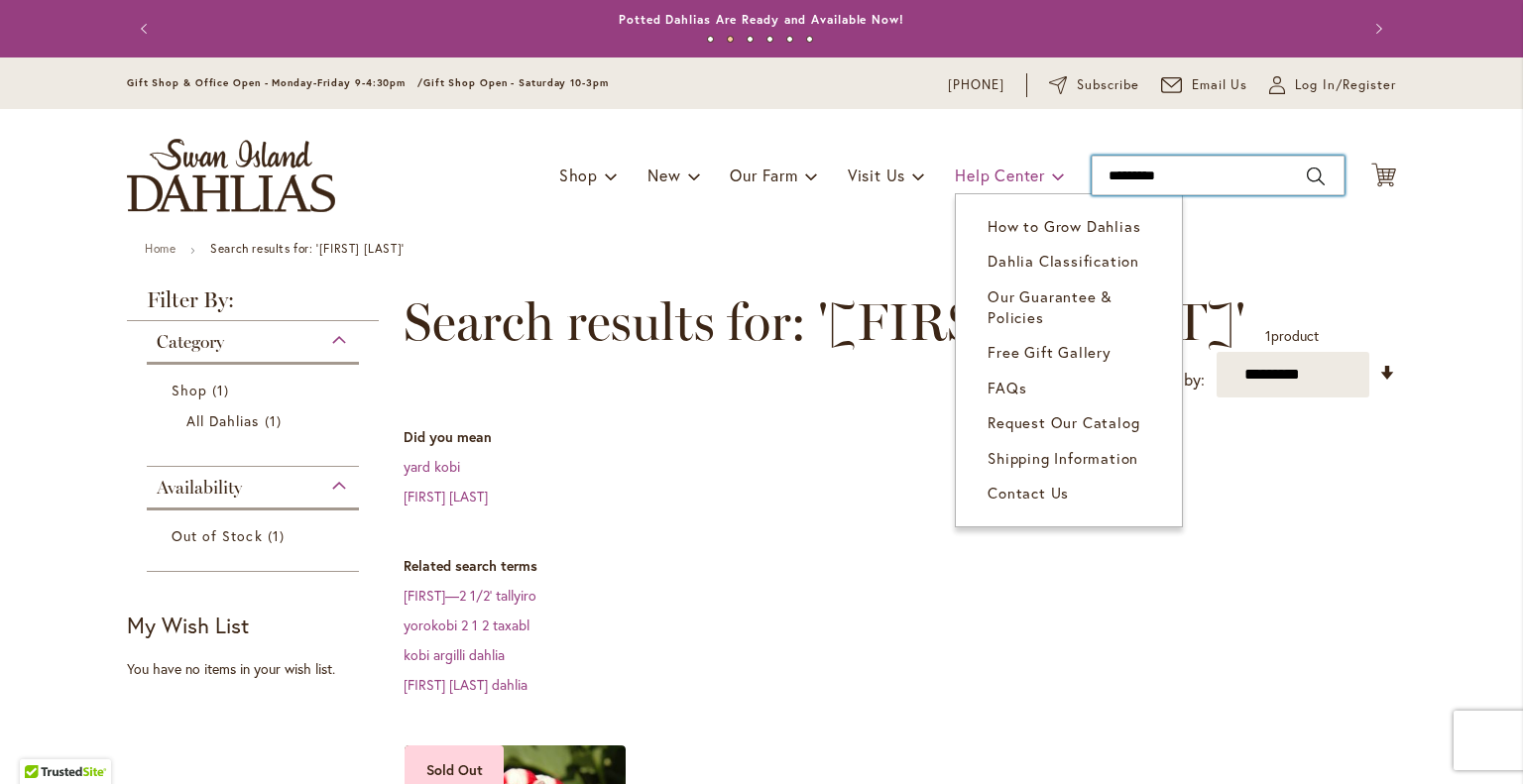 drag, startPoint x: 1203, startPoint y: 185, endPoint x: 960, endPoint y: 188, distance: 243.01852 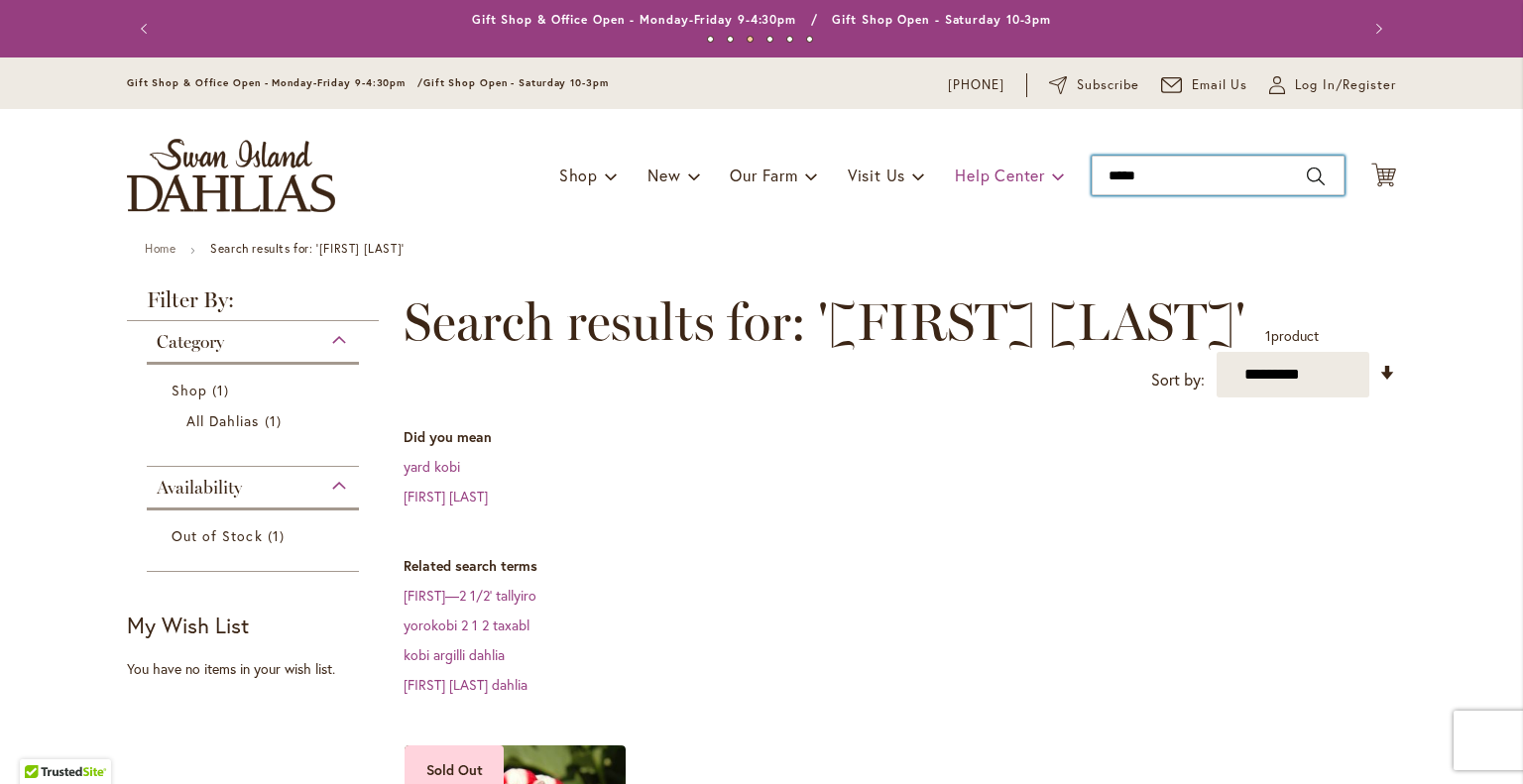 type on "******" 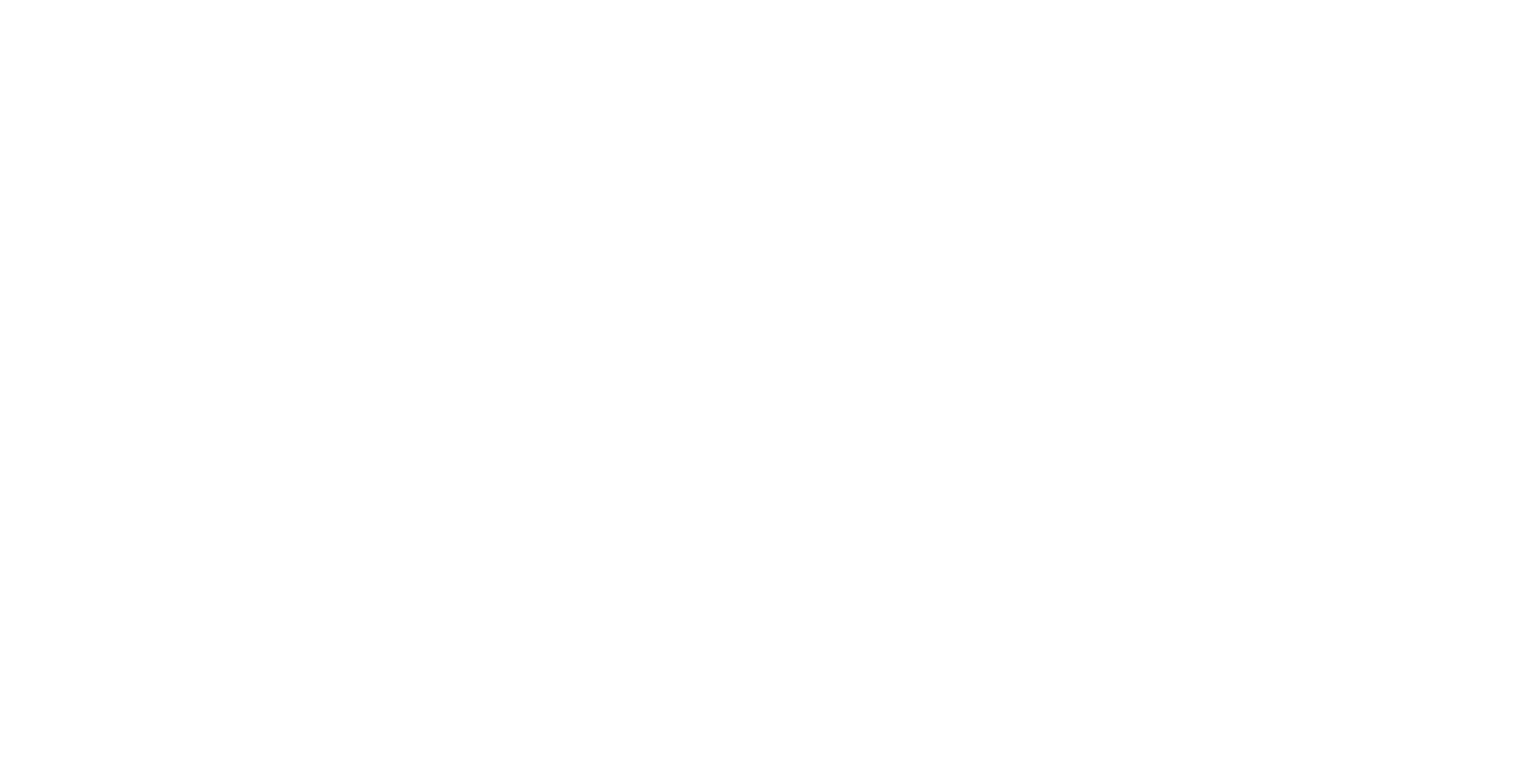 scroll, scrollTop: 0, scrollLeft: 0, axis: both 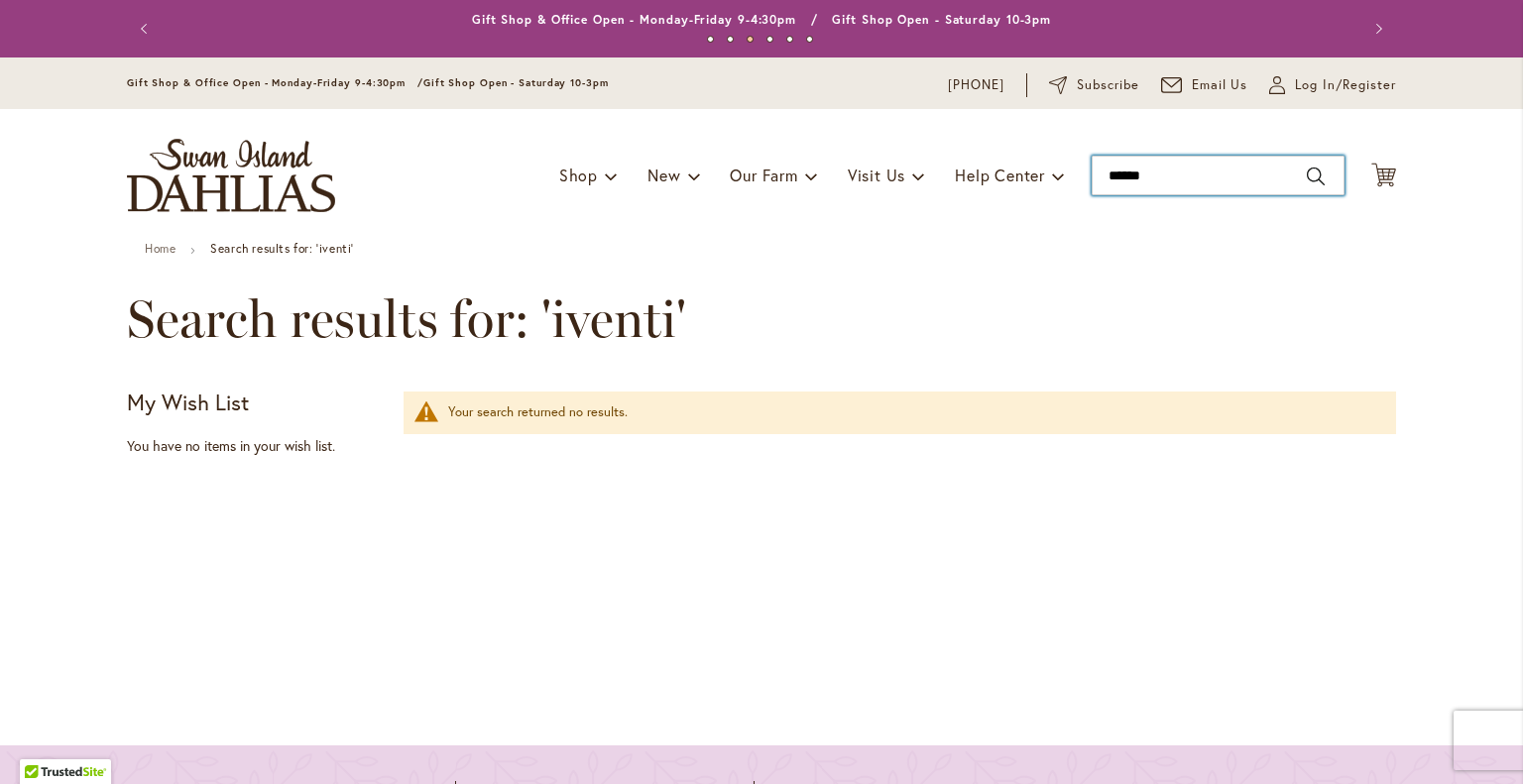 click on "******" at bounding box center [1218, 175] 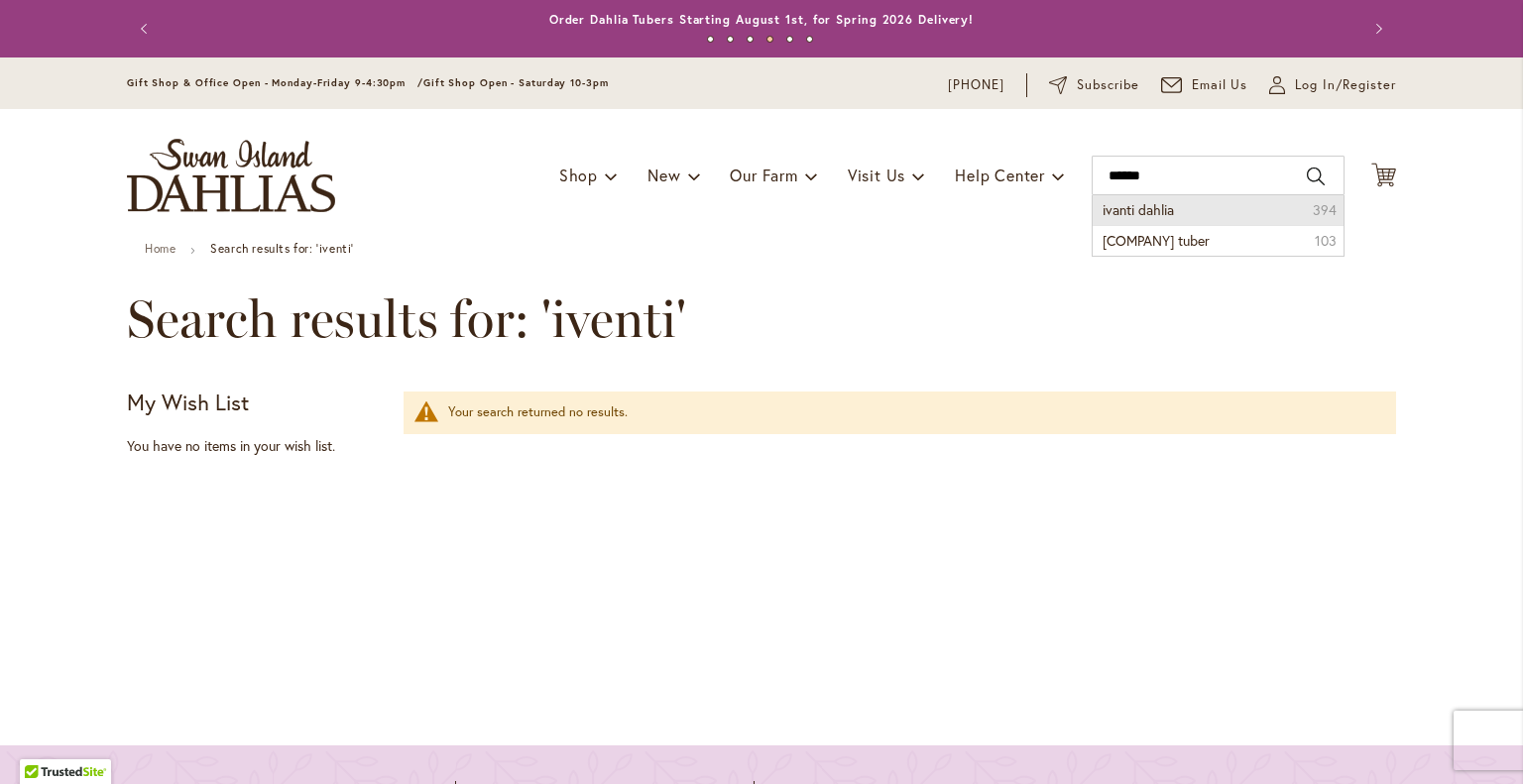 click on "ivanti dahlia" at bounding box center [1138, 209] 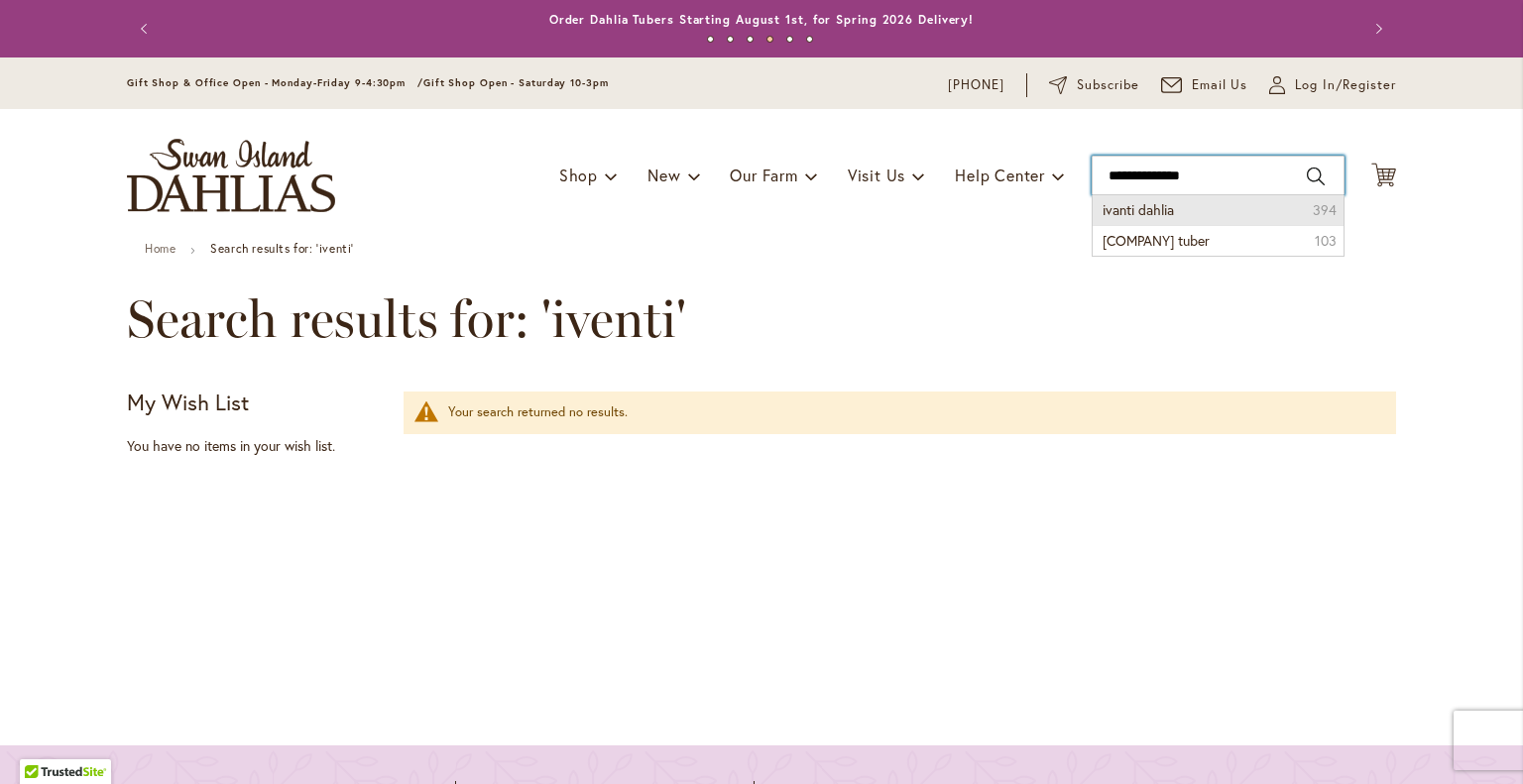 type on "**********" 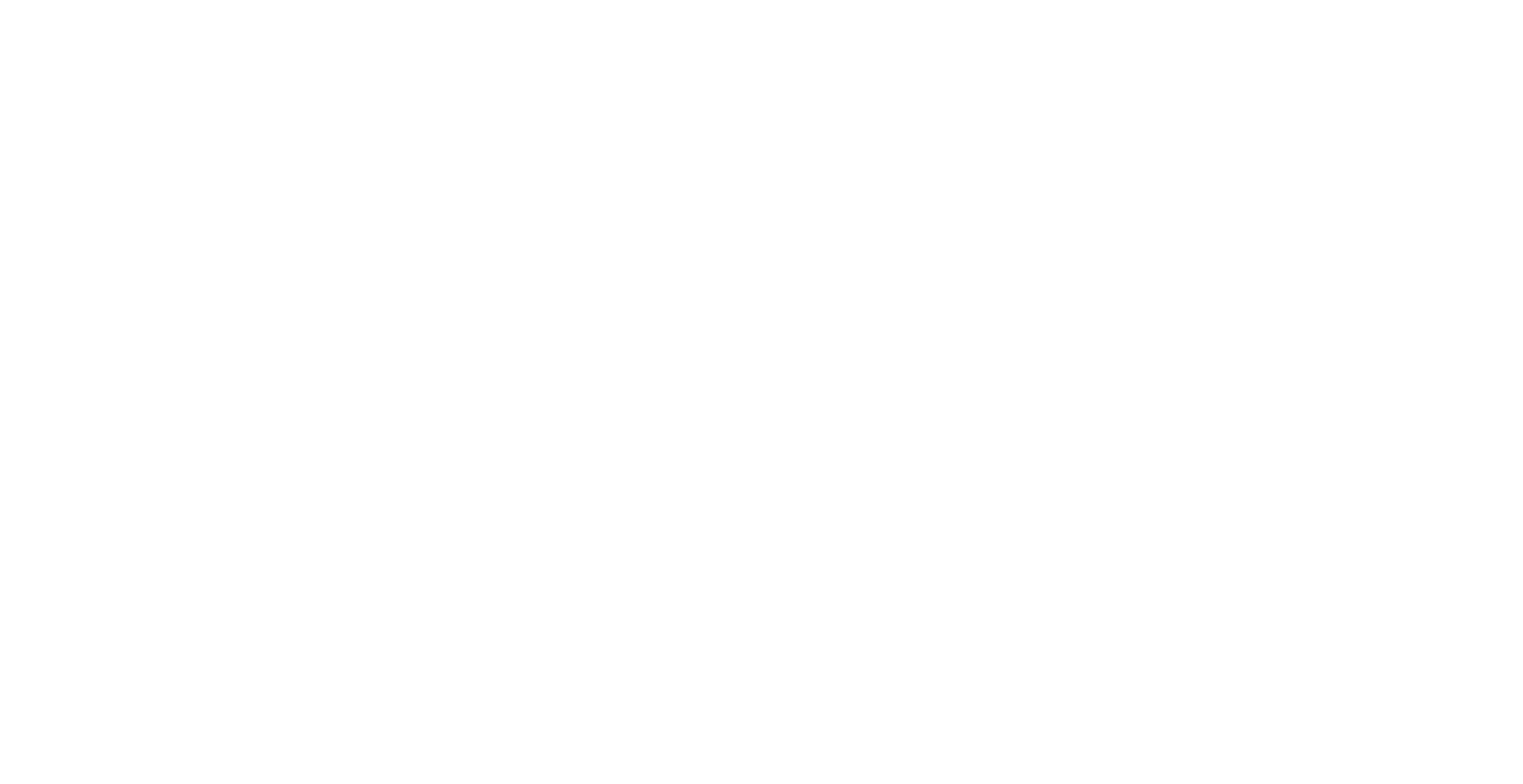 scroll, scrollTop: 0, scrollLeft: 0, axis: both 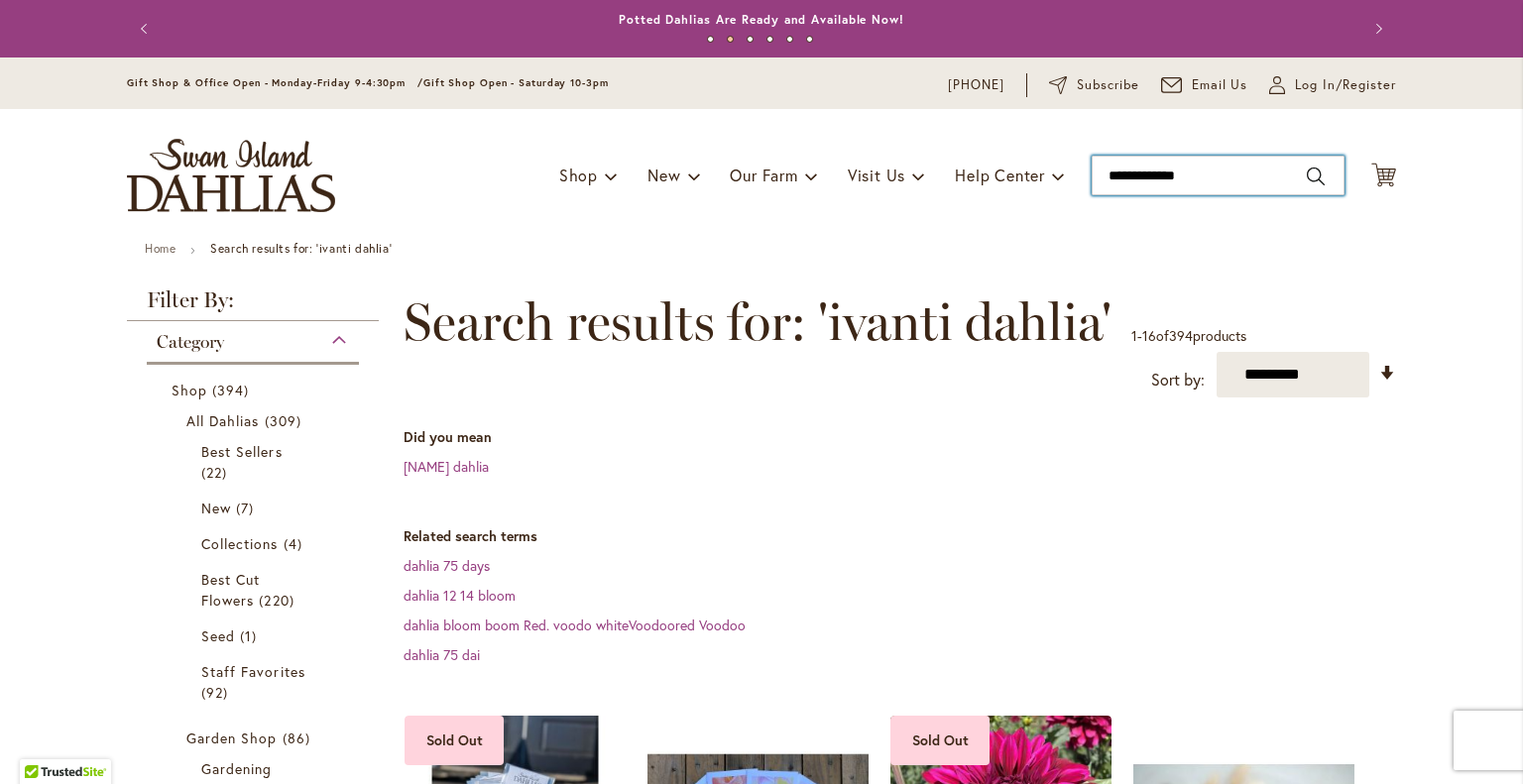 click on "**********" at bounding box center (1218, 175) 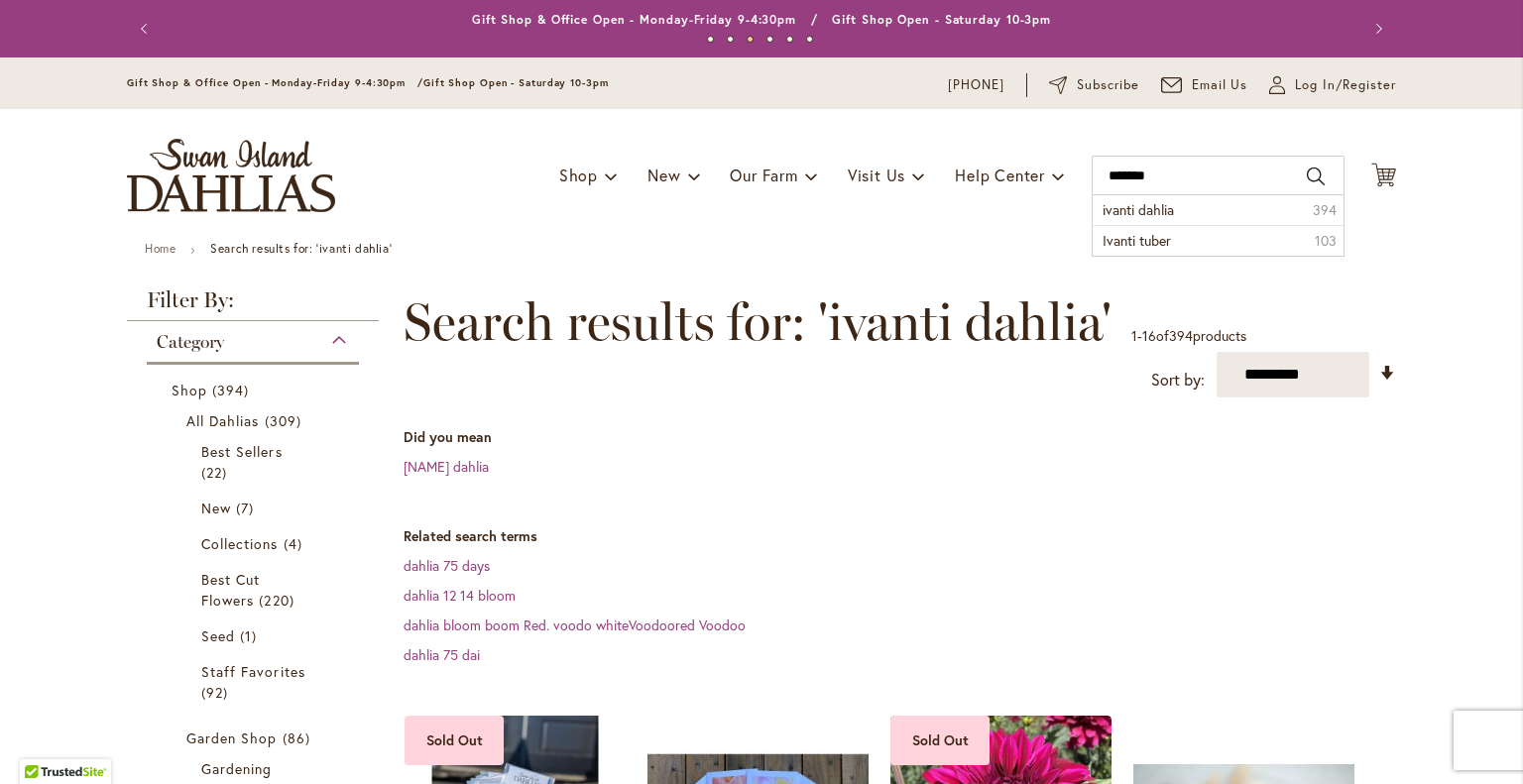 click on "Search" at bounding box center [1316, 176] 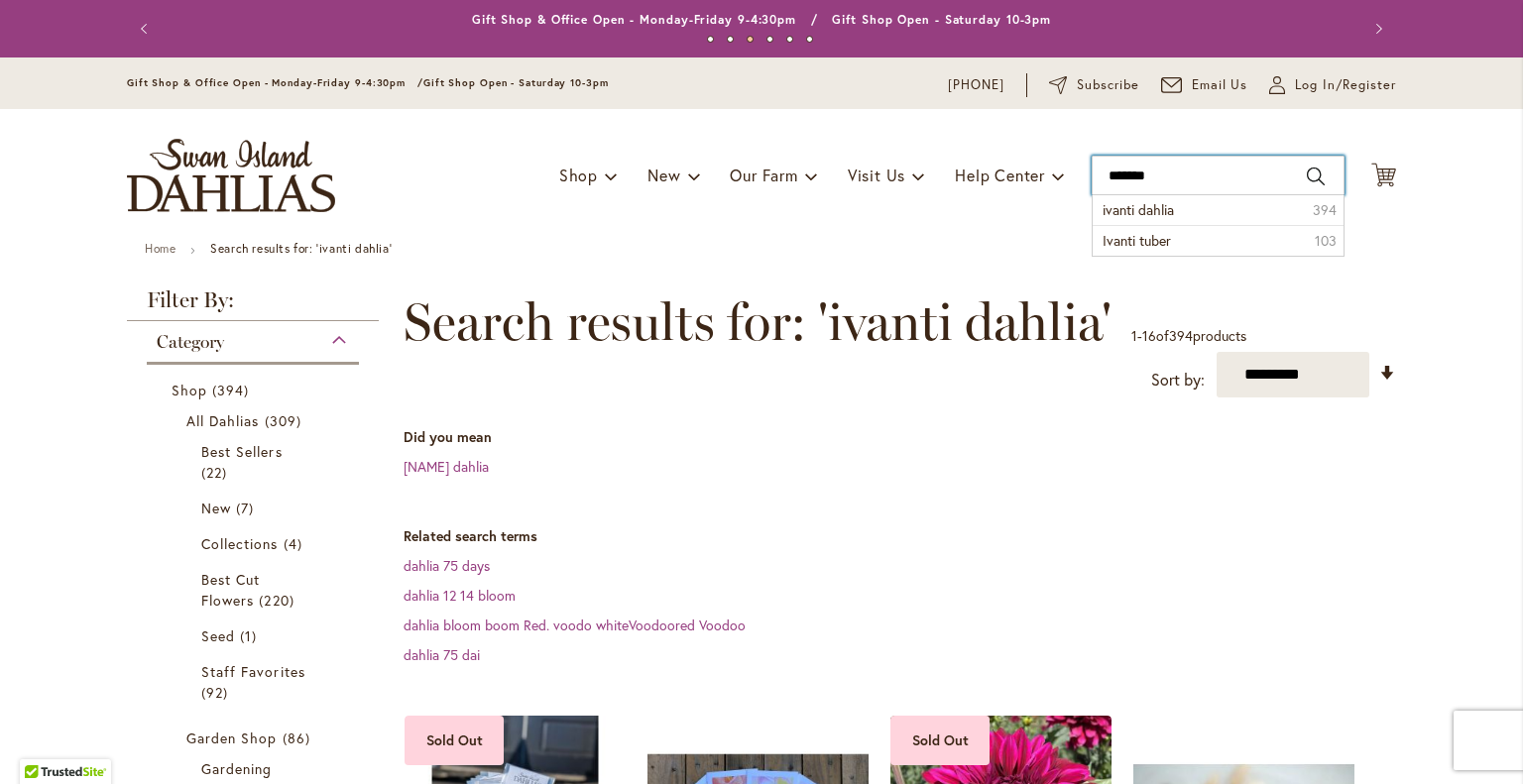 type on "******" 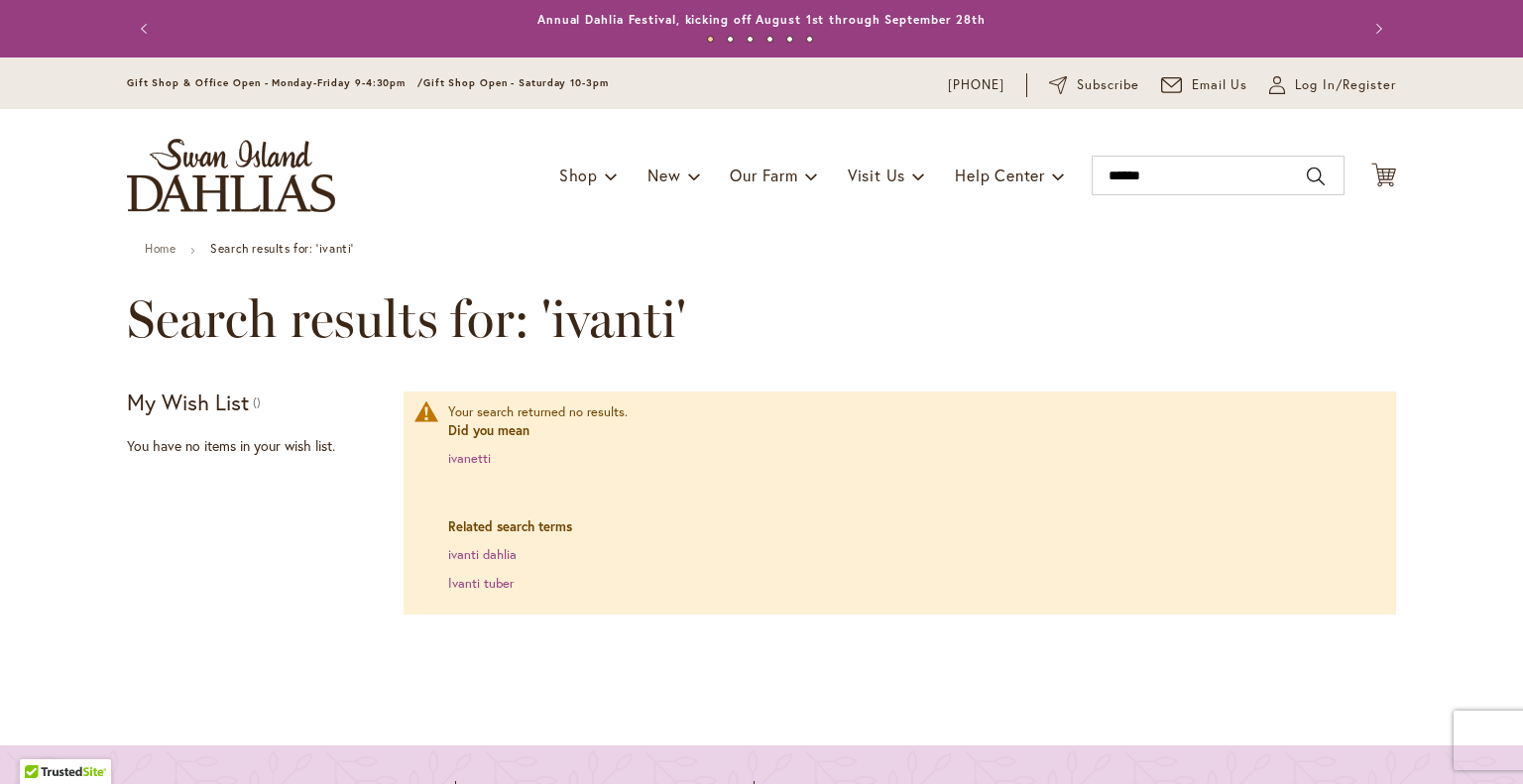 scroll, scrollTop: 0, scrollLeft: 0, axis: both 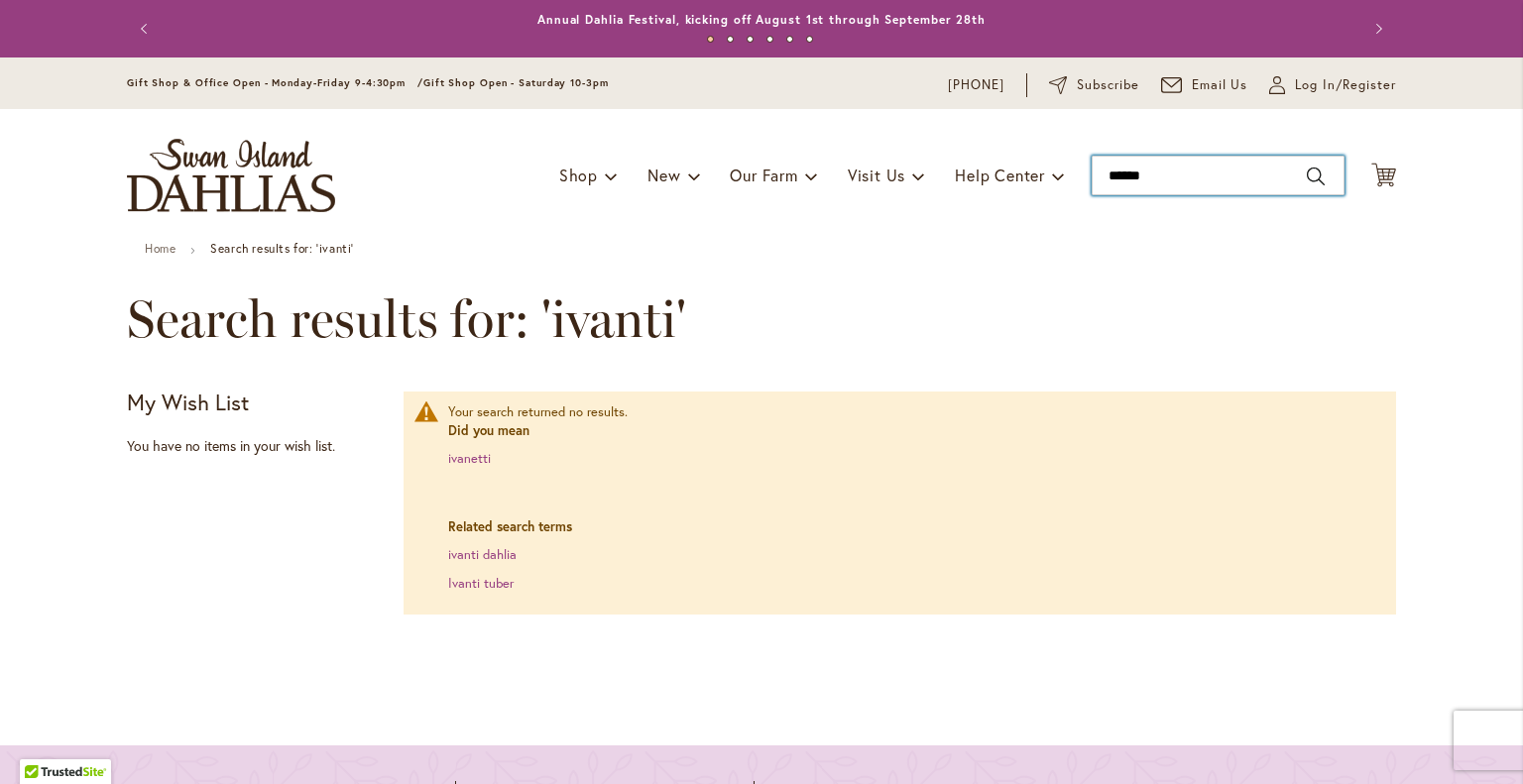 click on "******" at bounding box center [1218, 175] 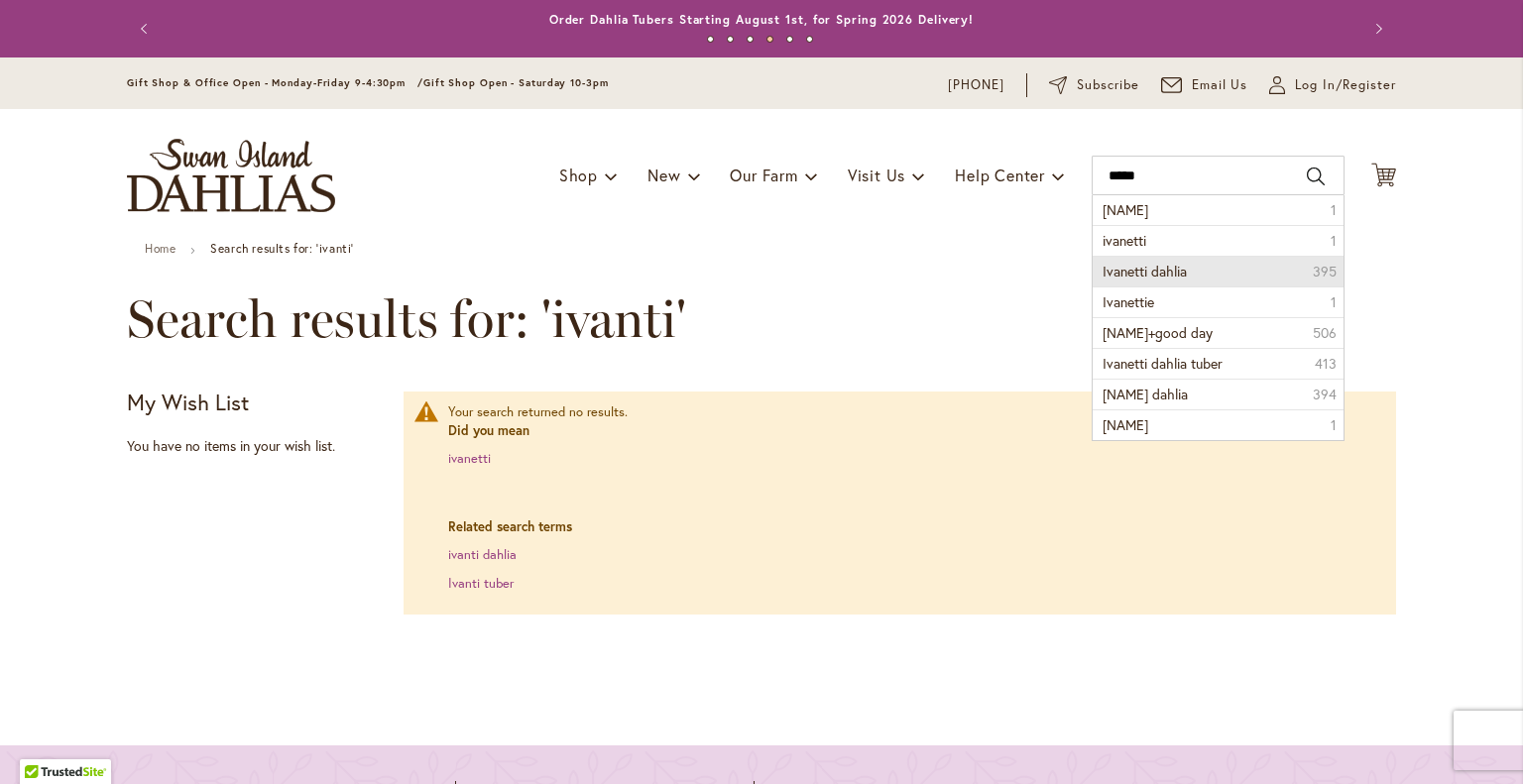 click on "Ivanetti dahlia" at bounding box center [1144, 271] 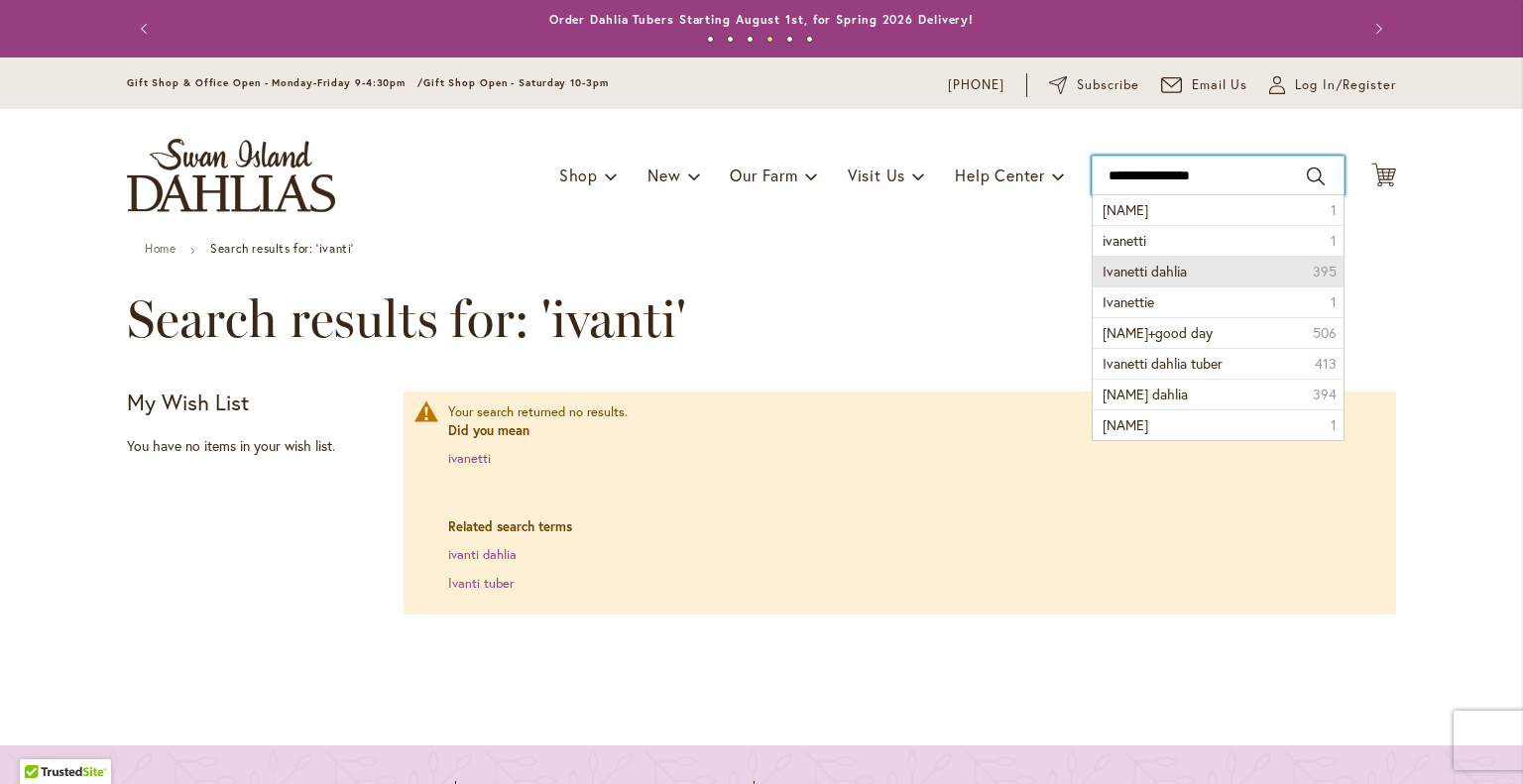 type on "**********" 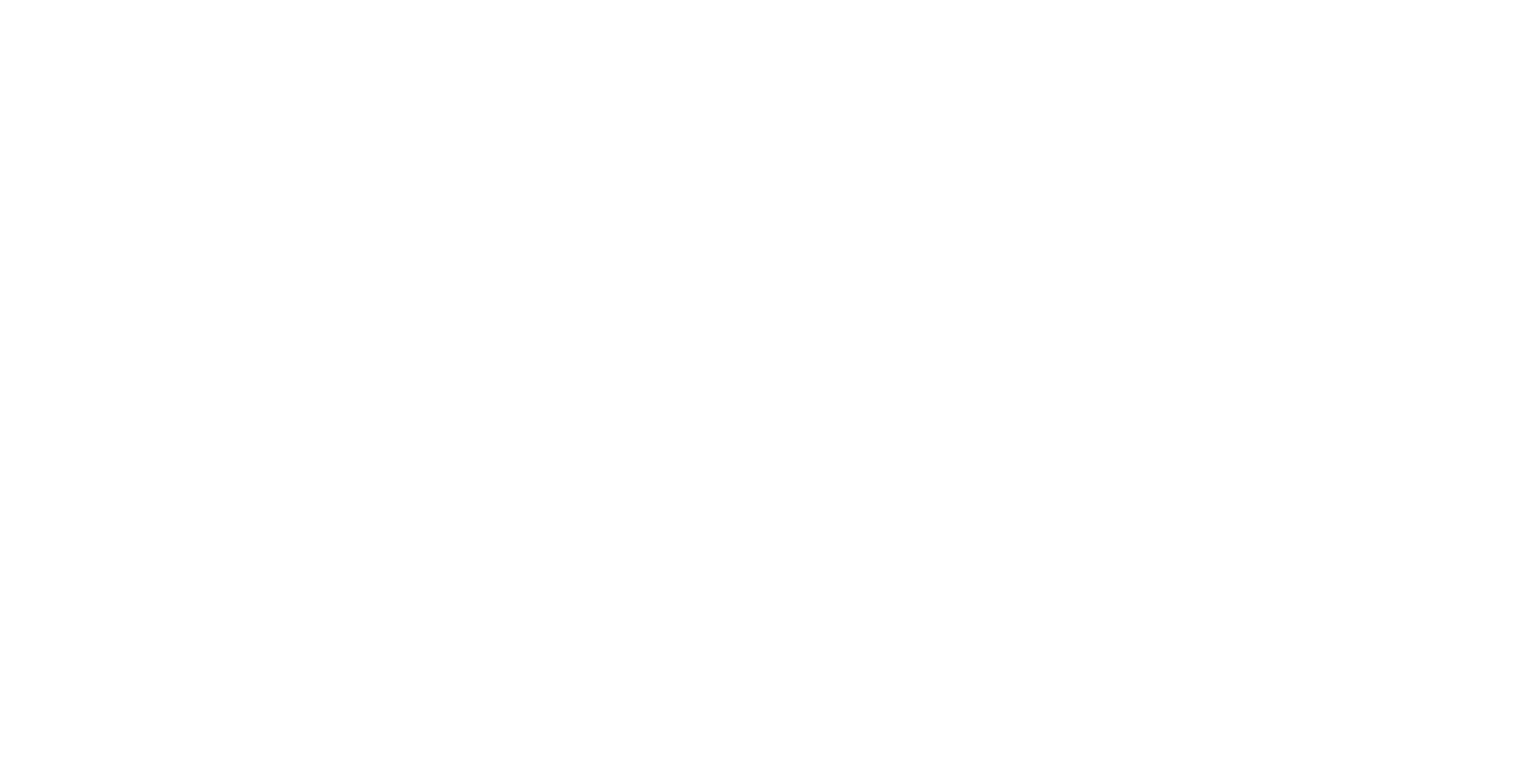 scroll, scrollTop: 0, scrollLeft: 0, axis: both 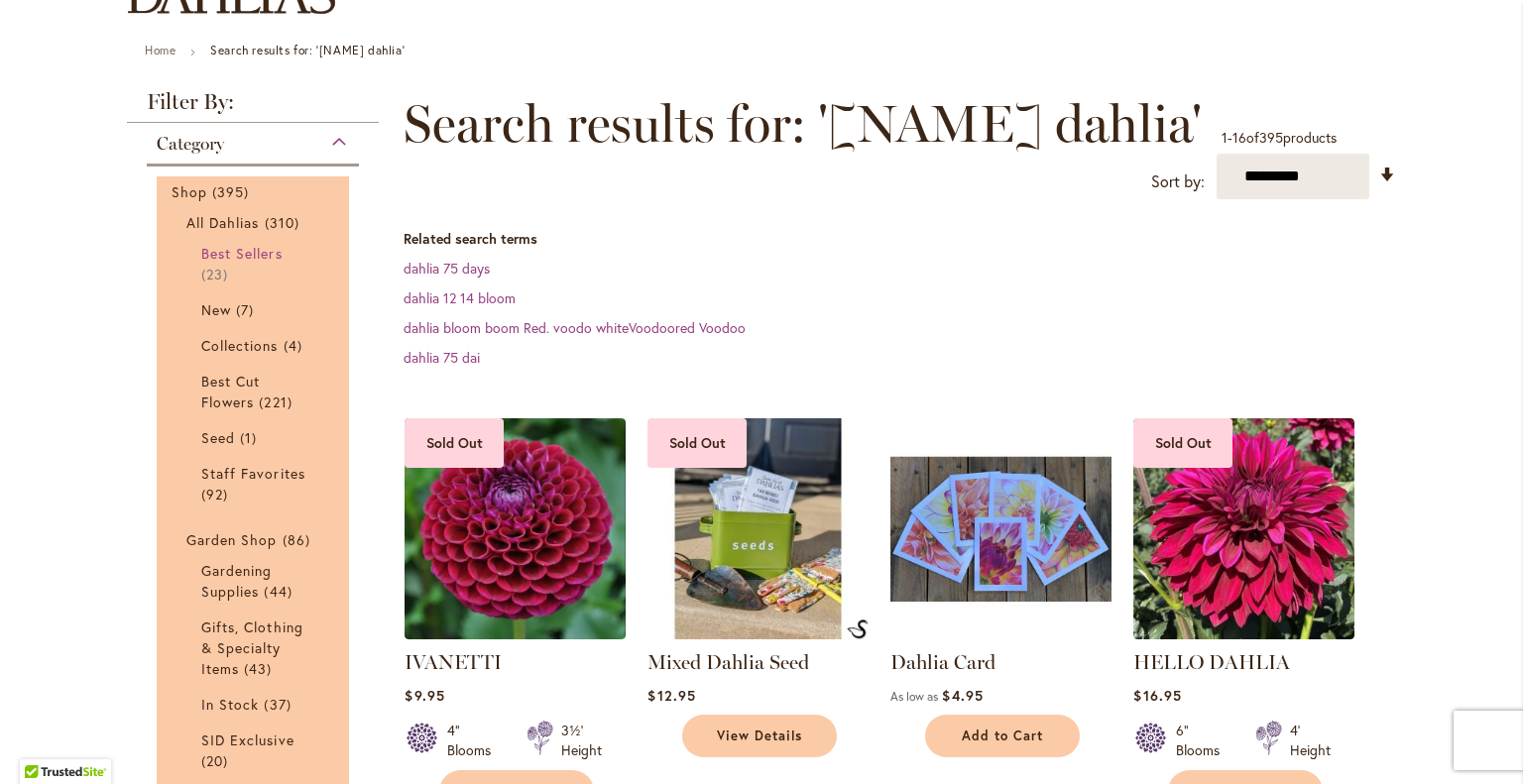 click on "Best Sellers" at bounding box center (242, 253) 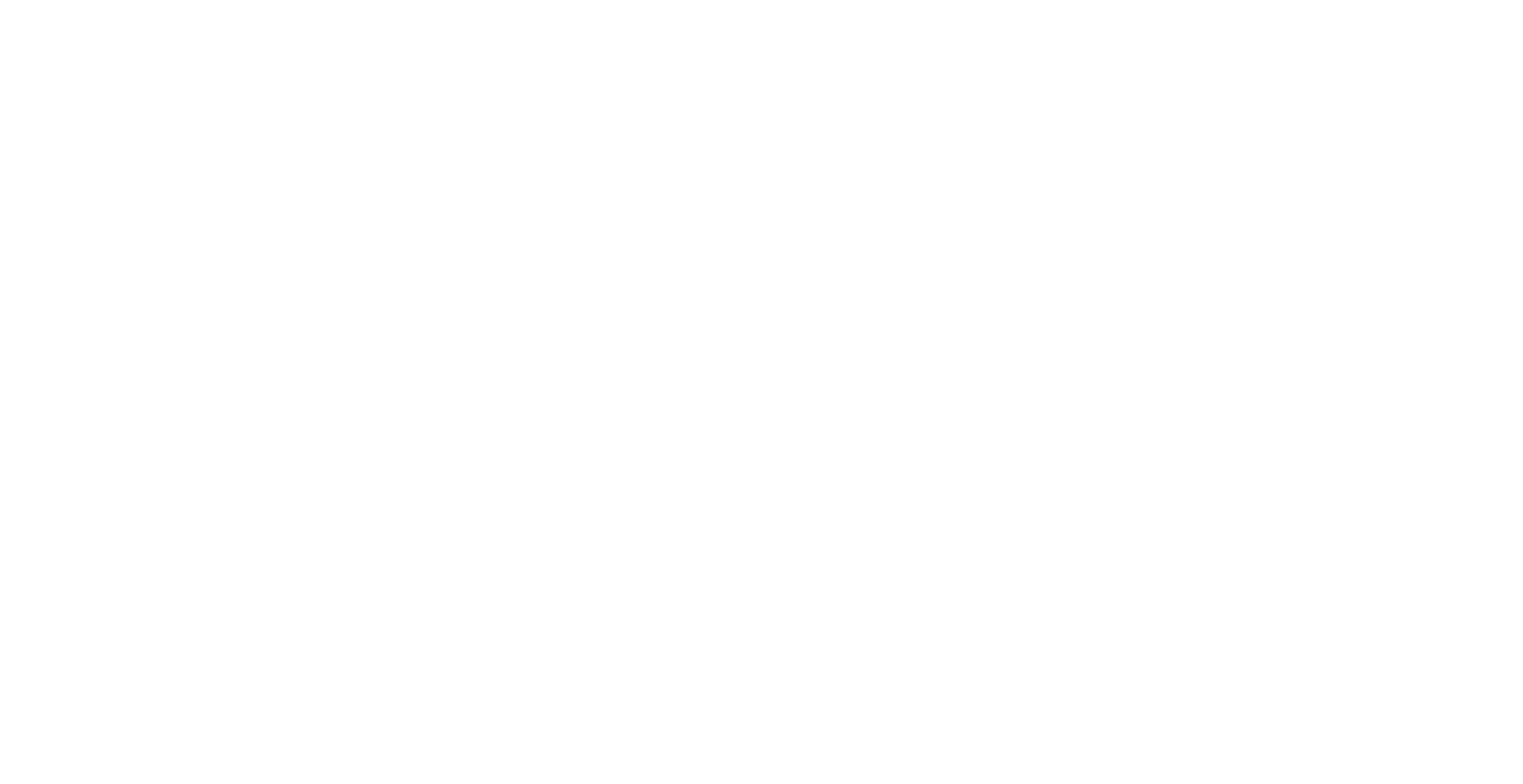scroll, scrollTop: 0, scrollLeft: 0, axis: both 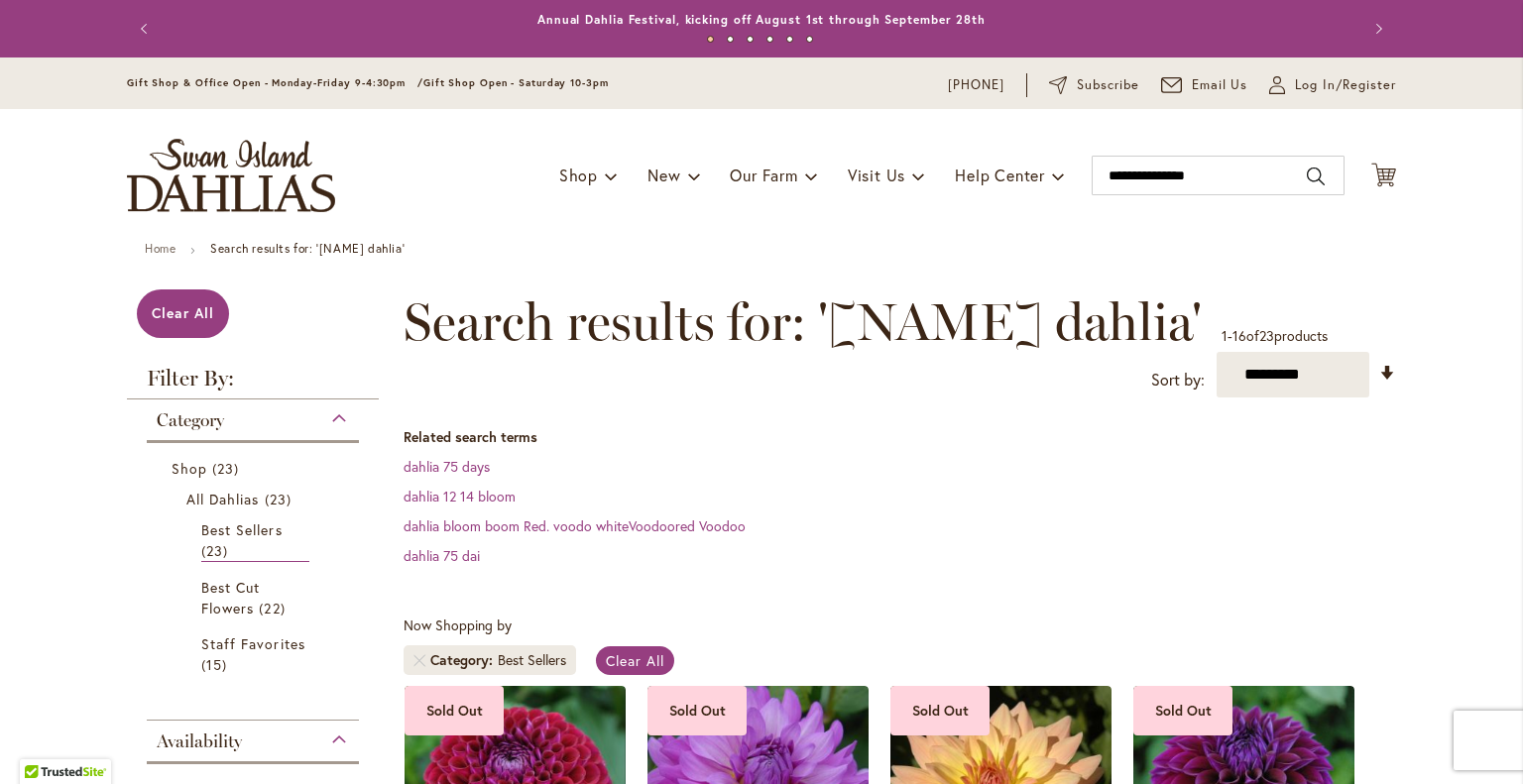 click on "Search results for: '[NAME] dahlia'" at bounding box center [307, 248] 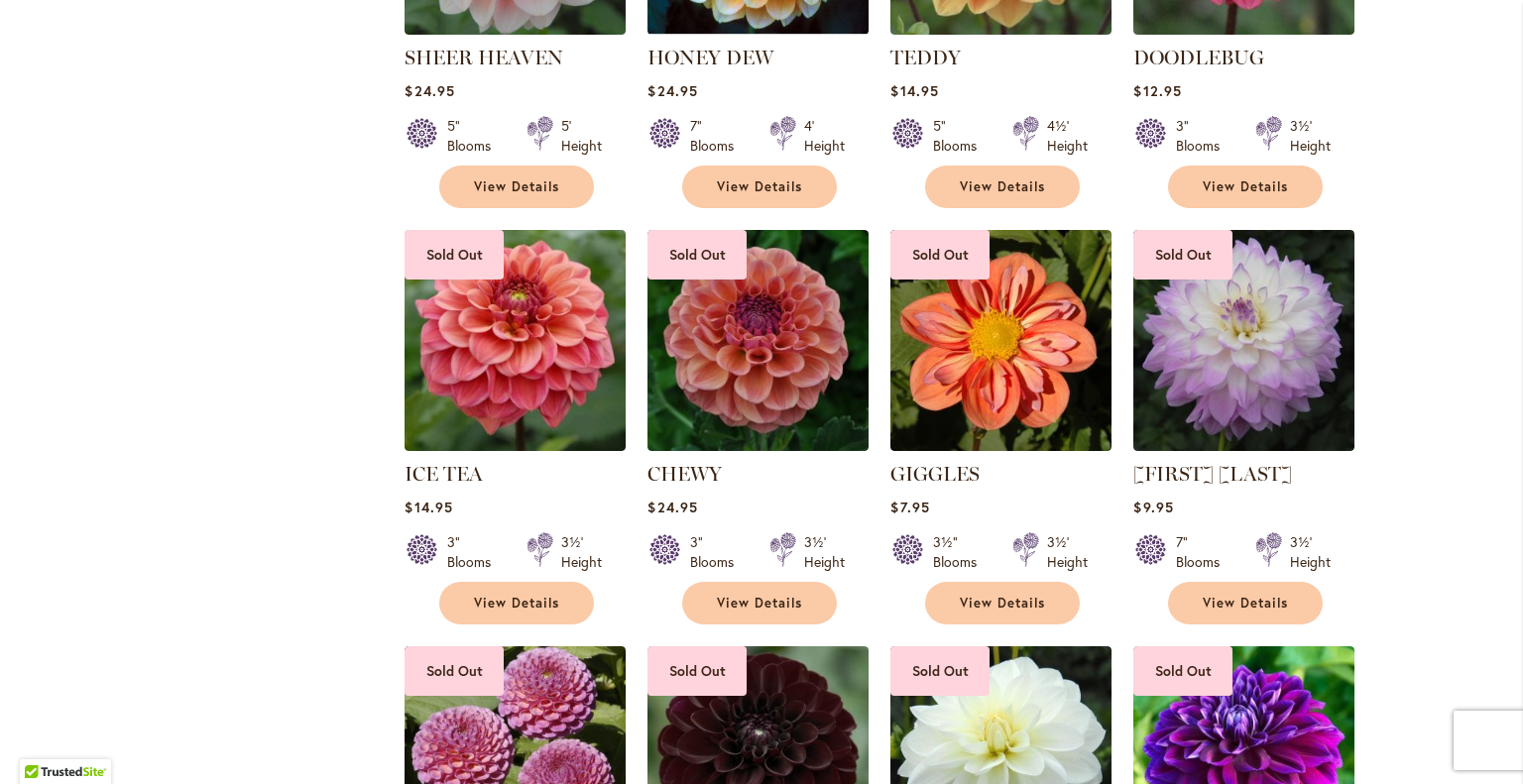 scroll, scrollTop: 793, scrollLeft: 0, axis: vertical 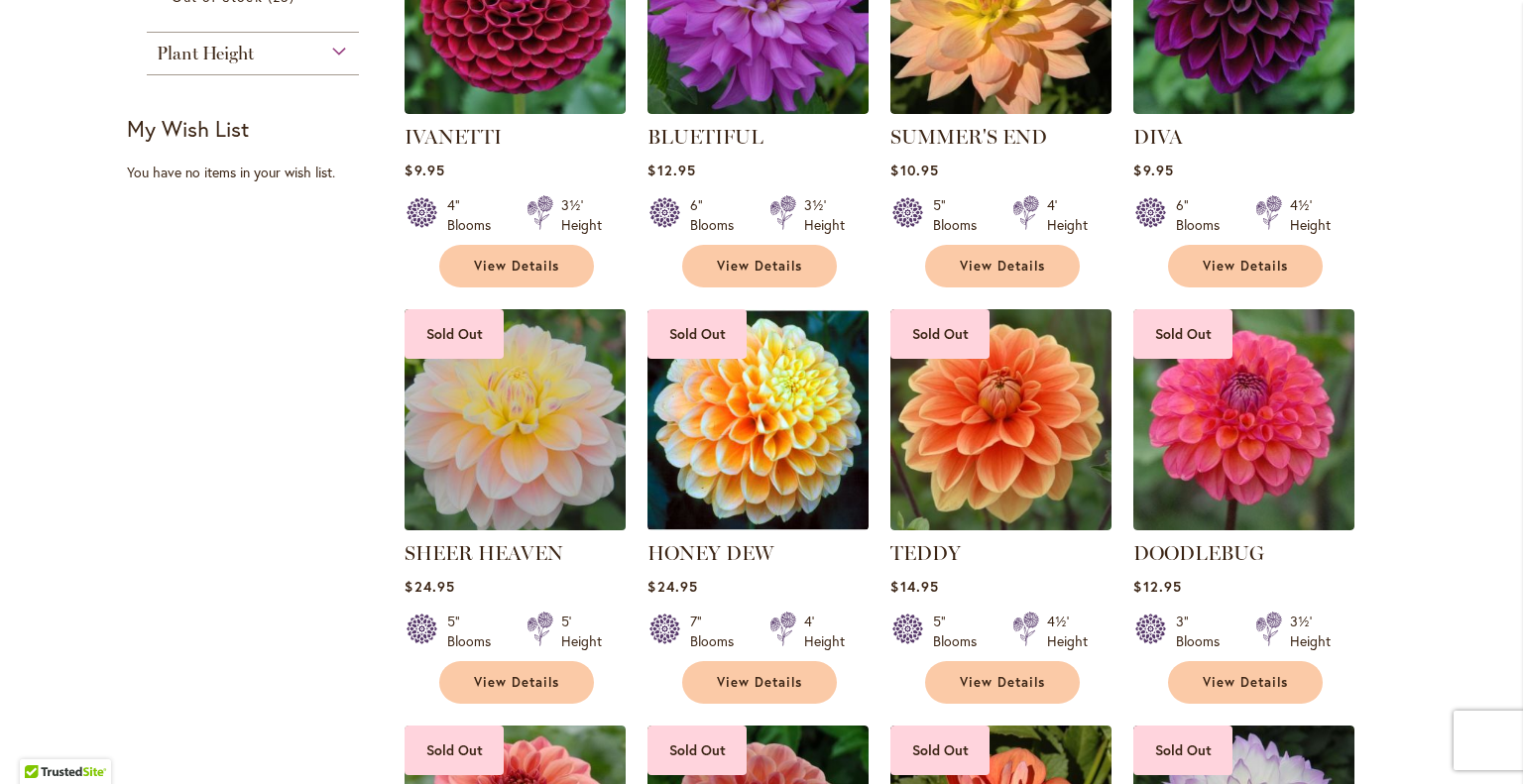 click at bounding box center [516, 420] 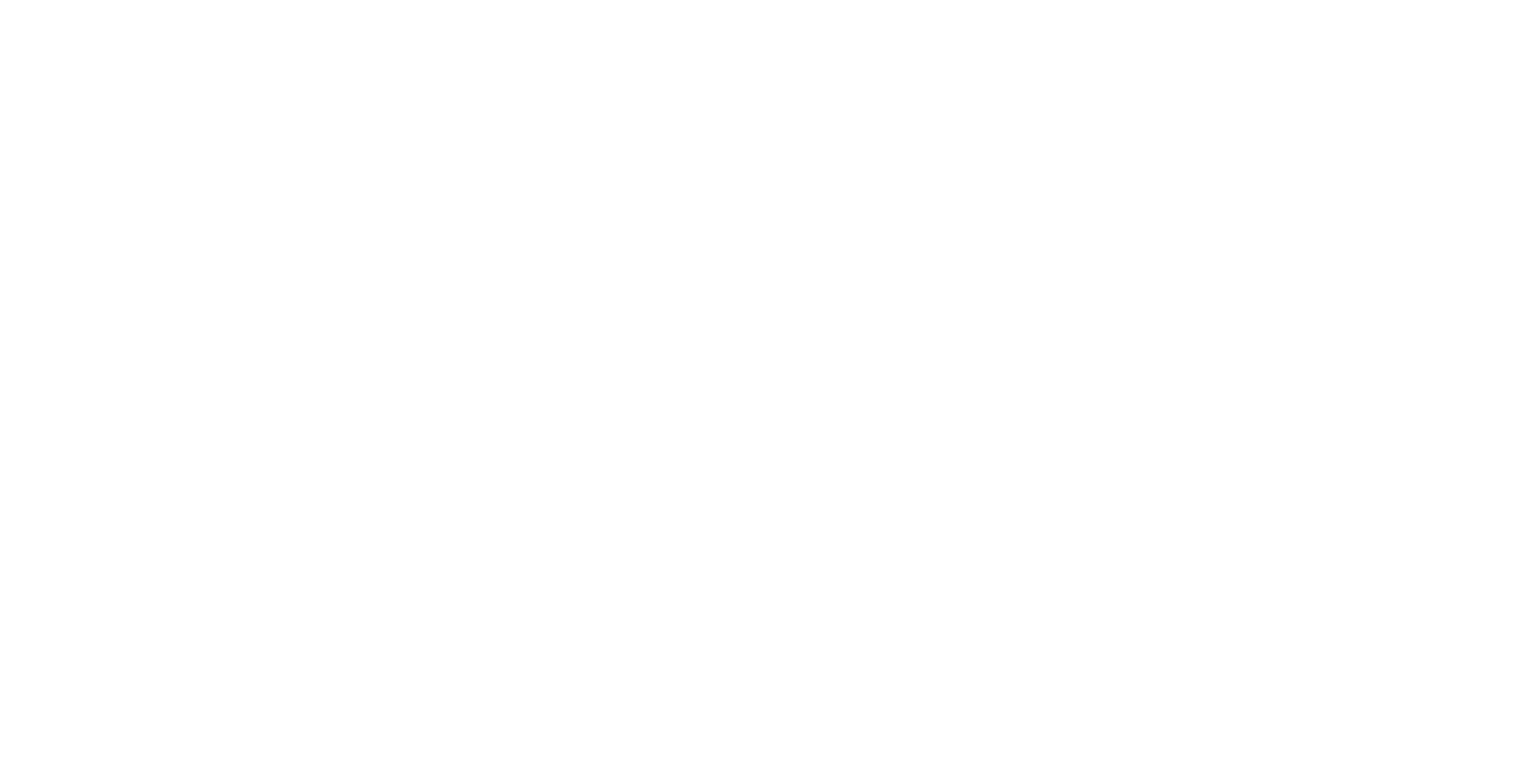 scroll, scrollTop: 0, scrollLeft: 0, axis: both 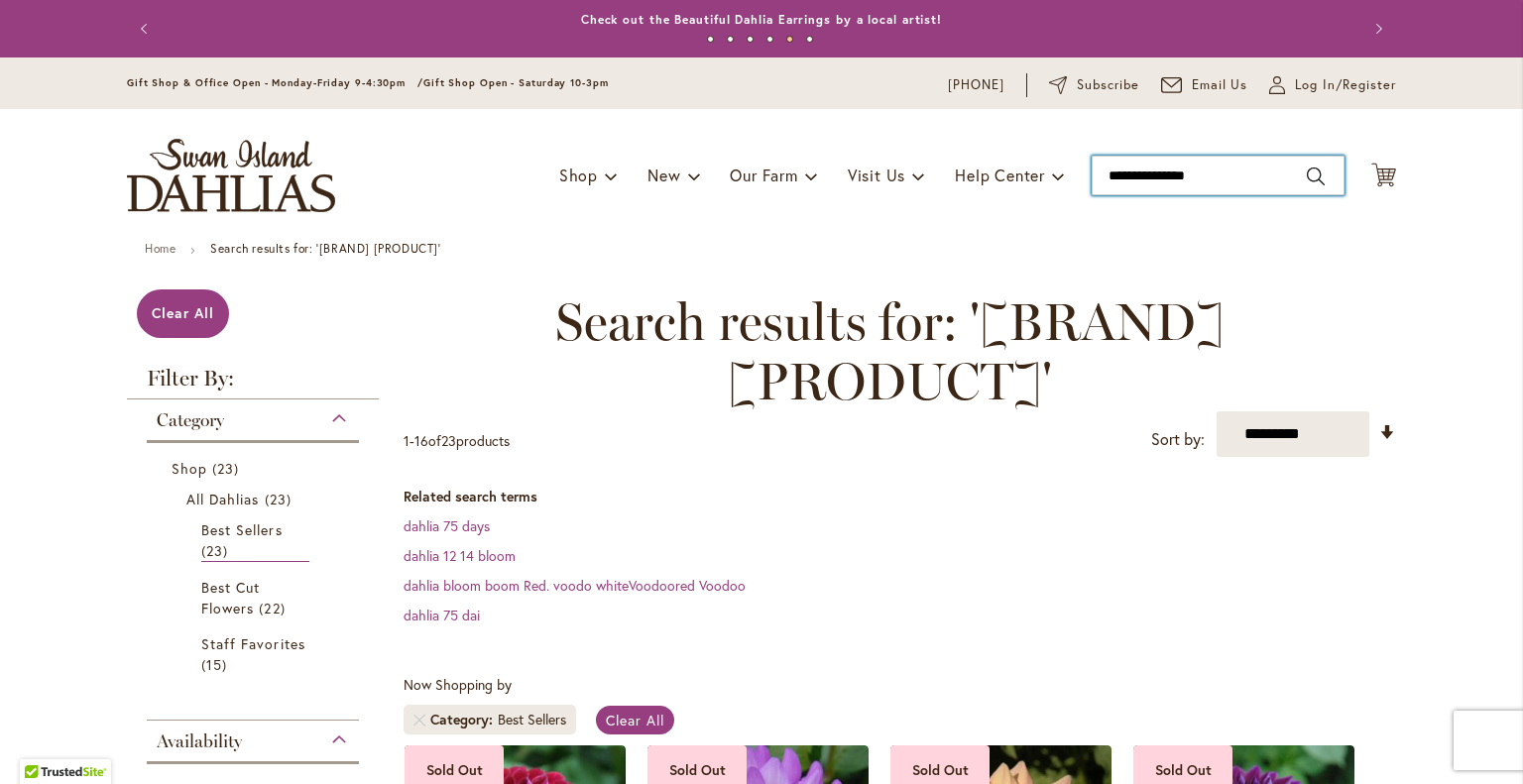 click on "**********" at bounding box center (1218, 175) 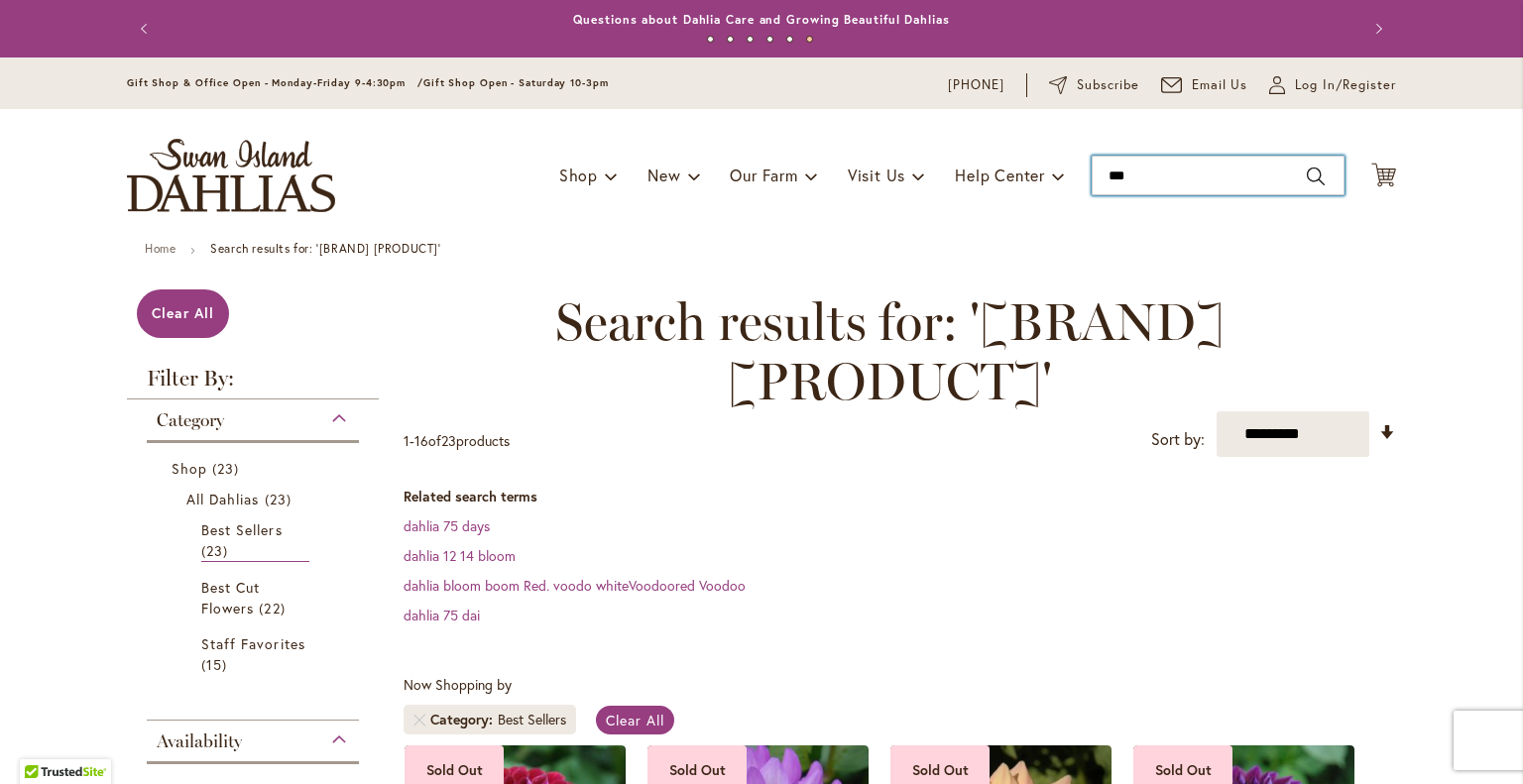 type on "****" 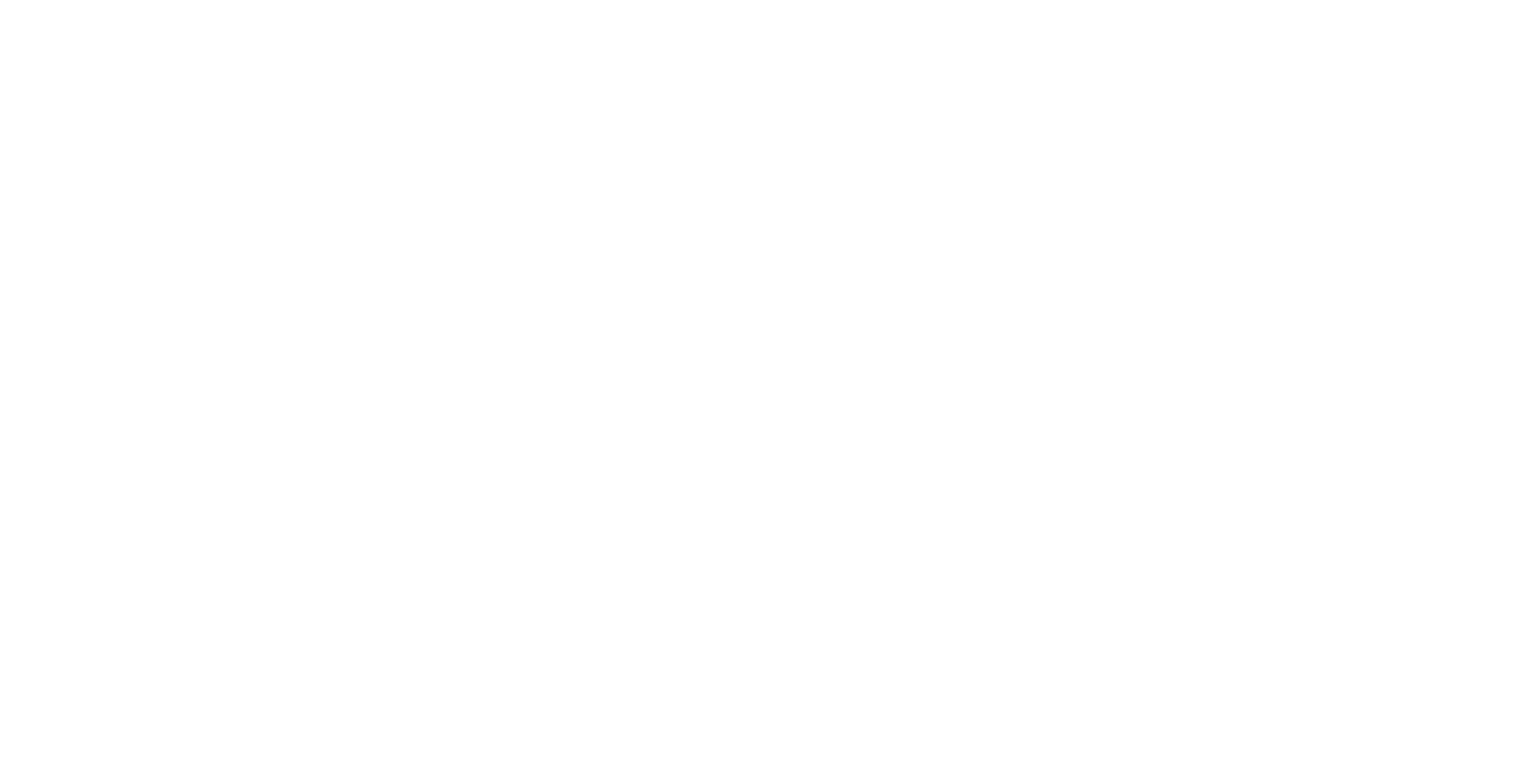 scroll, scrollTop: 0, scrollLeft: 0, axis: both 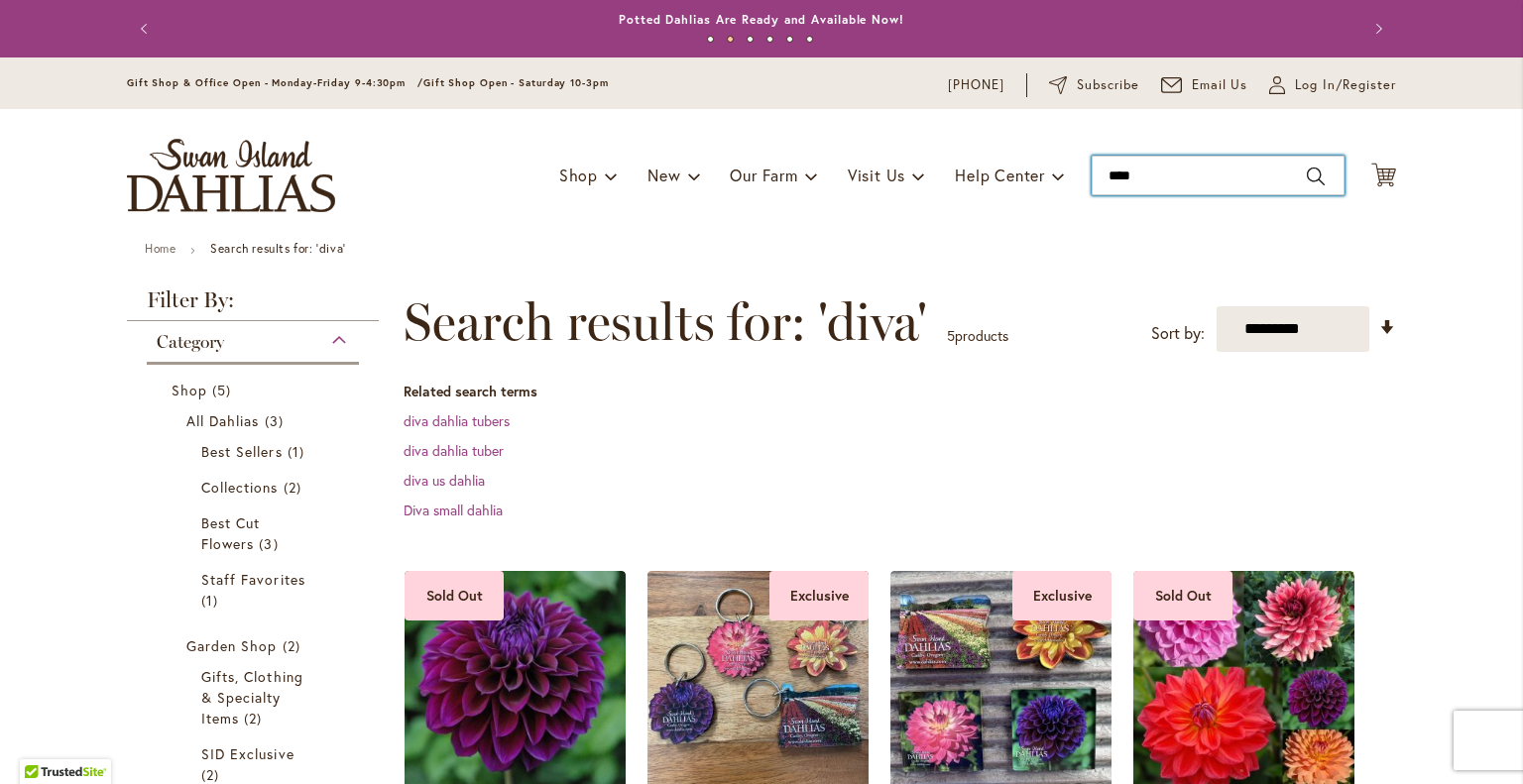 drag, startPoint x: 1158, startPoint y: 180, endPoint x: 1074, endPoint y: 177, distance: 84.053554 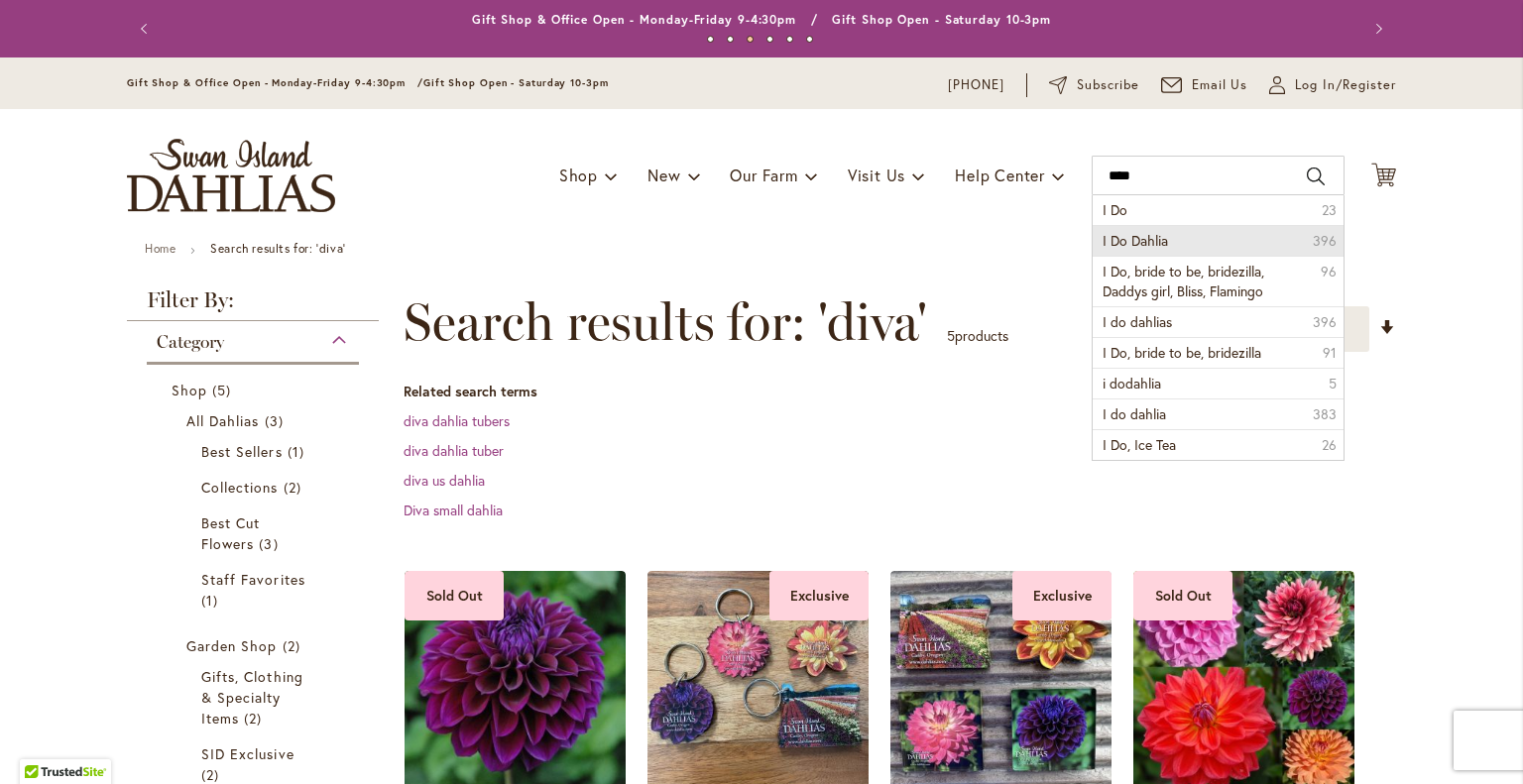 click on "I Do Dahlia" at bounding box center (1135, 240) 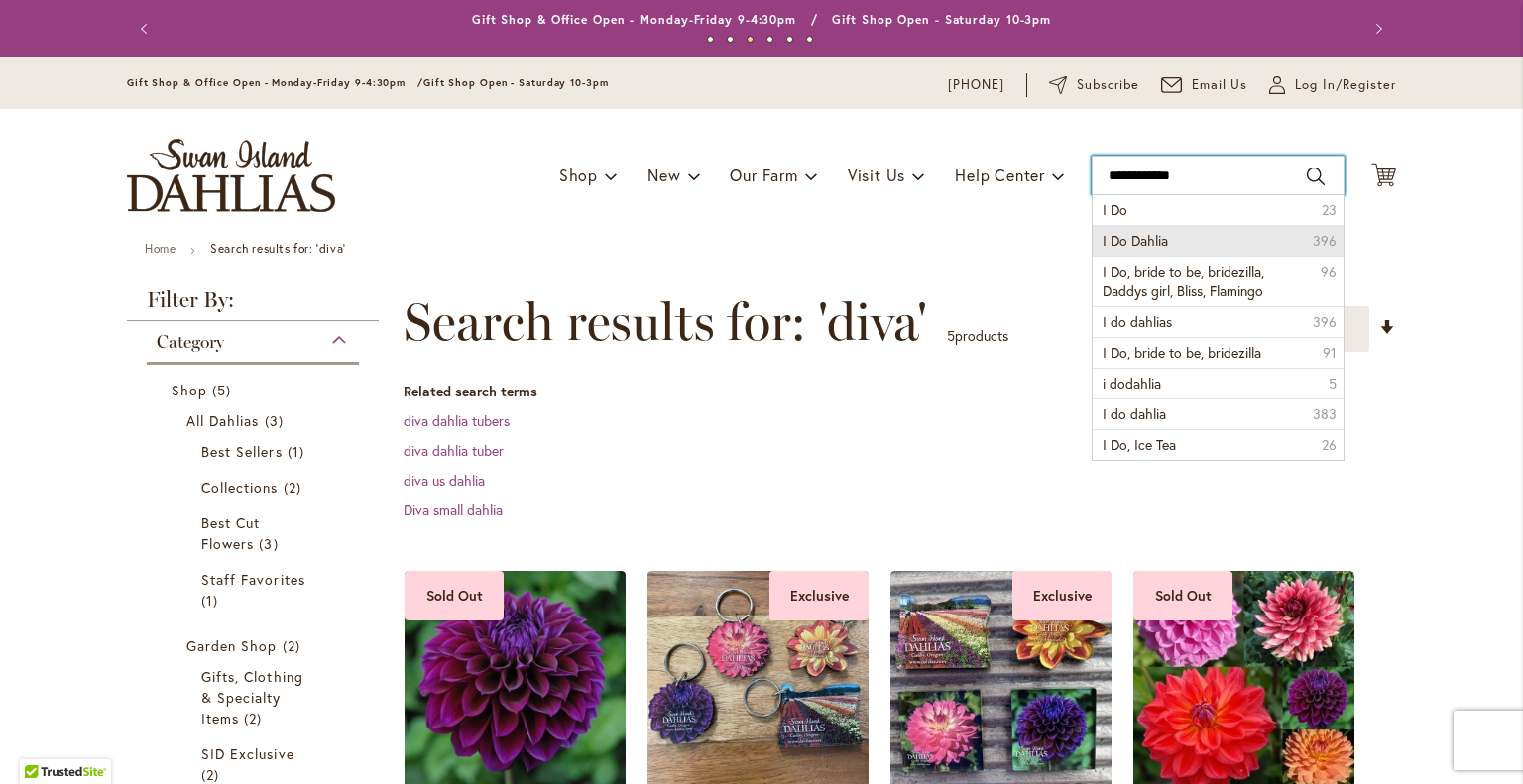 type on "**********" 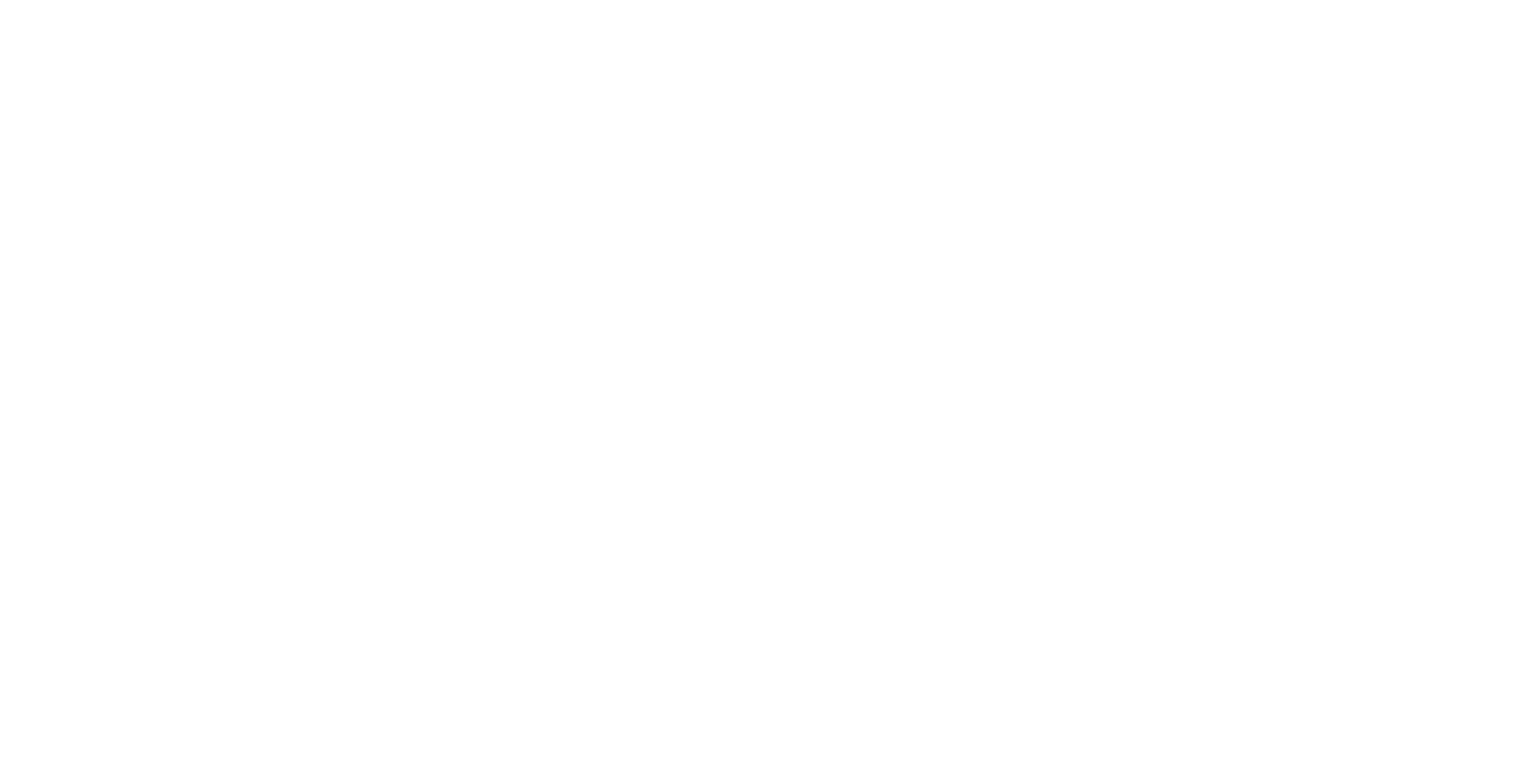 scroll, scrollTop: 0, scrollLeft: 0, axis: both 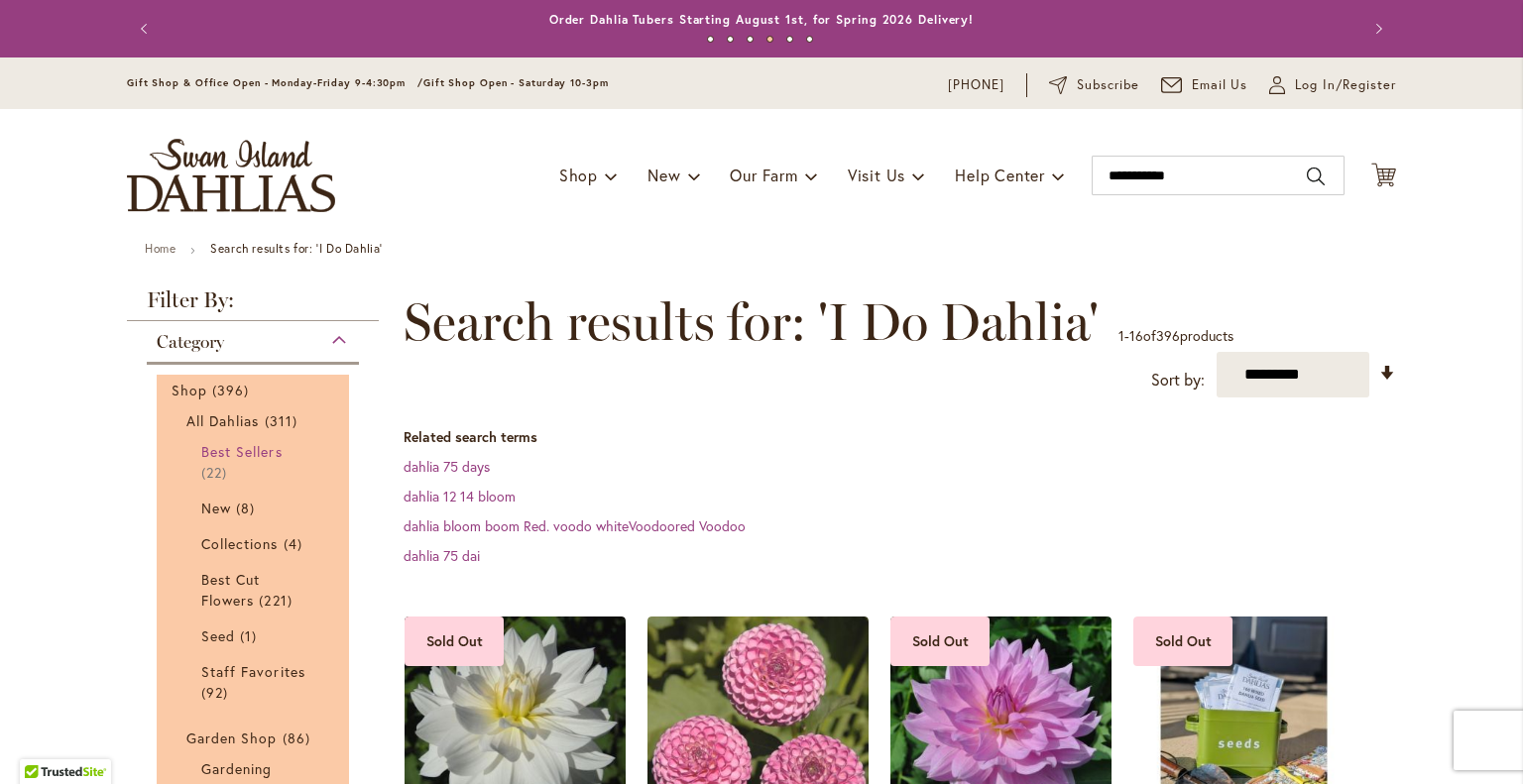 click on "Best Sellers" at bounding box center (242, 451) 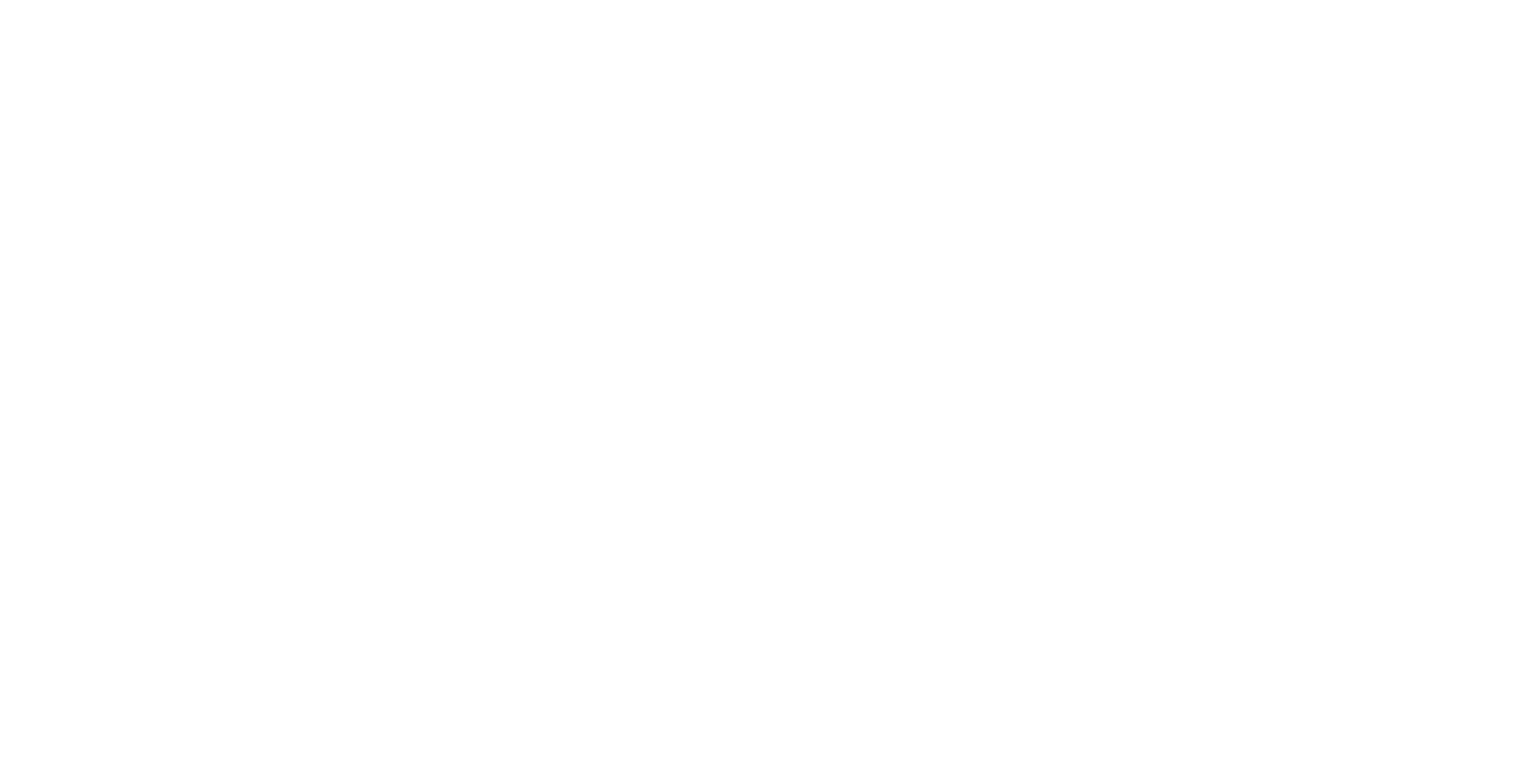 scroll, scrollTop: 0, scrollLeft: 0, axis: both 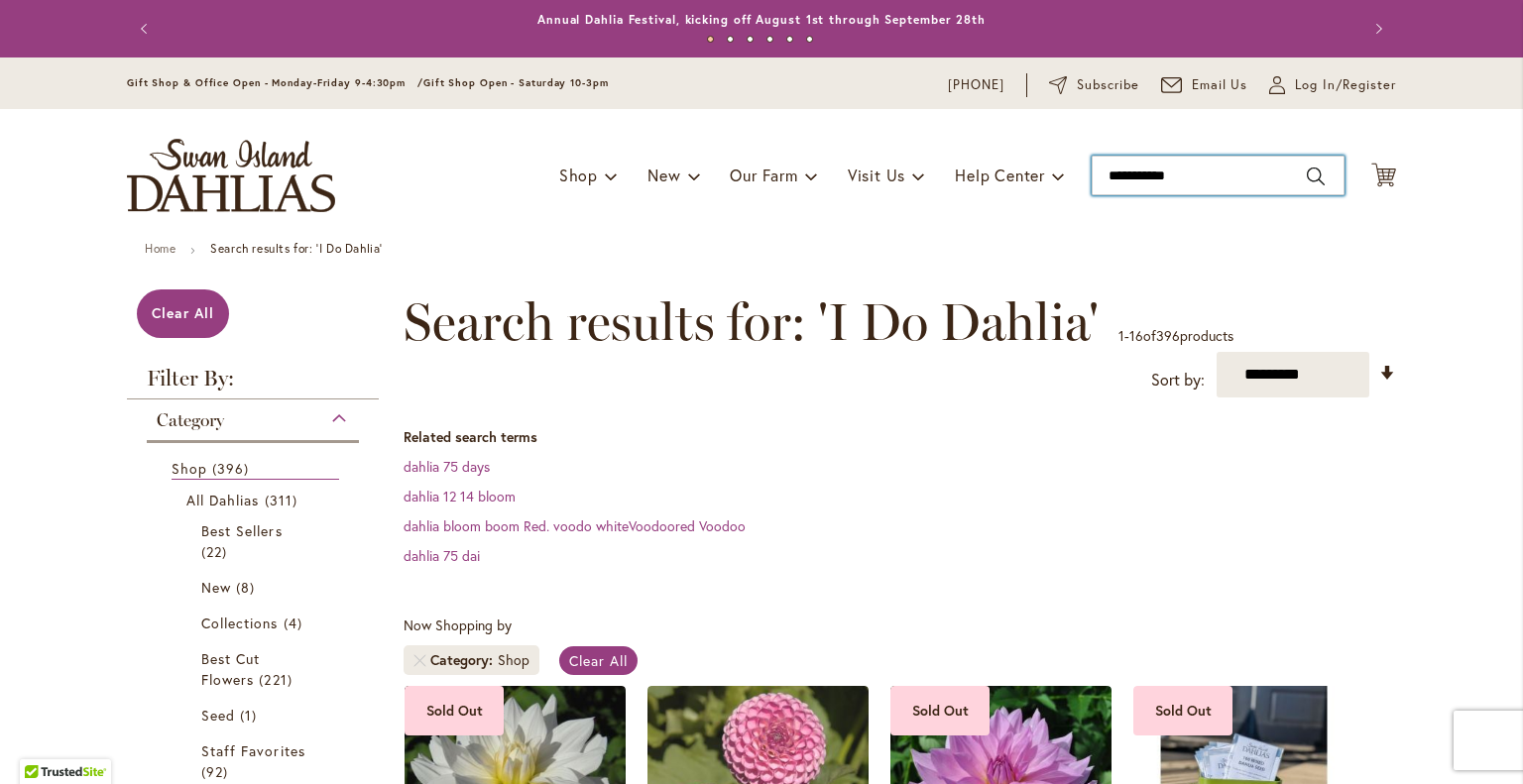 type on "**********" 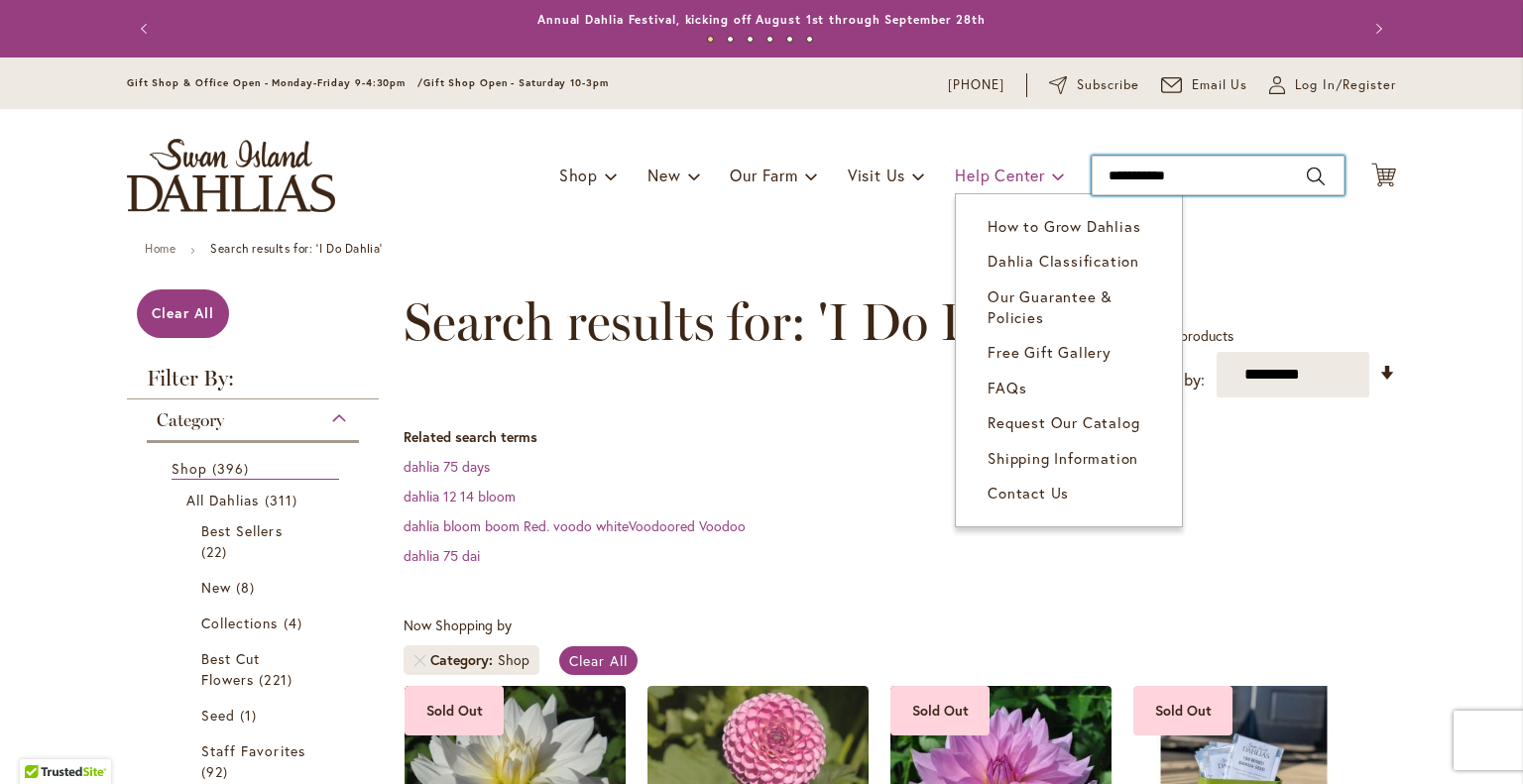 drag, startPoint x: 1209, startPoint y: 176, endPoint x: 1052, endPoint y: 176, distance: 157 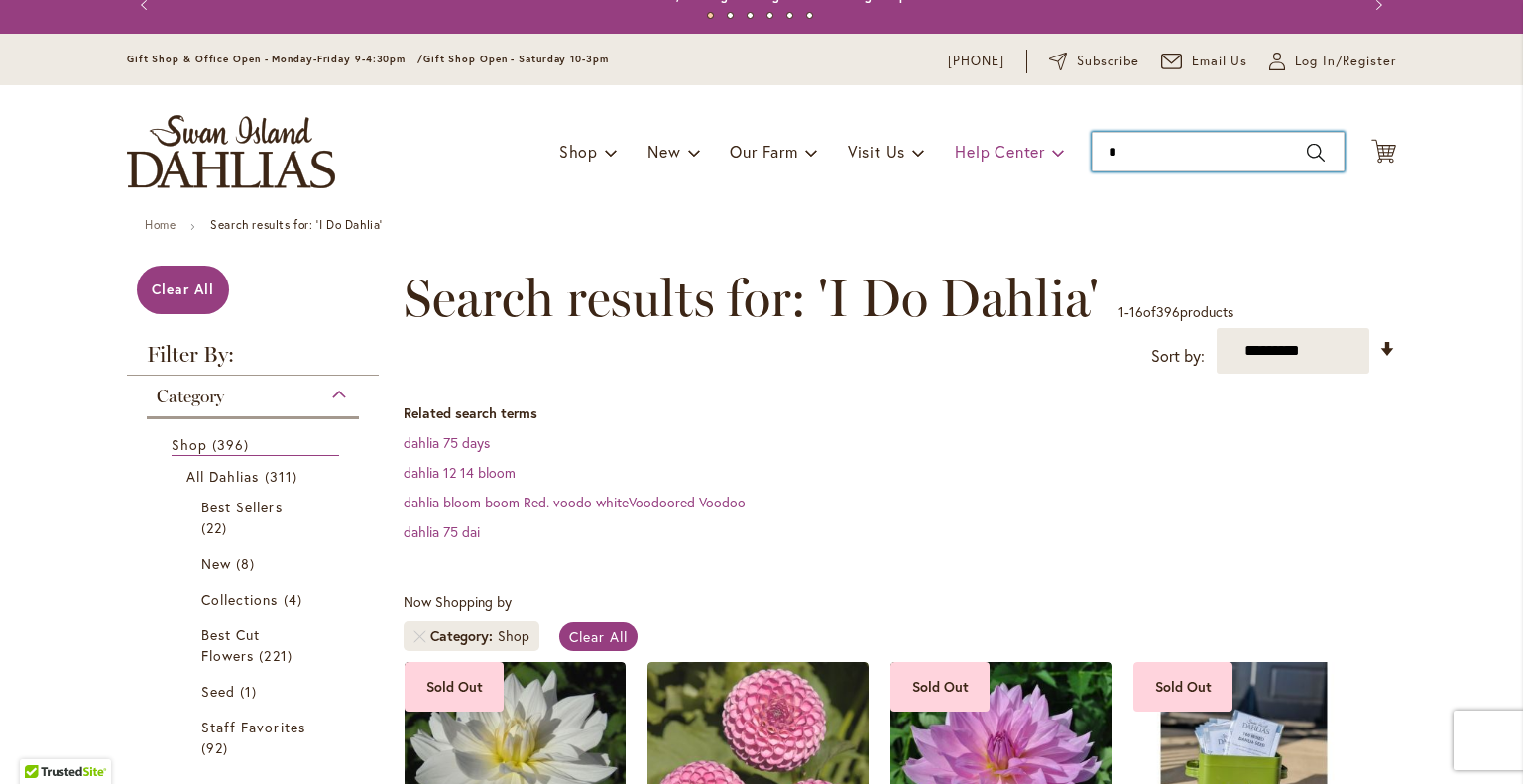 scroll, scrollTop: 28, scrollLeft: 0, axis: vertical 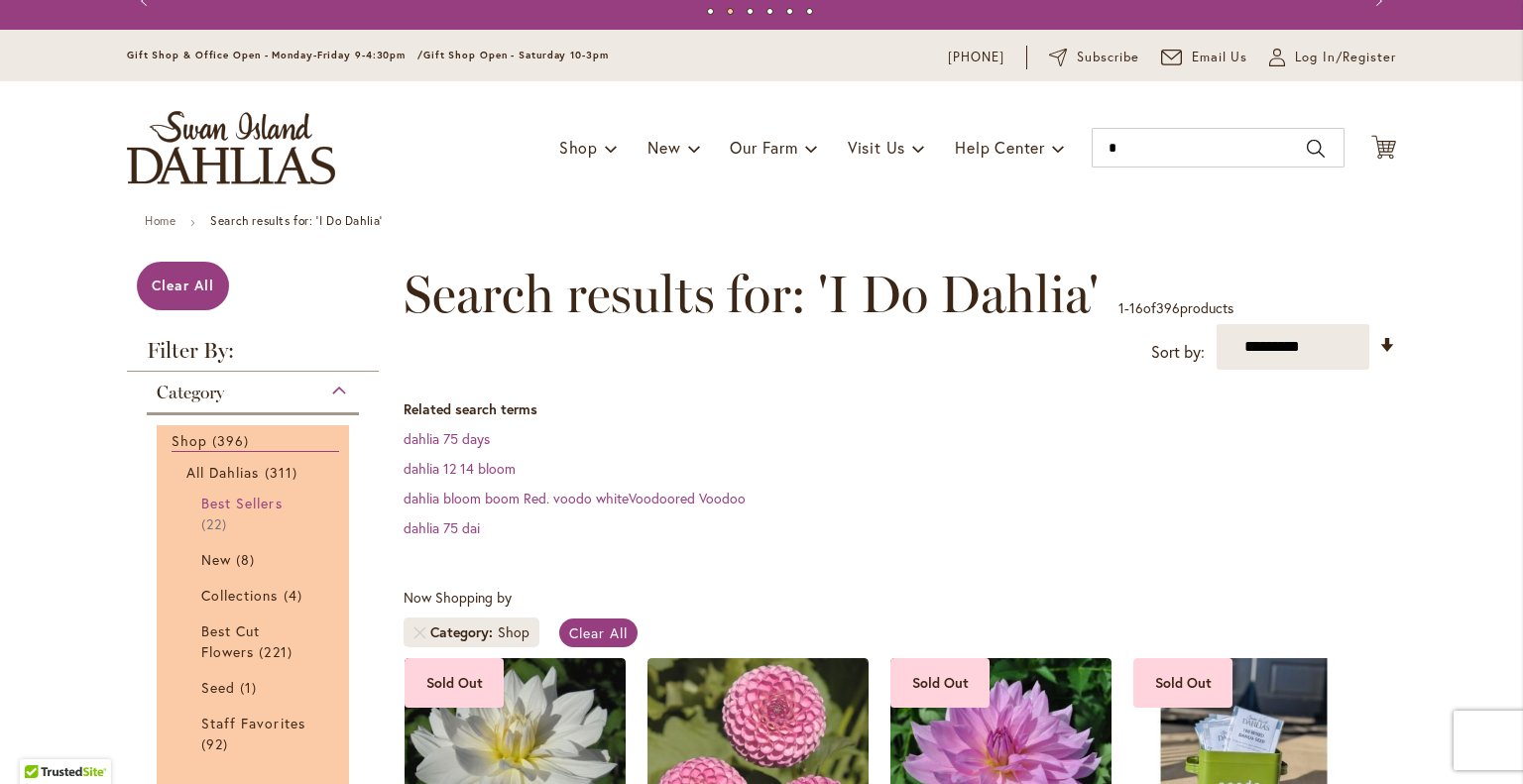 click on "Best Sellers" at bounding box center (242, 503) 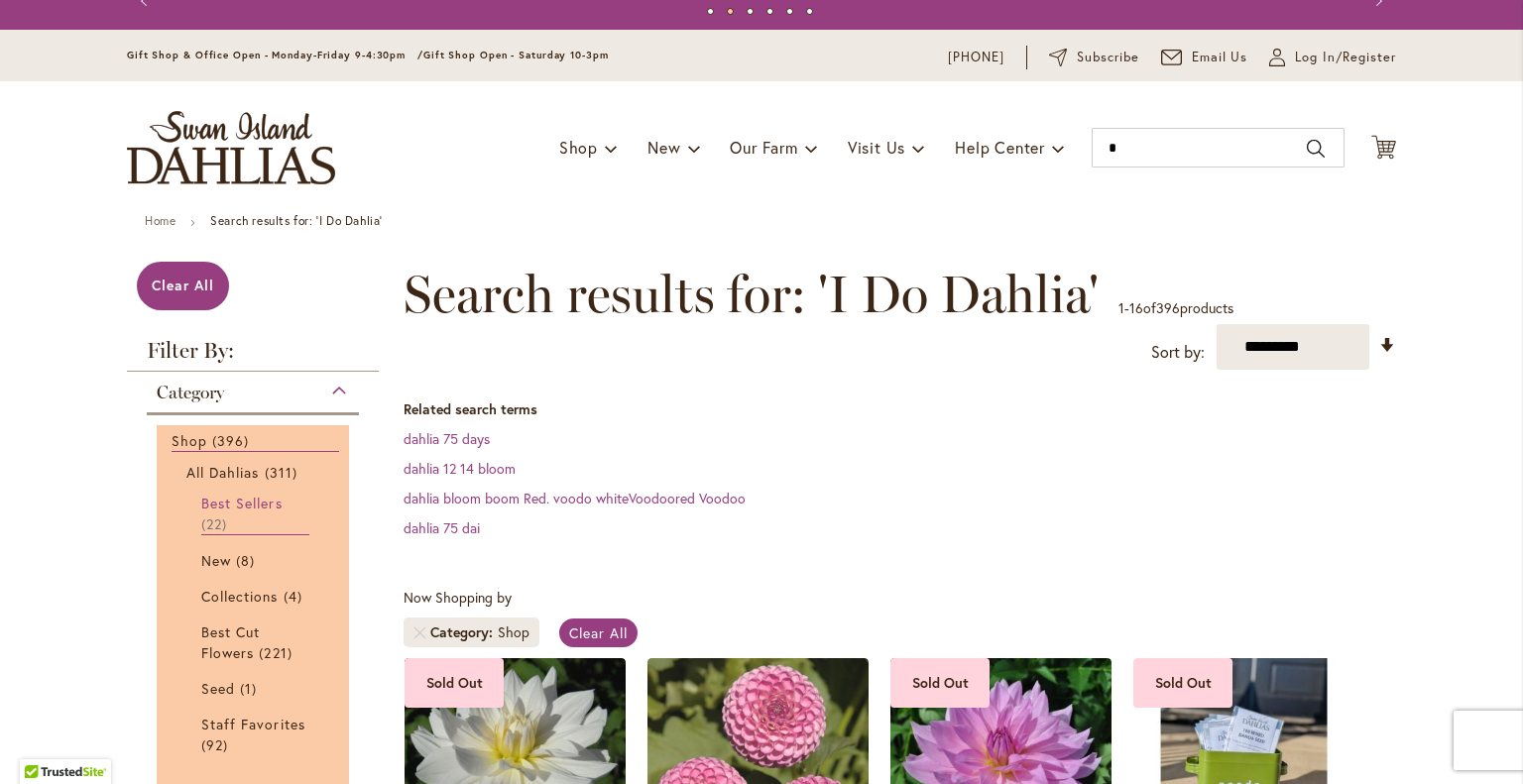 type 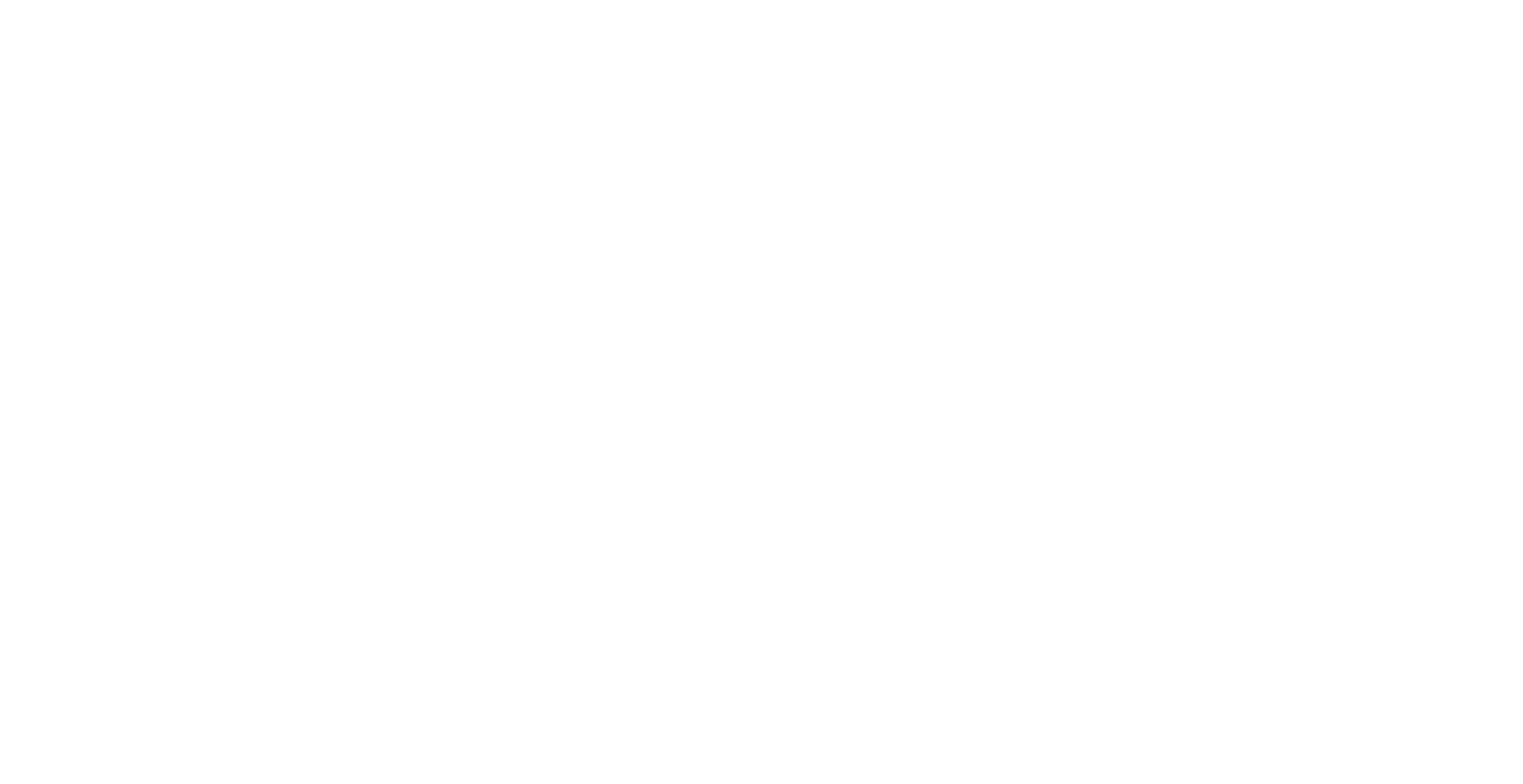 scroll, scrollTop: 0, scrollLeft: 0, axis: both 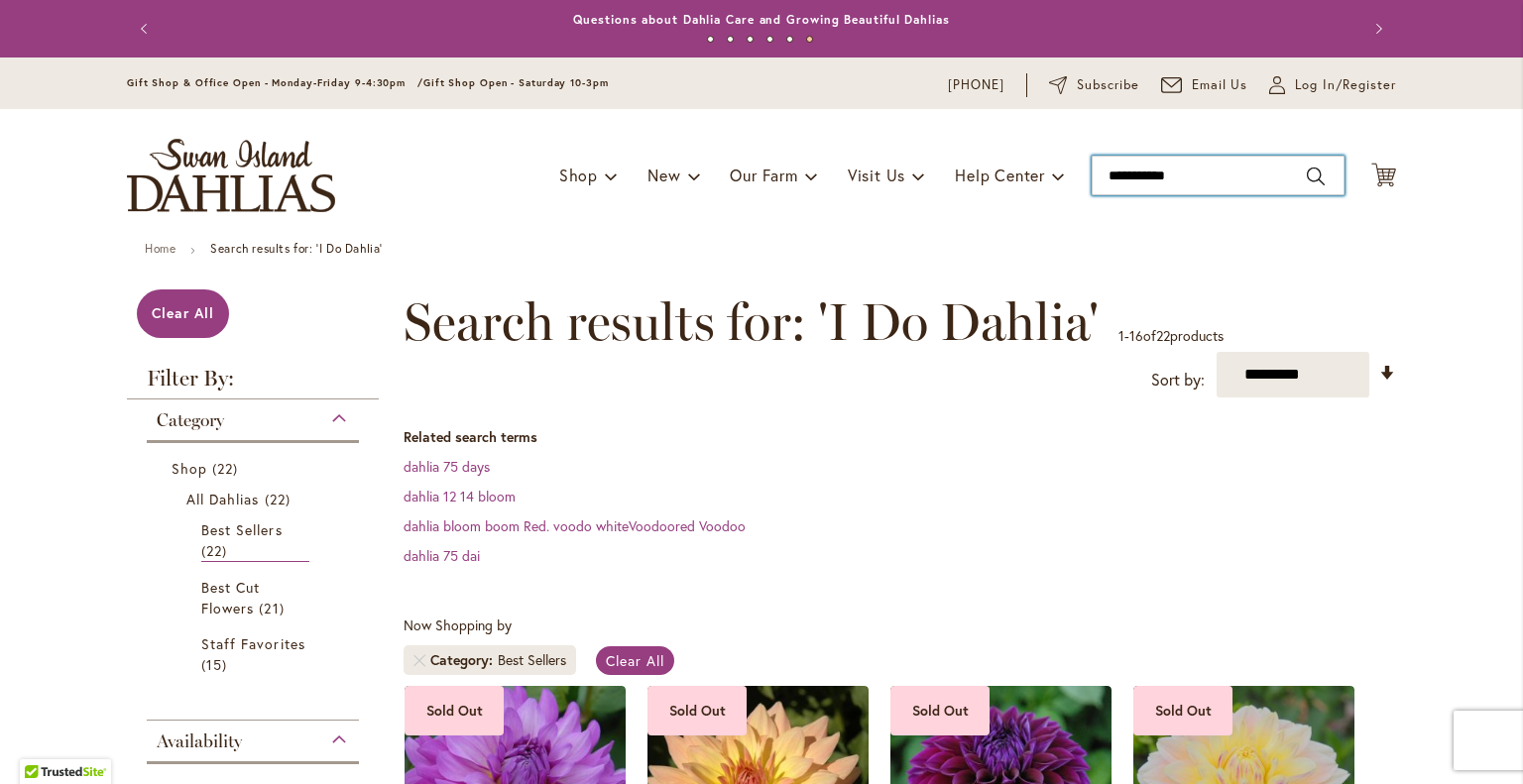 type on "**********" 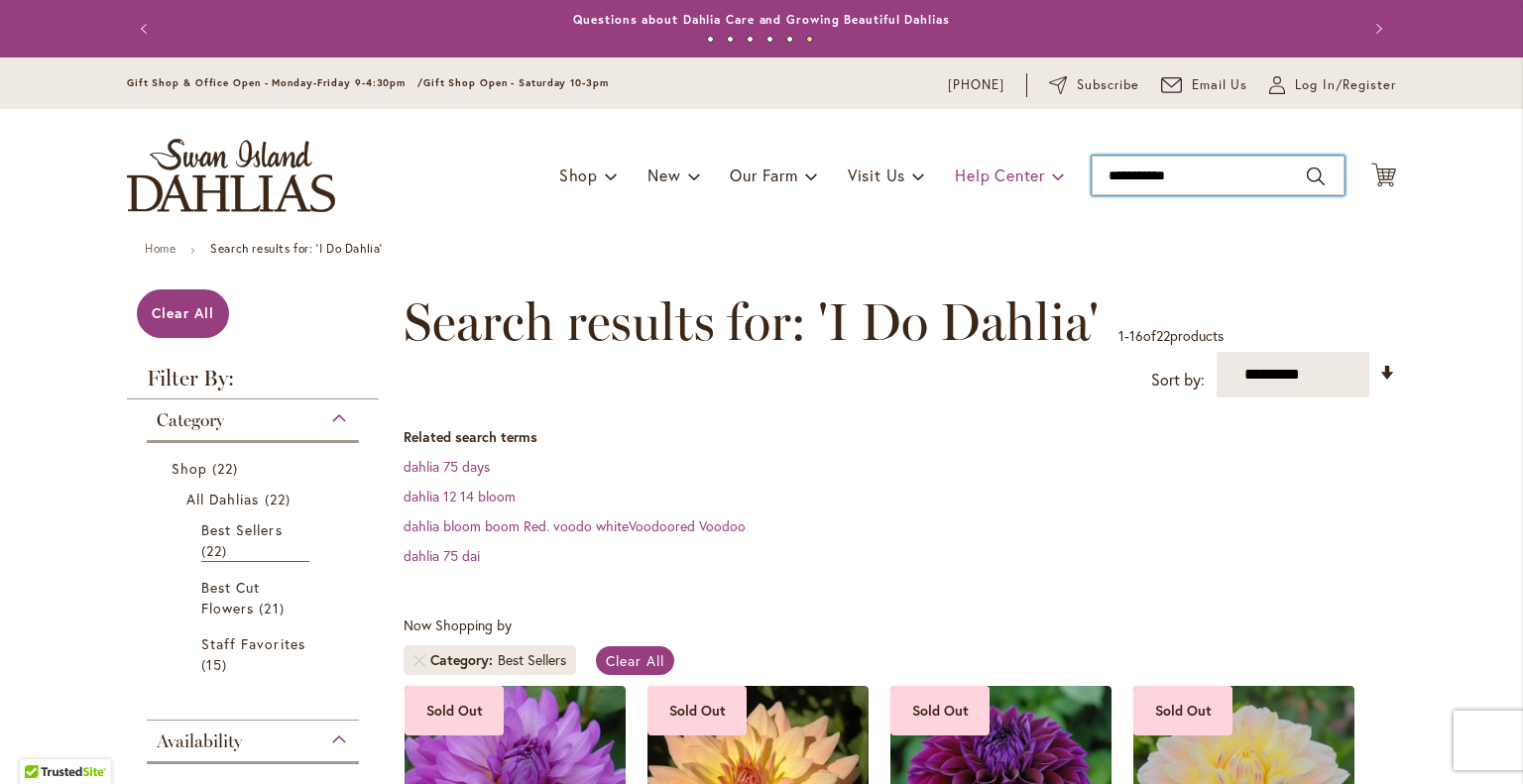 drag, startPoint x: 1194, startPoint y: 178, endPoint x: 1011, endPoint y: 177, distance: 183.00273 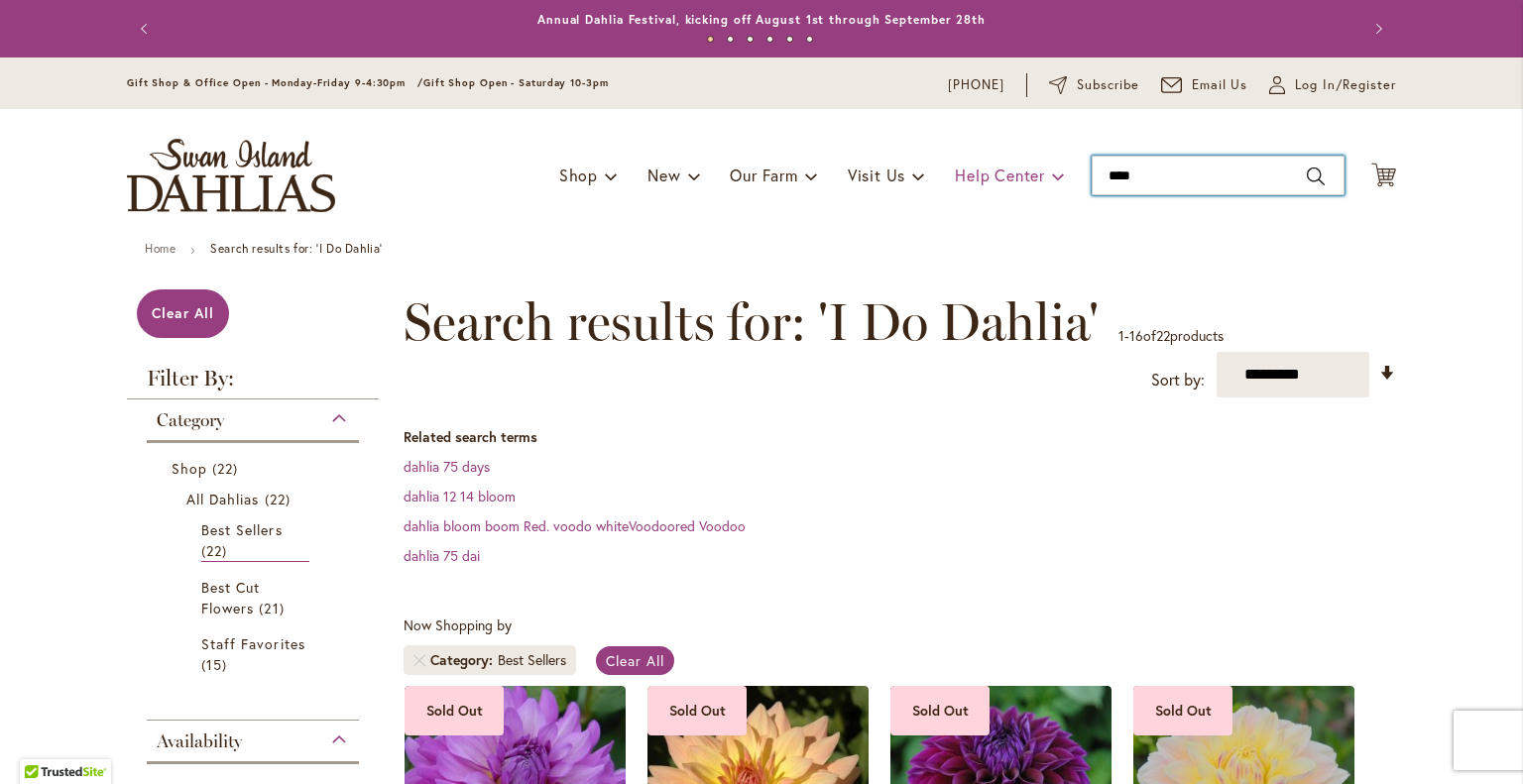type on "*****" 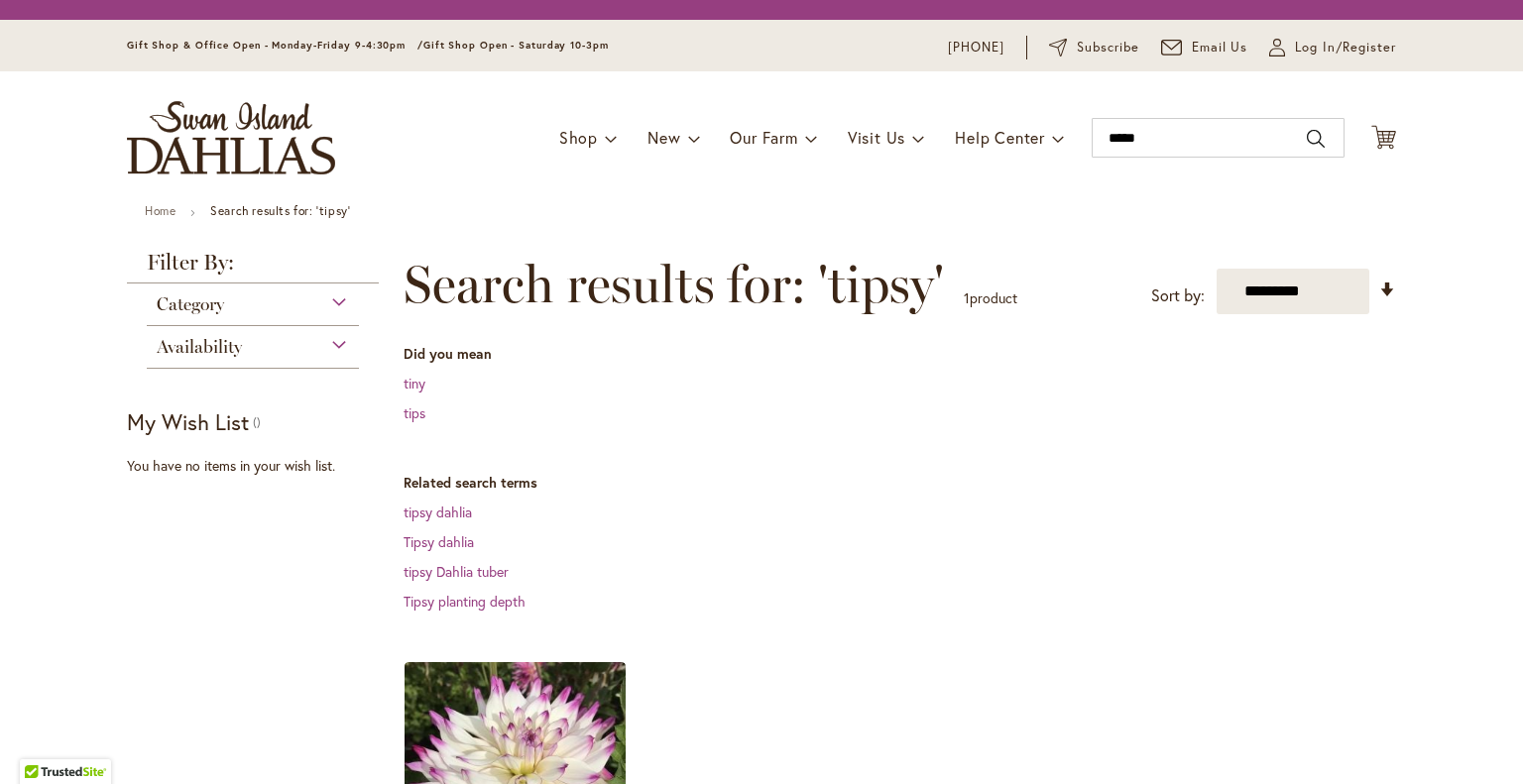 scroll, scrollTop: 0, scrollLeft: 0, axis: both 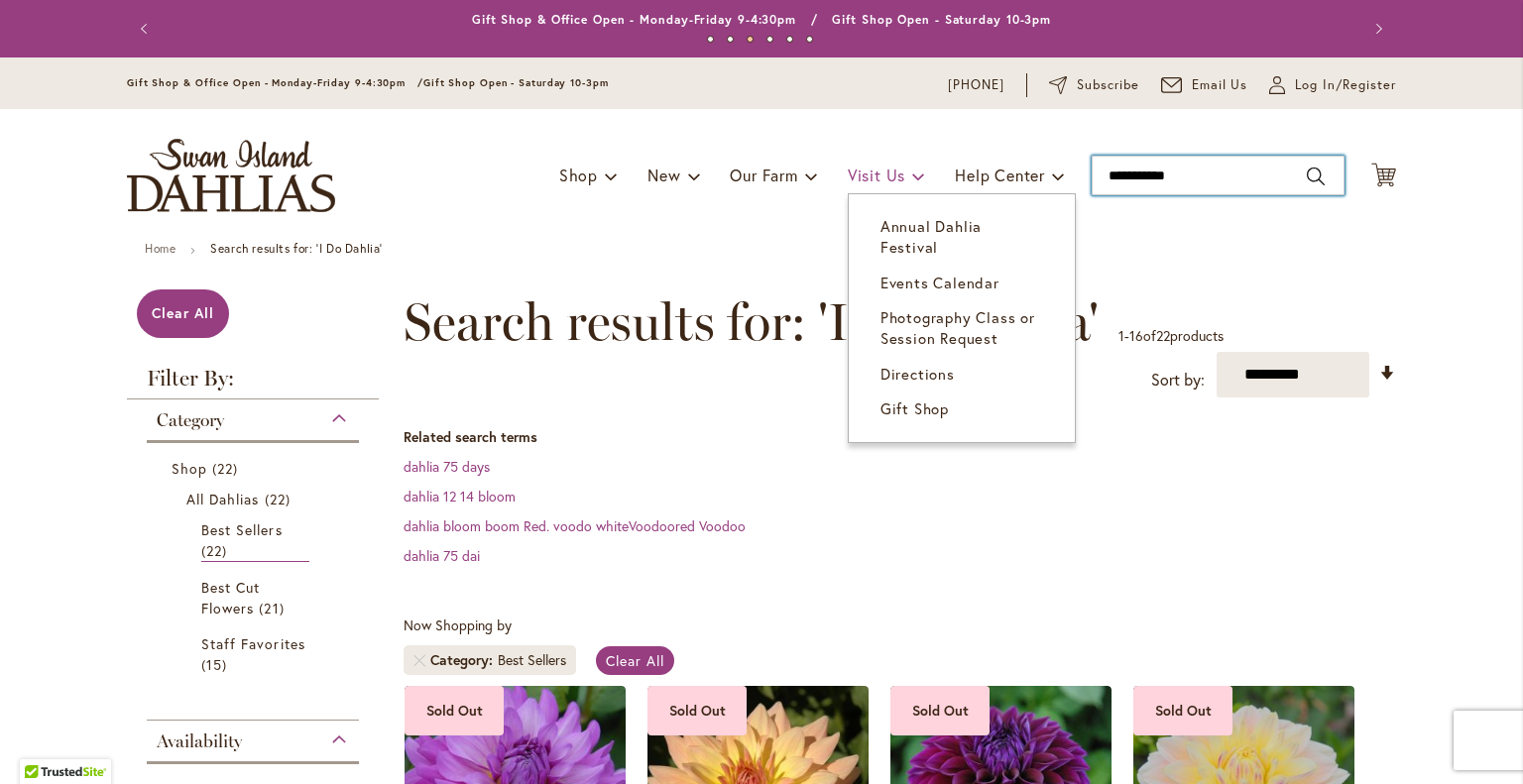 drag, startPoint x: 1190, startPoint y: 184, endPoint x: 913, endPoint y: 171, distance: 277.3049 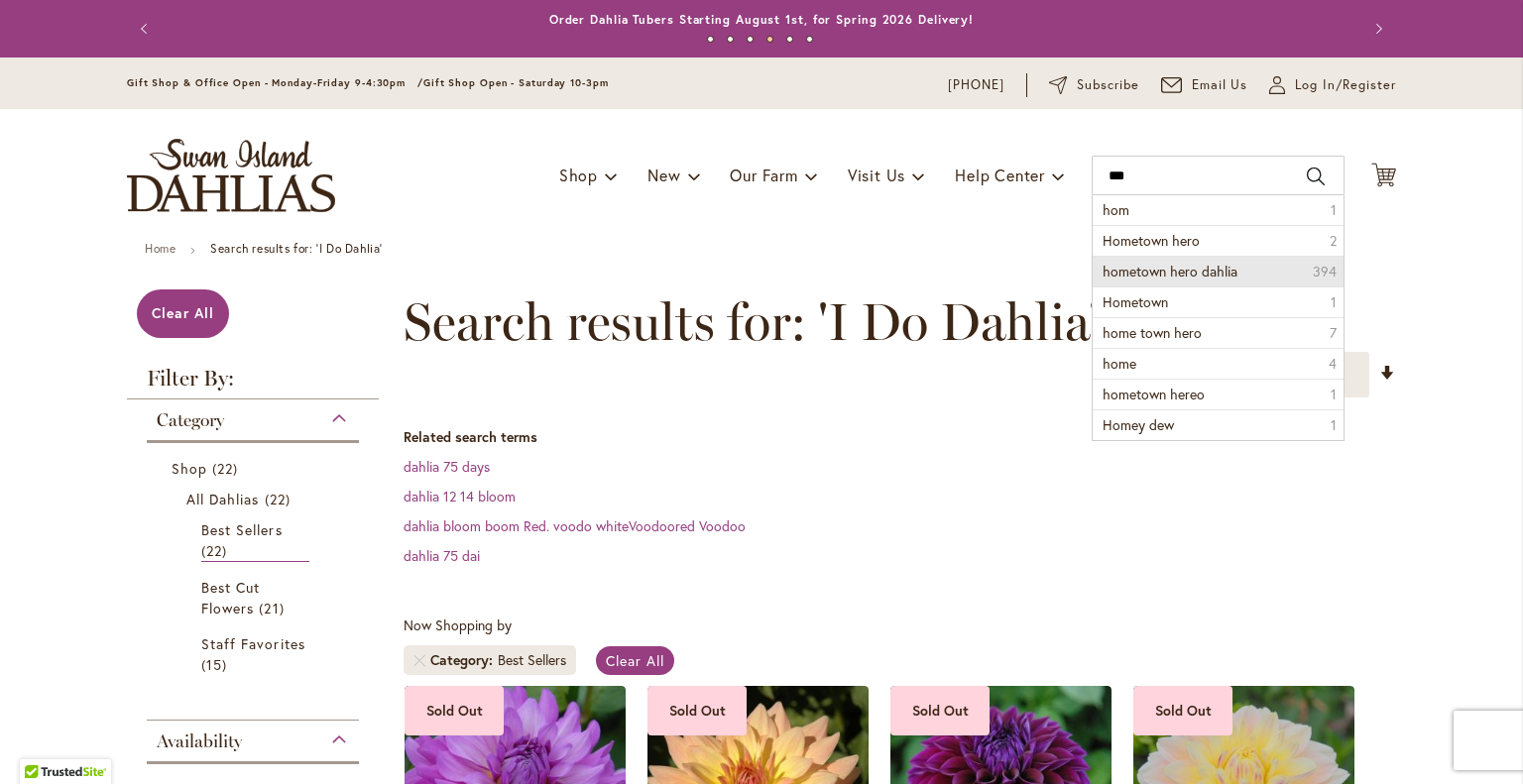click on "hometown hero dahlia" at bounding box center (1170, 271) 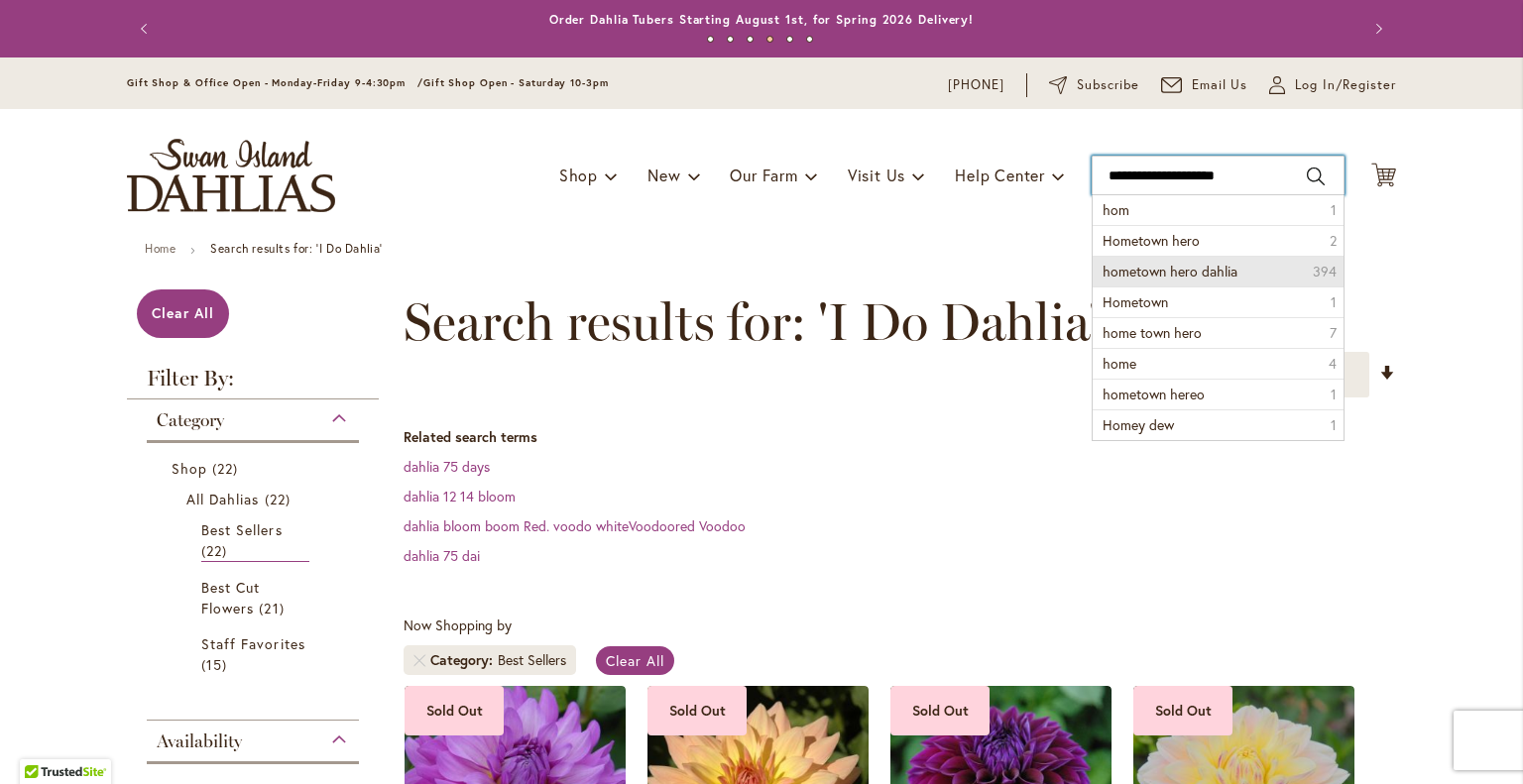 type on "**********" 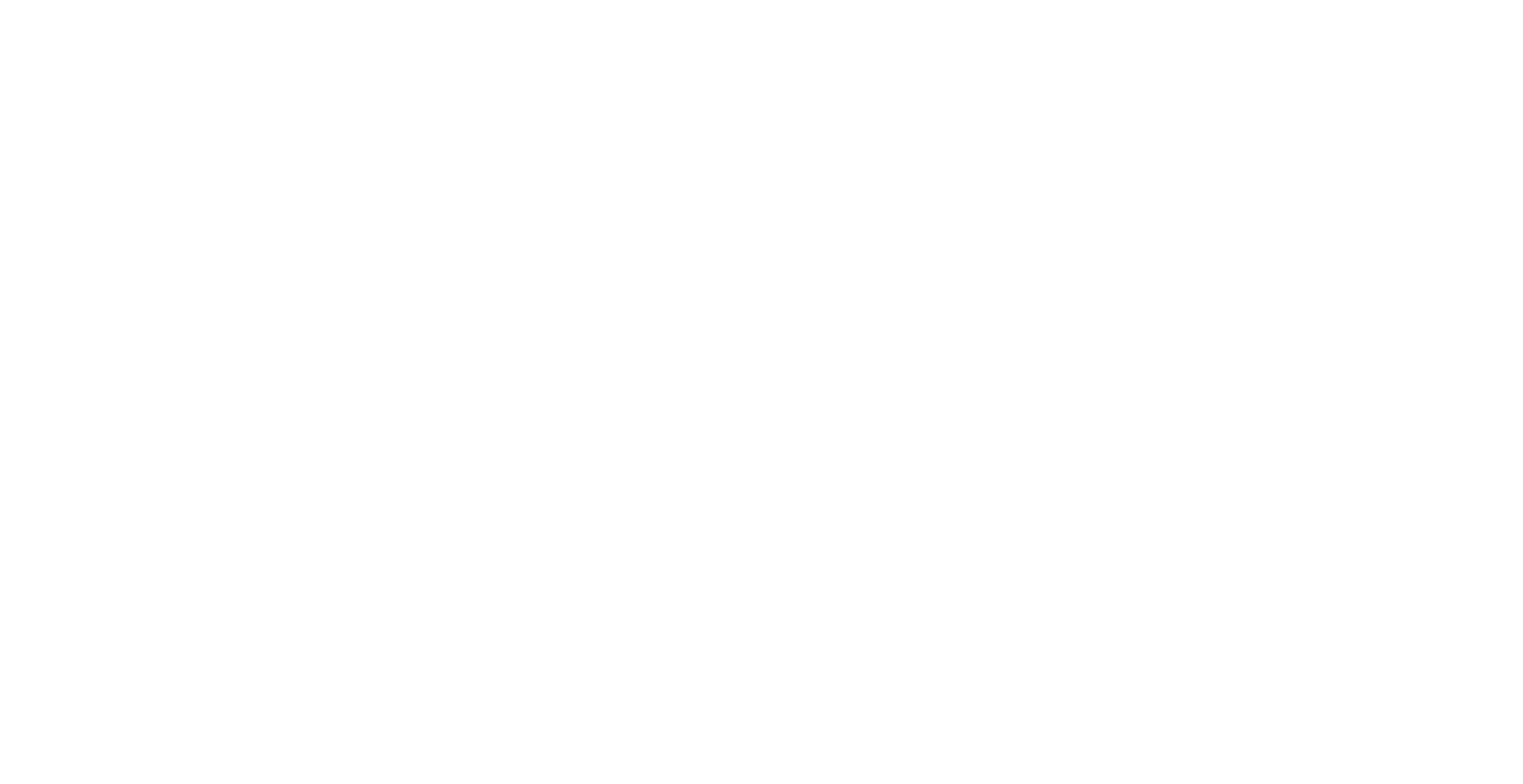 scroll, scrollTop: 0, scrollLeft: 0, axis: both 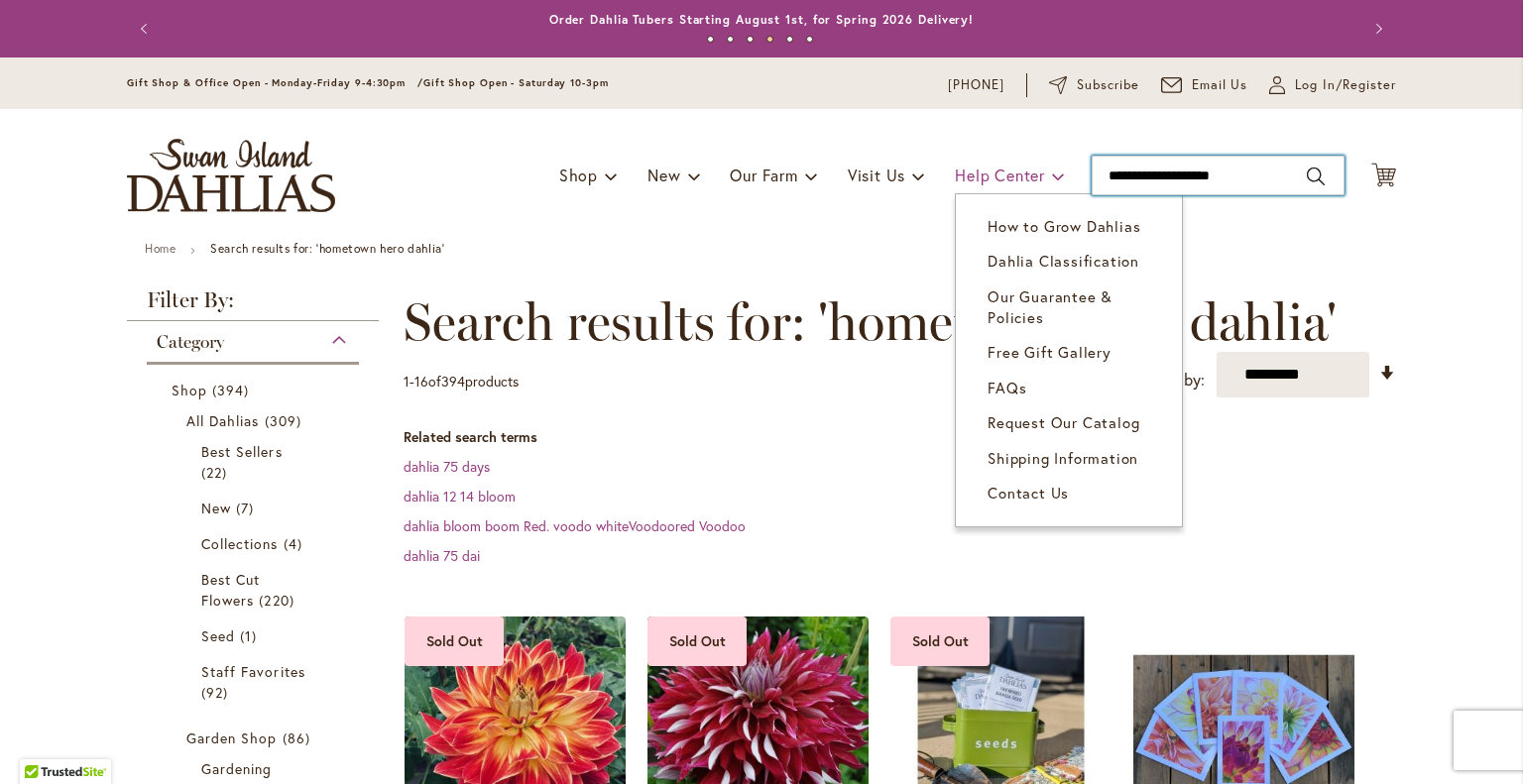 drag, startPoint x: 1259, startPoint y: 182, endPoint x: 999, endPoint y: 158, distance: 261.10534 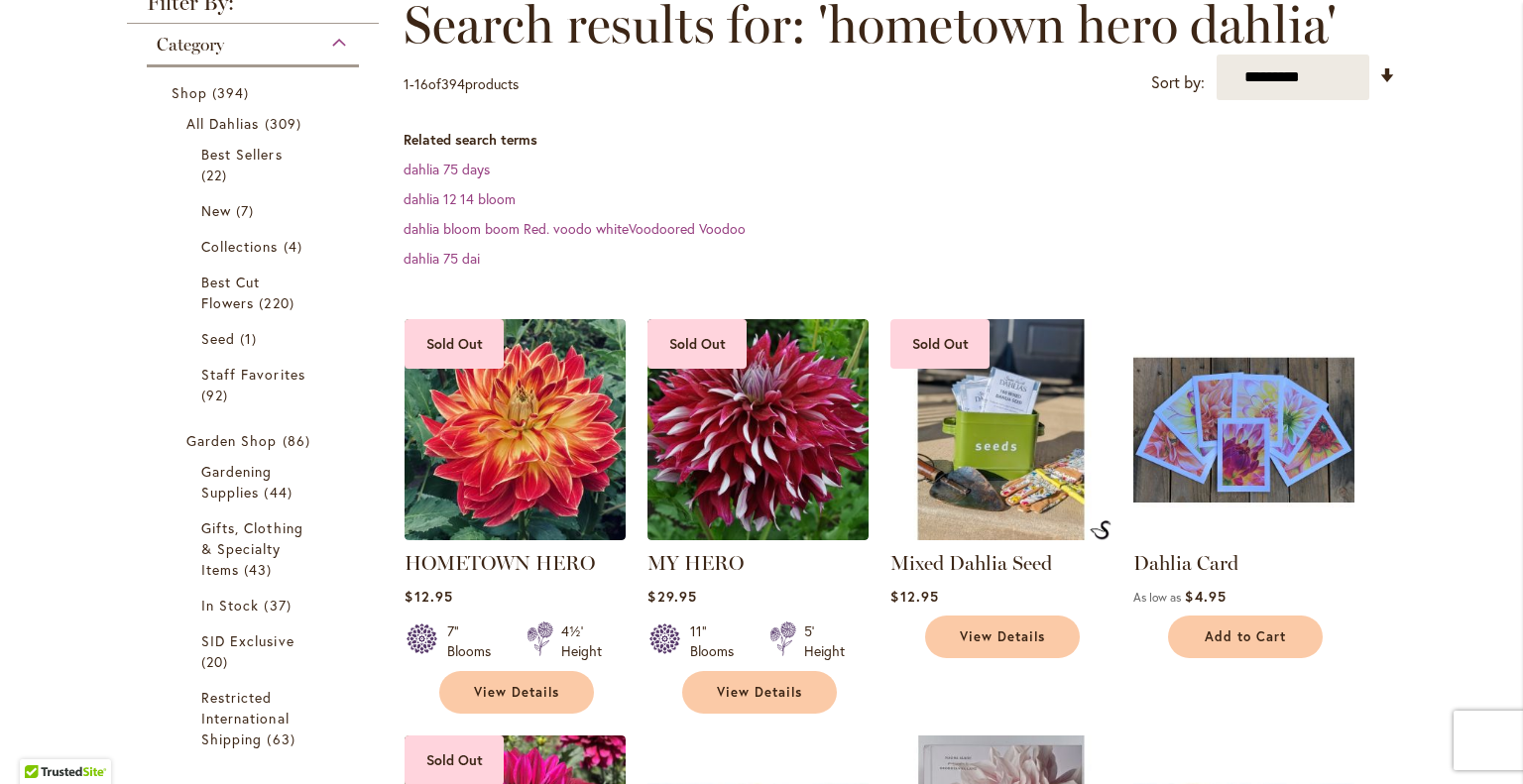 scroll, scrollTop: 0, scrollLeft: 0, axis: both 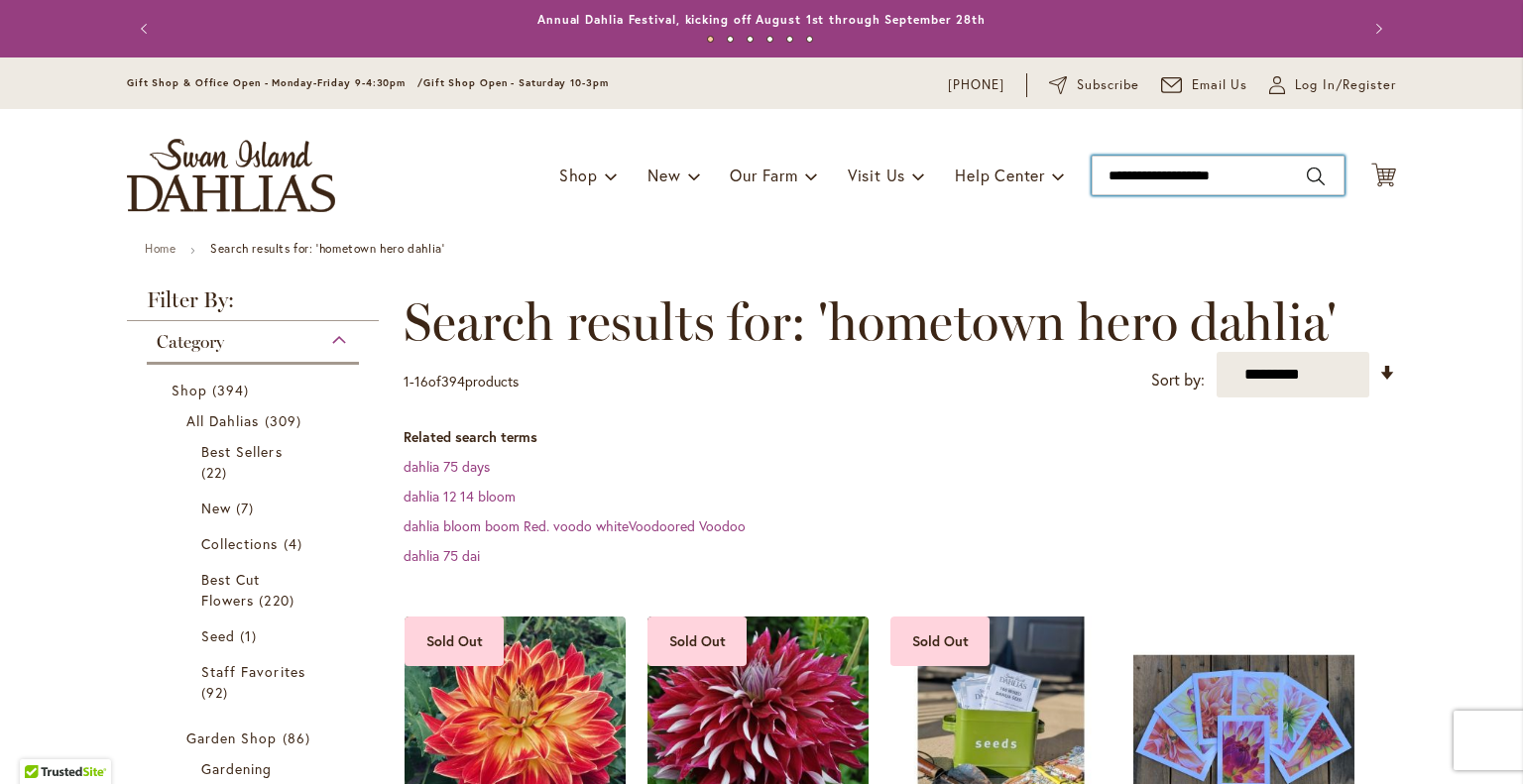 click on "**********" at bounding box center (1218, 175) 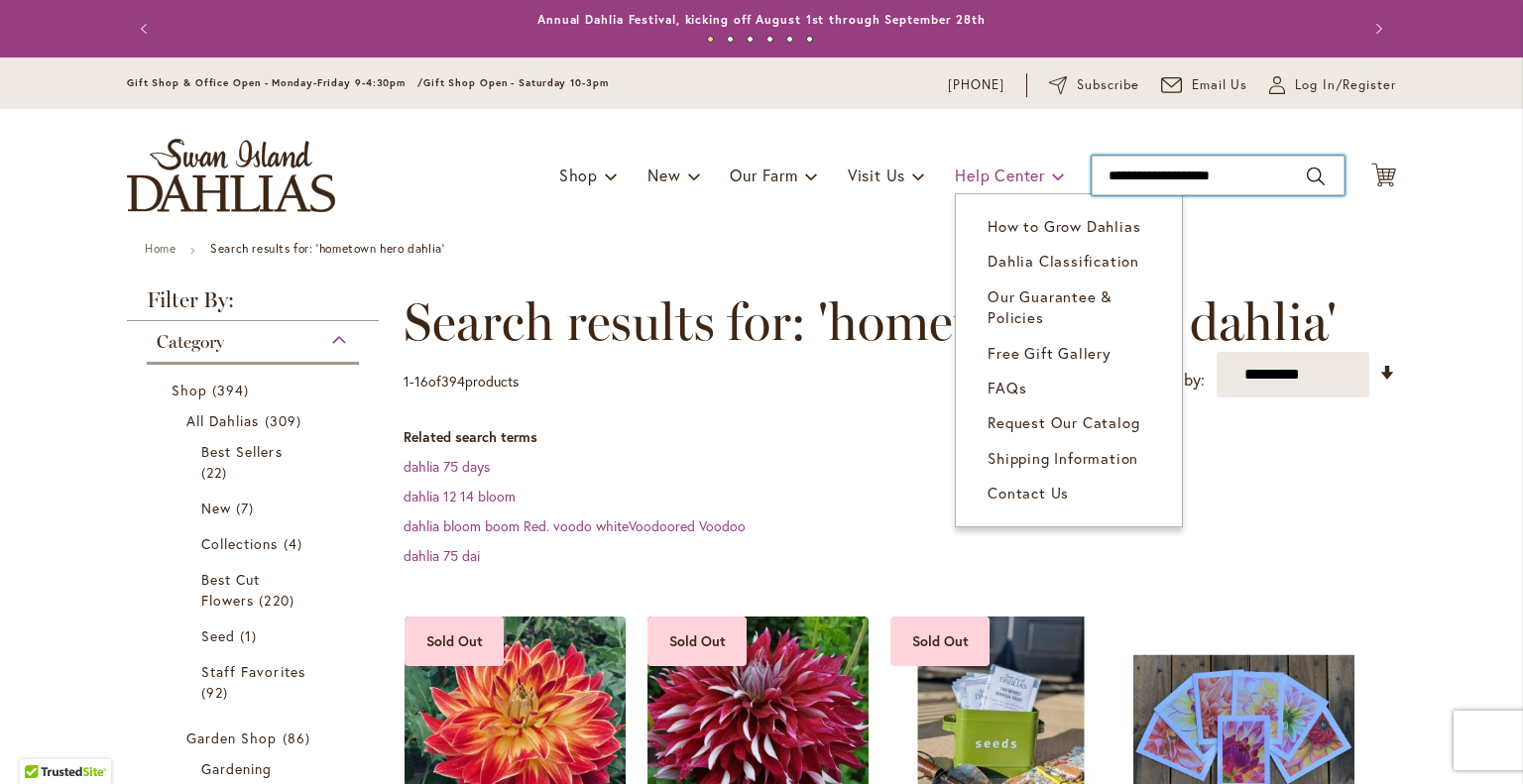 drag, startPoint x: 1269, startPoint y: 178, endPoint x: 1025, endPoint y: 177, distance: 244.00205 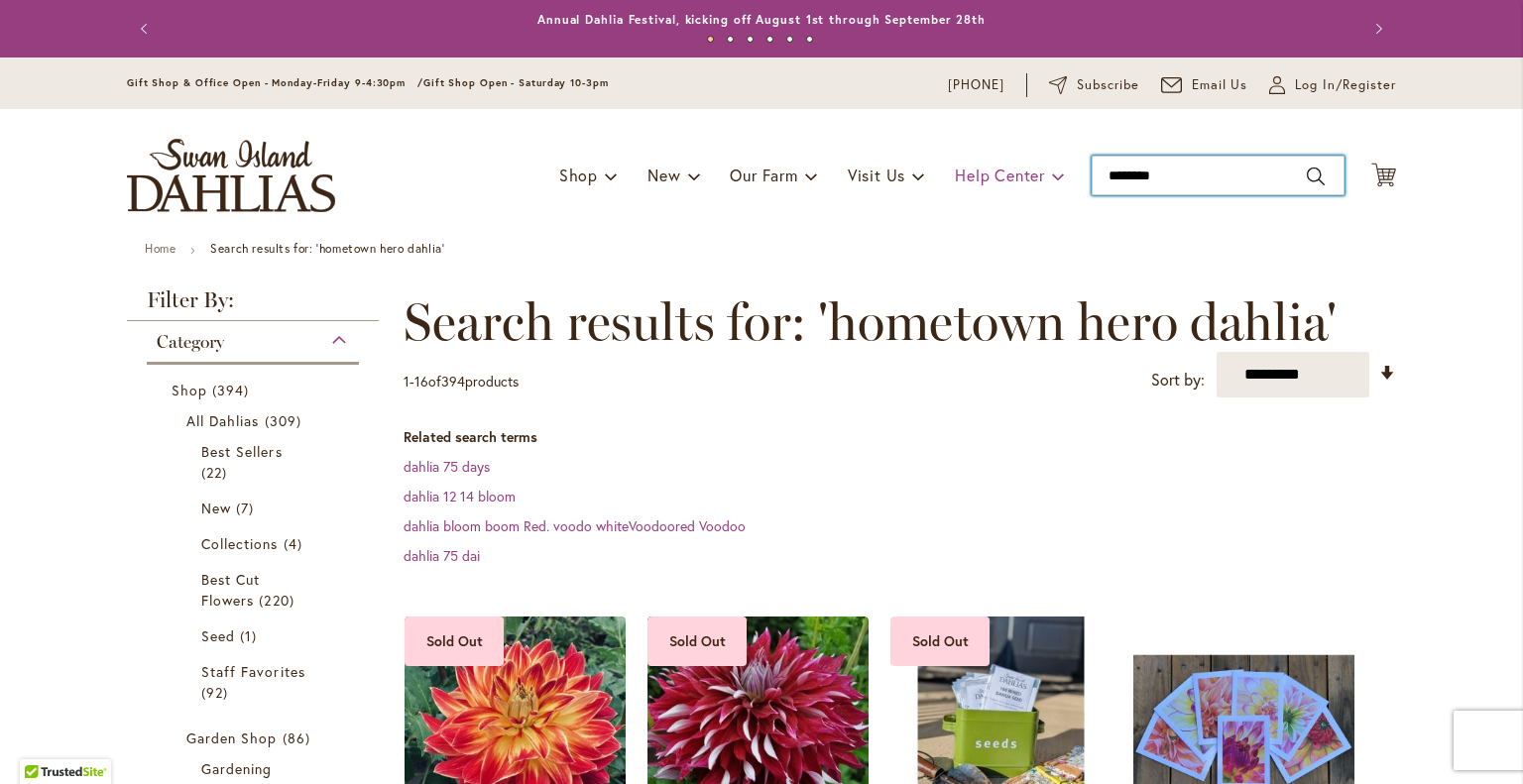 type on "*********" 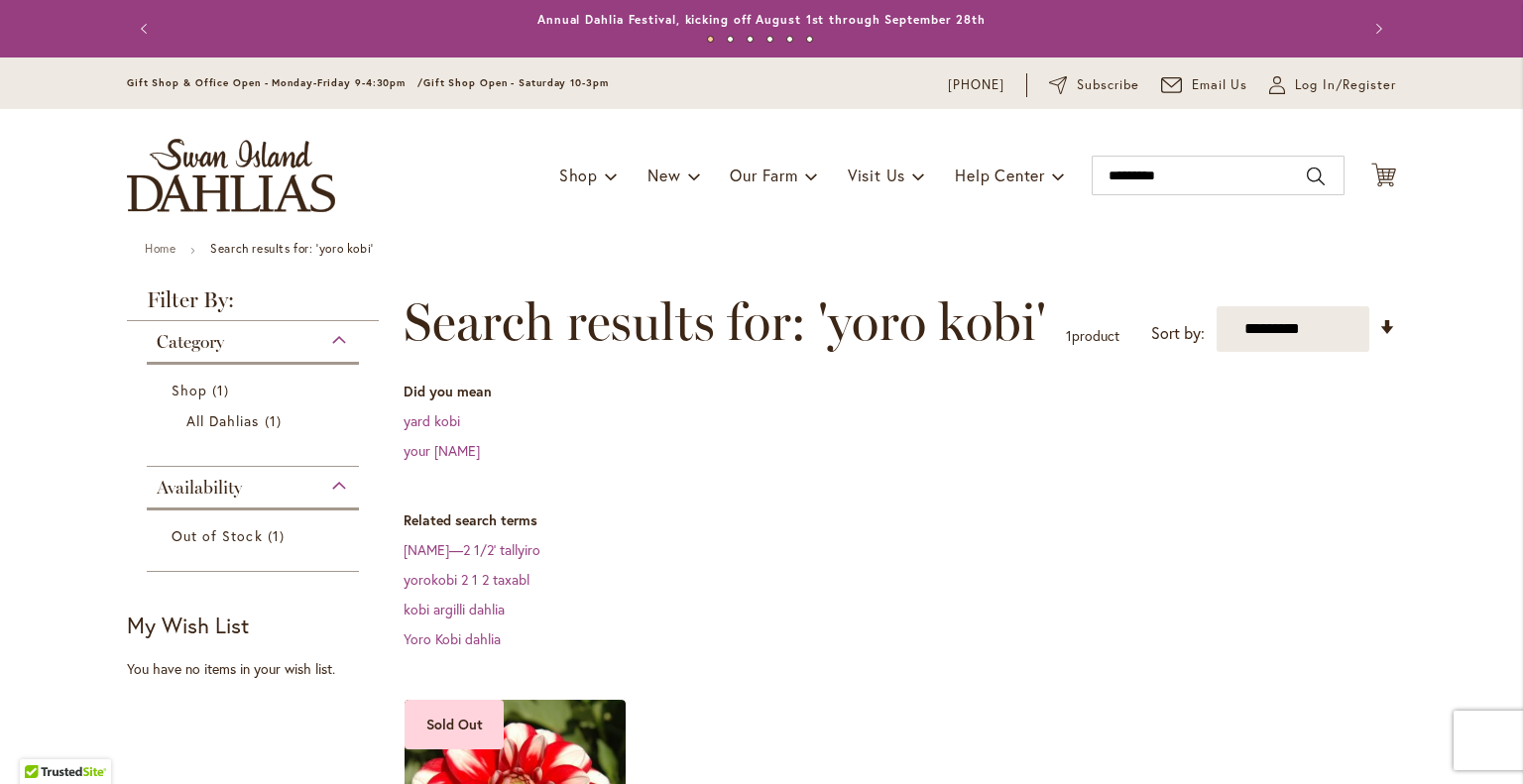 scroll, scrollTop: 0, scrollLeft: 0, axis: both 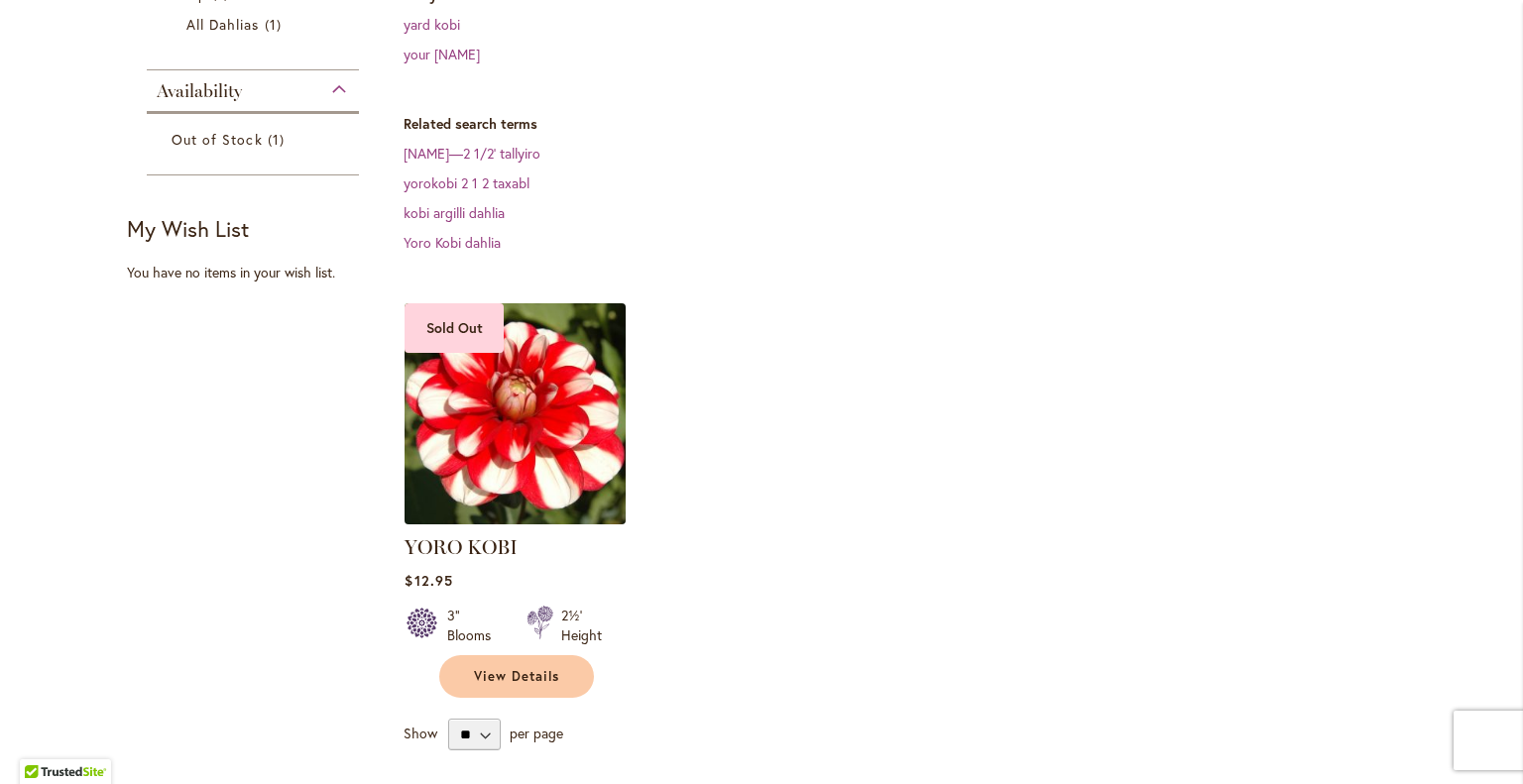 click at bounding box center [516, 413] 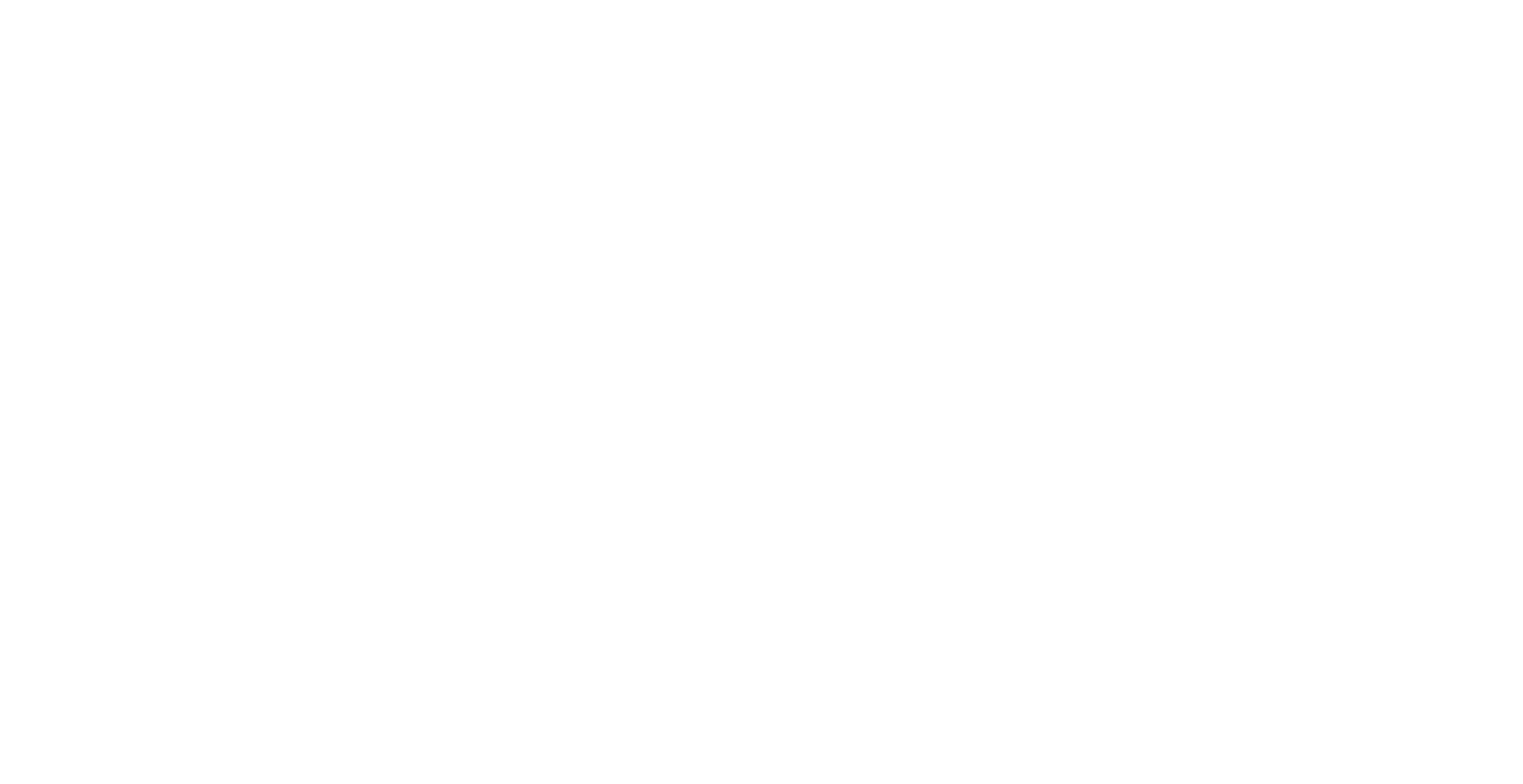 scroll, scrollTop: 0, scrollLeft: 0, axis: both 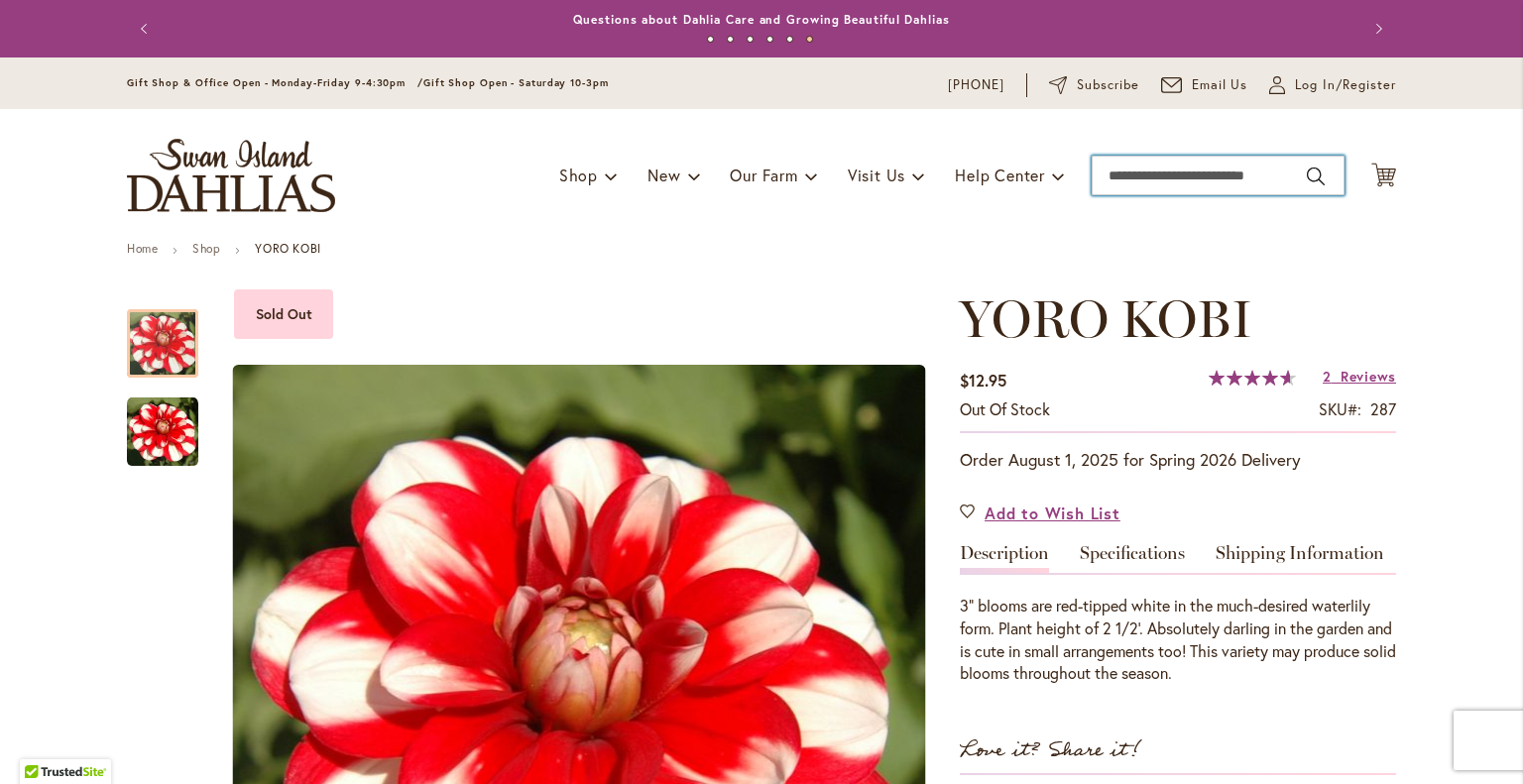 click on "Search" at bounding box center (1218, 175) 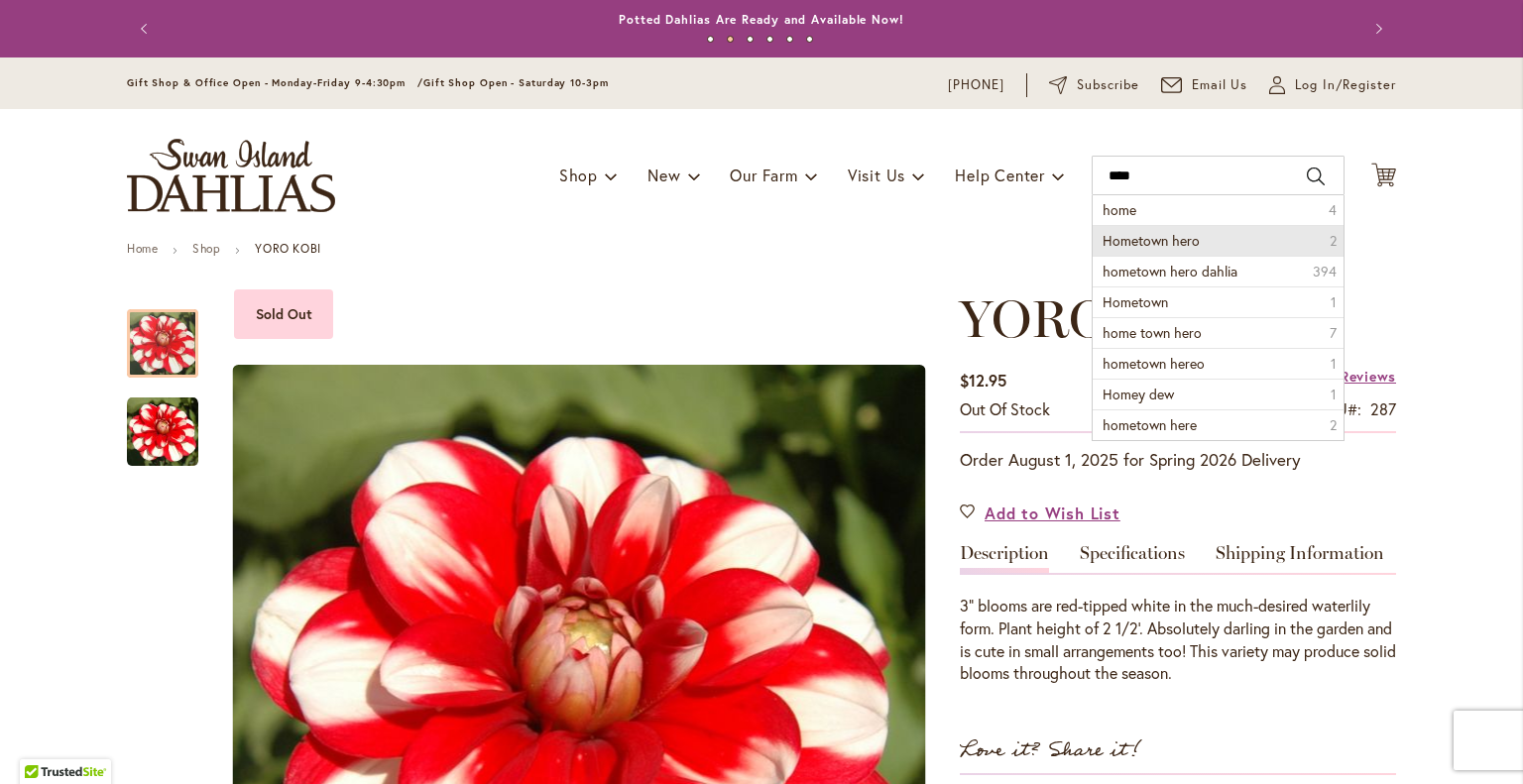 click on "Hometown hero" at bounding box center (1151, 240) 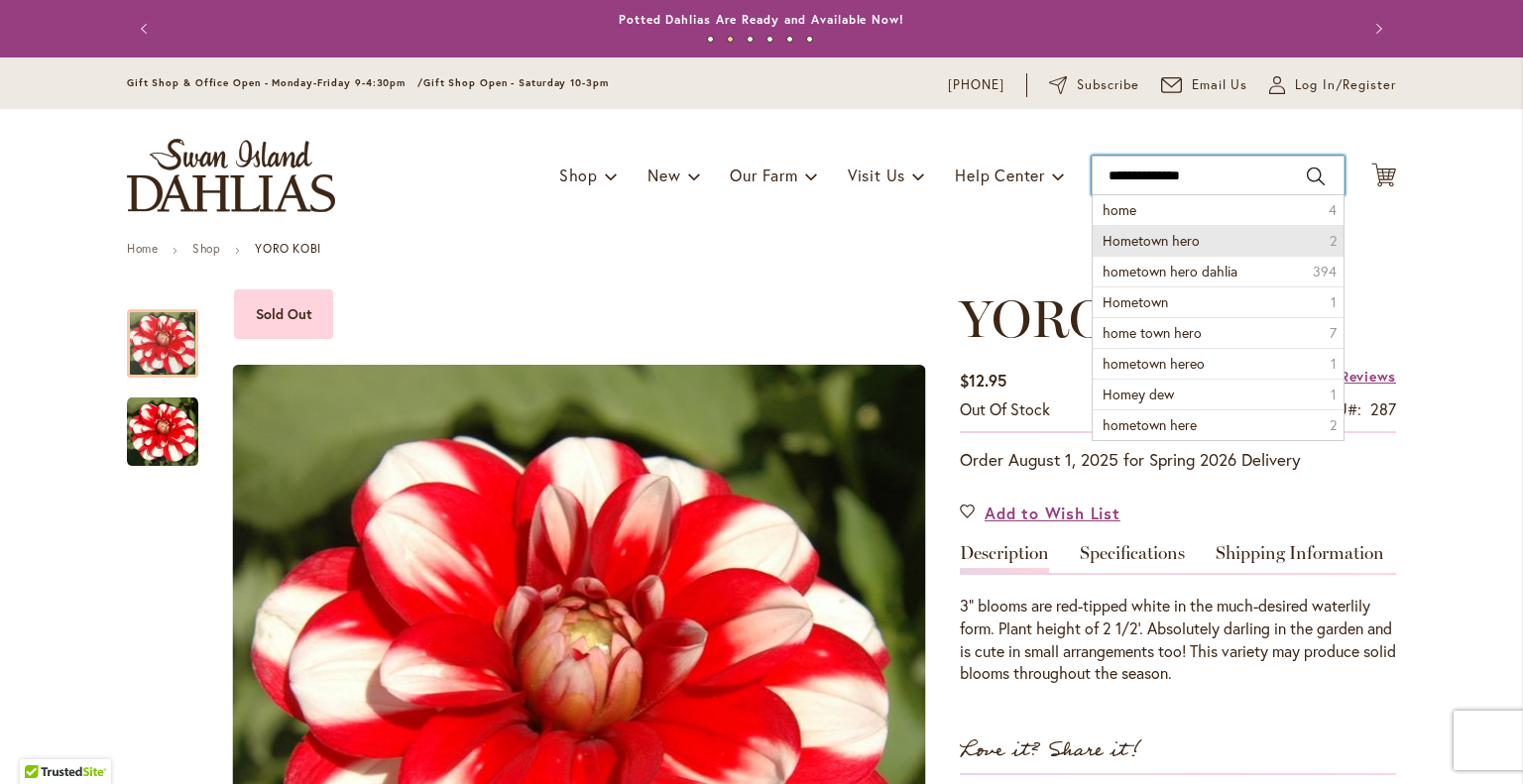 type on "**********" 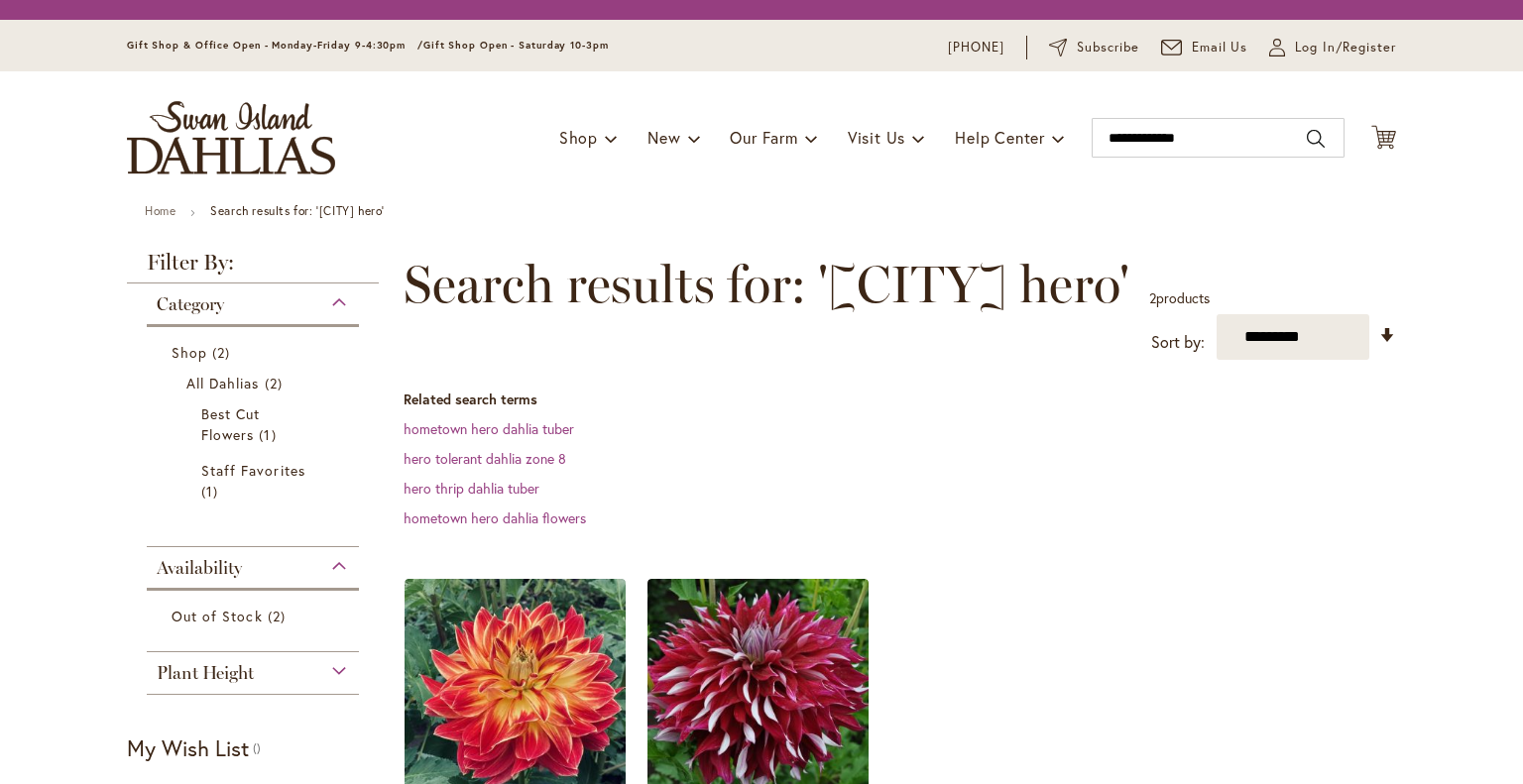 scroll, scrollTop: 0, scrollLeft: 0, axis: both 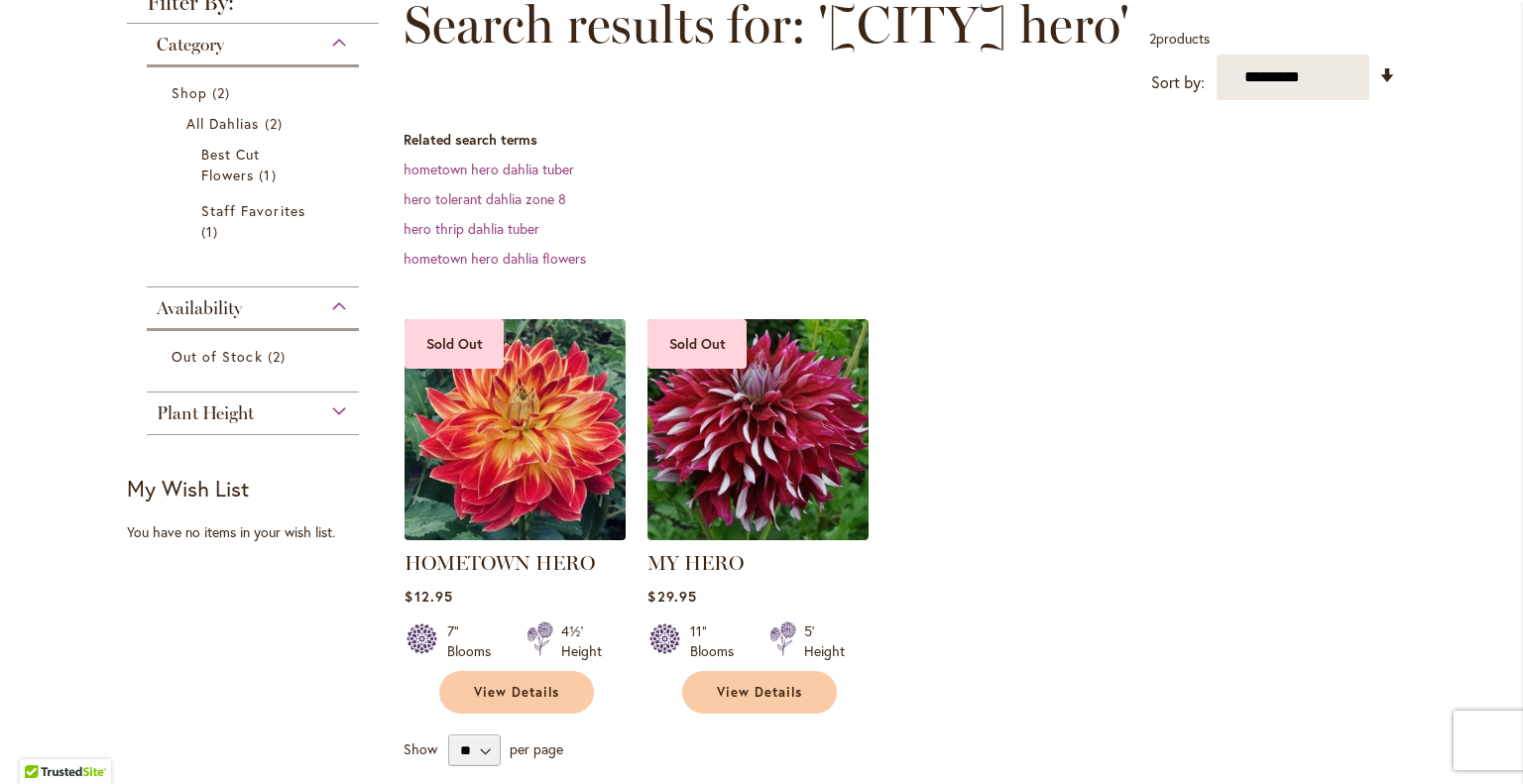 click at bounding box center [516, 430] 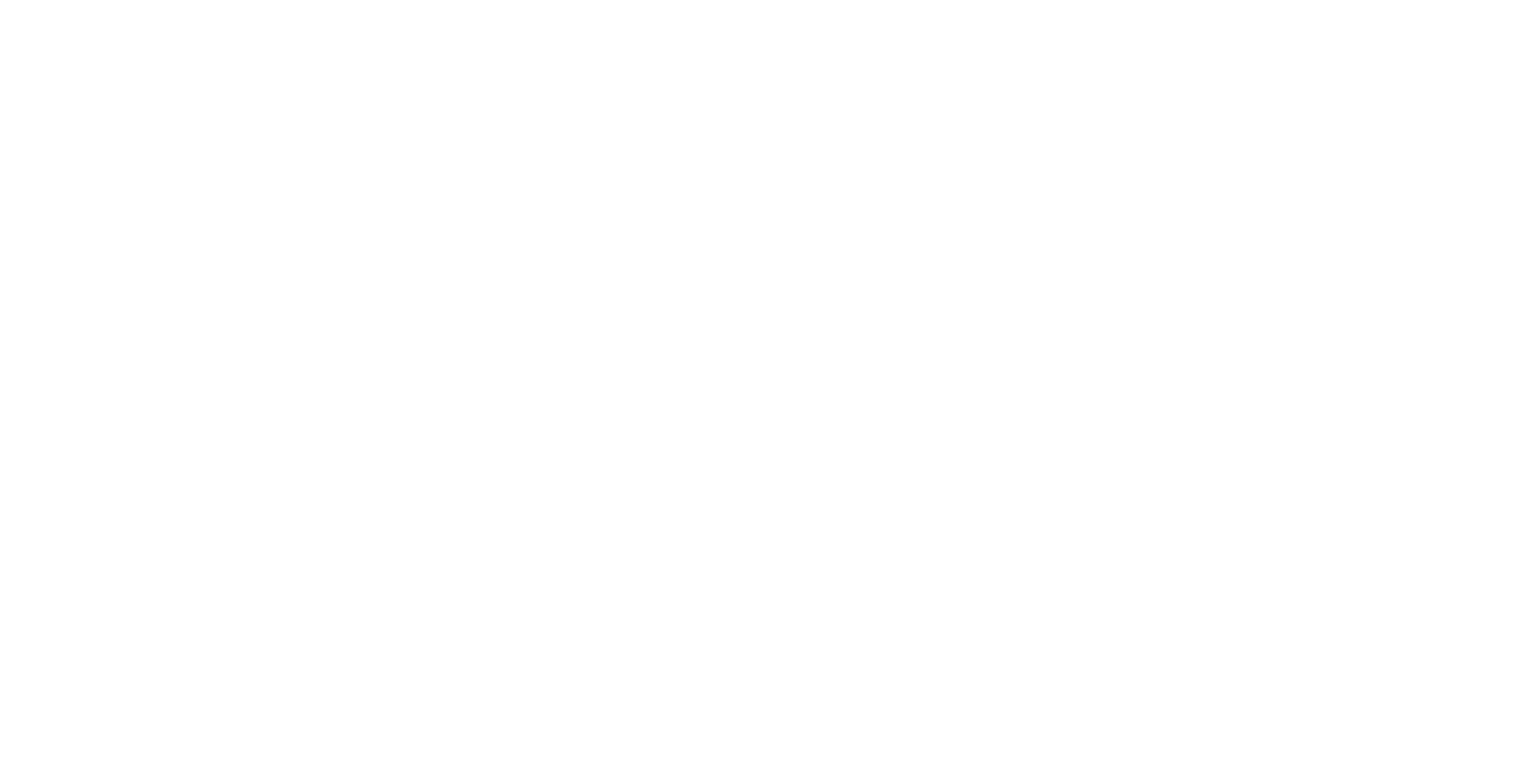 scroll, scrollTop: 0, scrollLeft: 0, axis: both 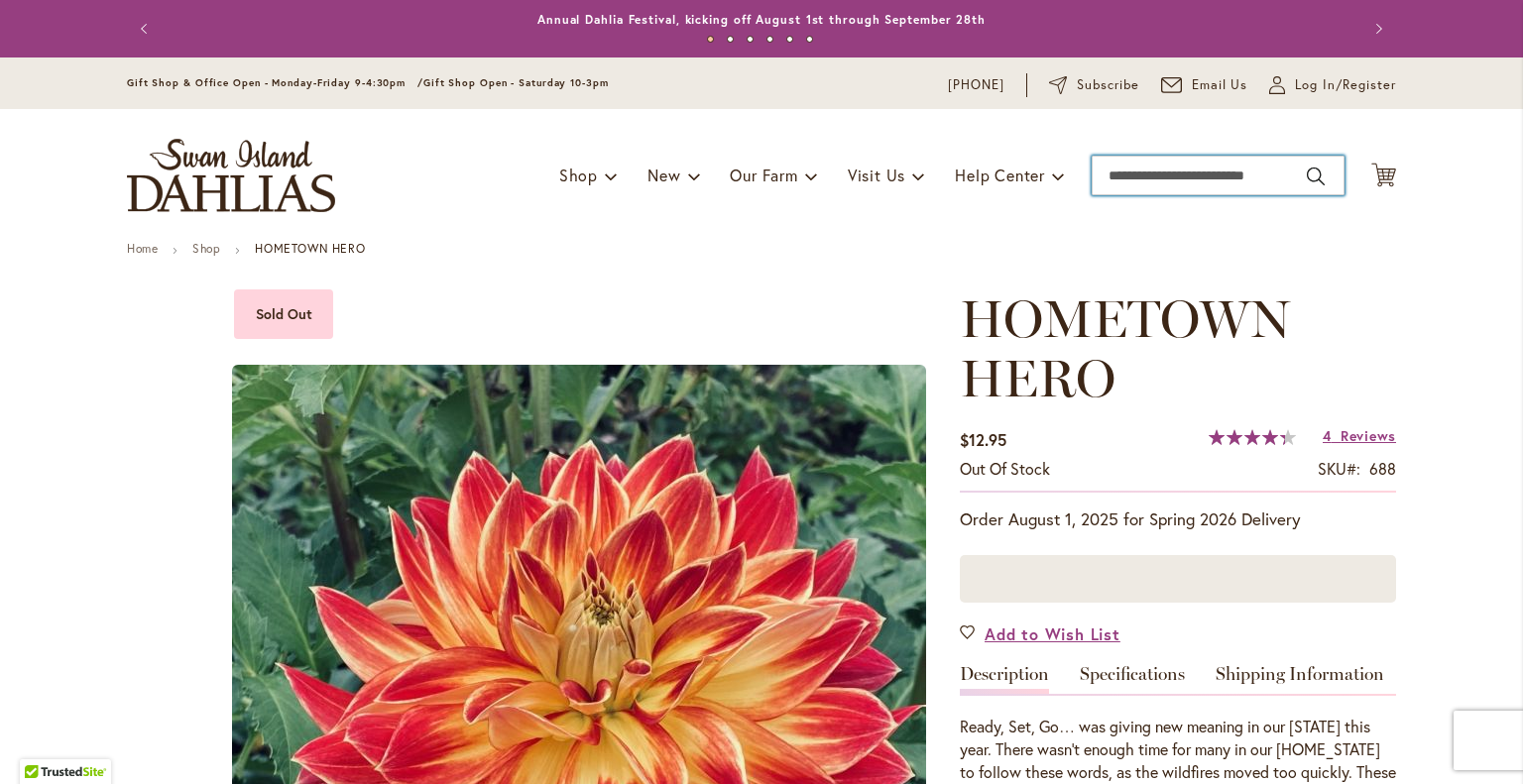 click on "Search" at bounding box center (1218, 175) 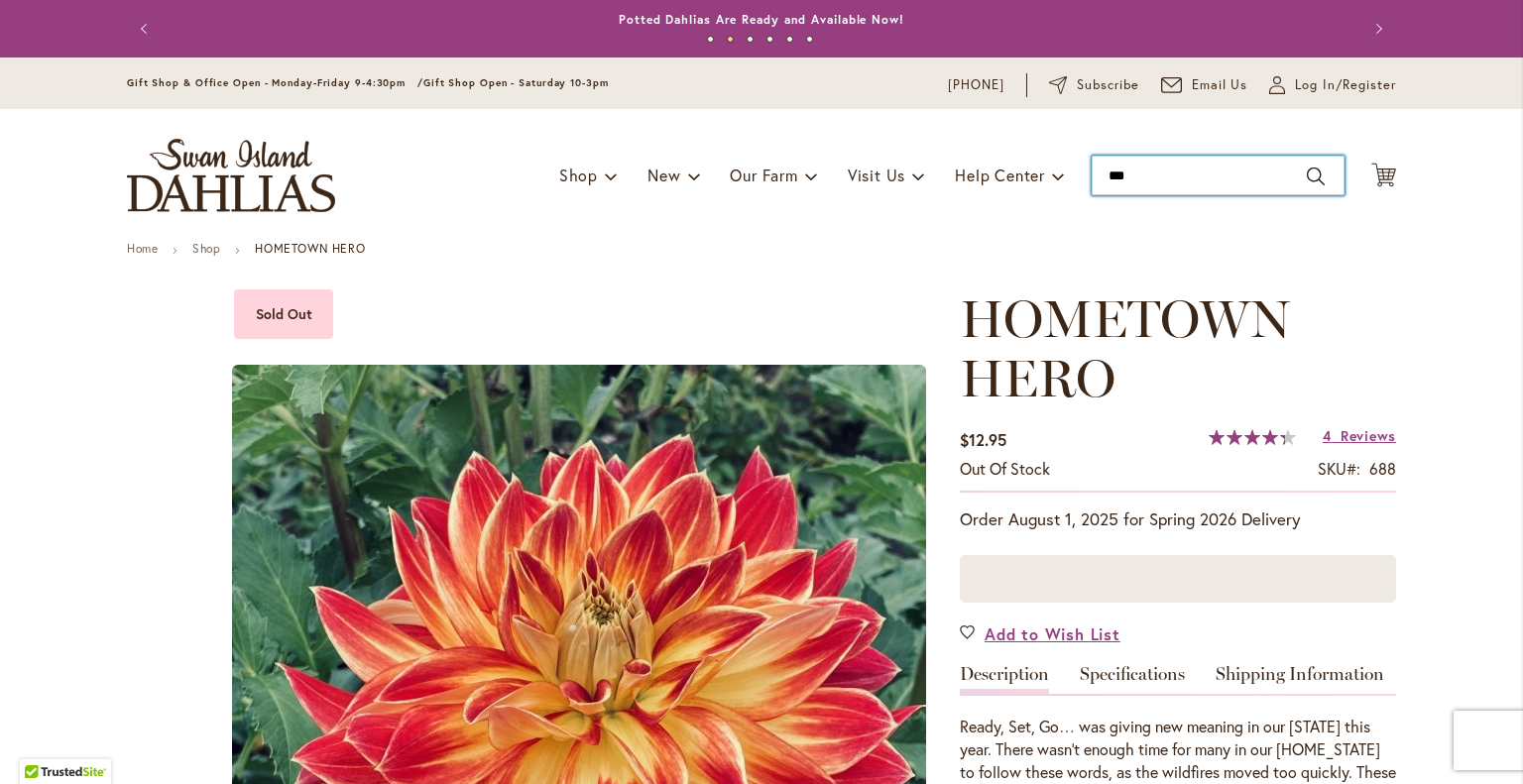 type on "****" 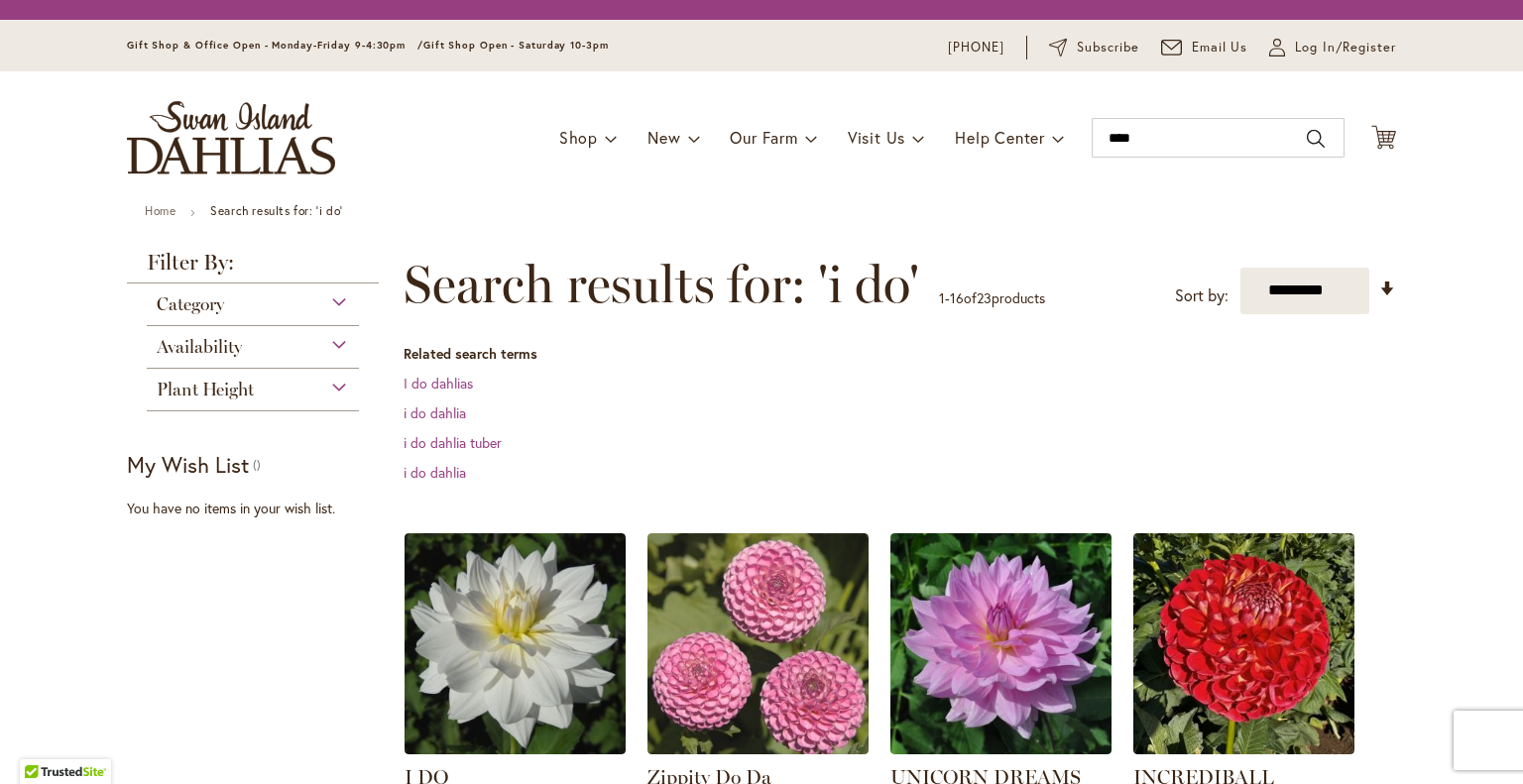 scroll, scrollTop: 0, scrollLeft: 0, axis: both 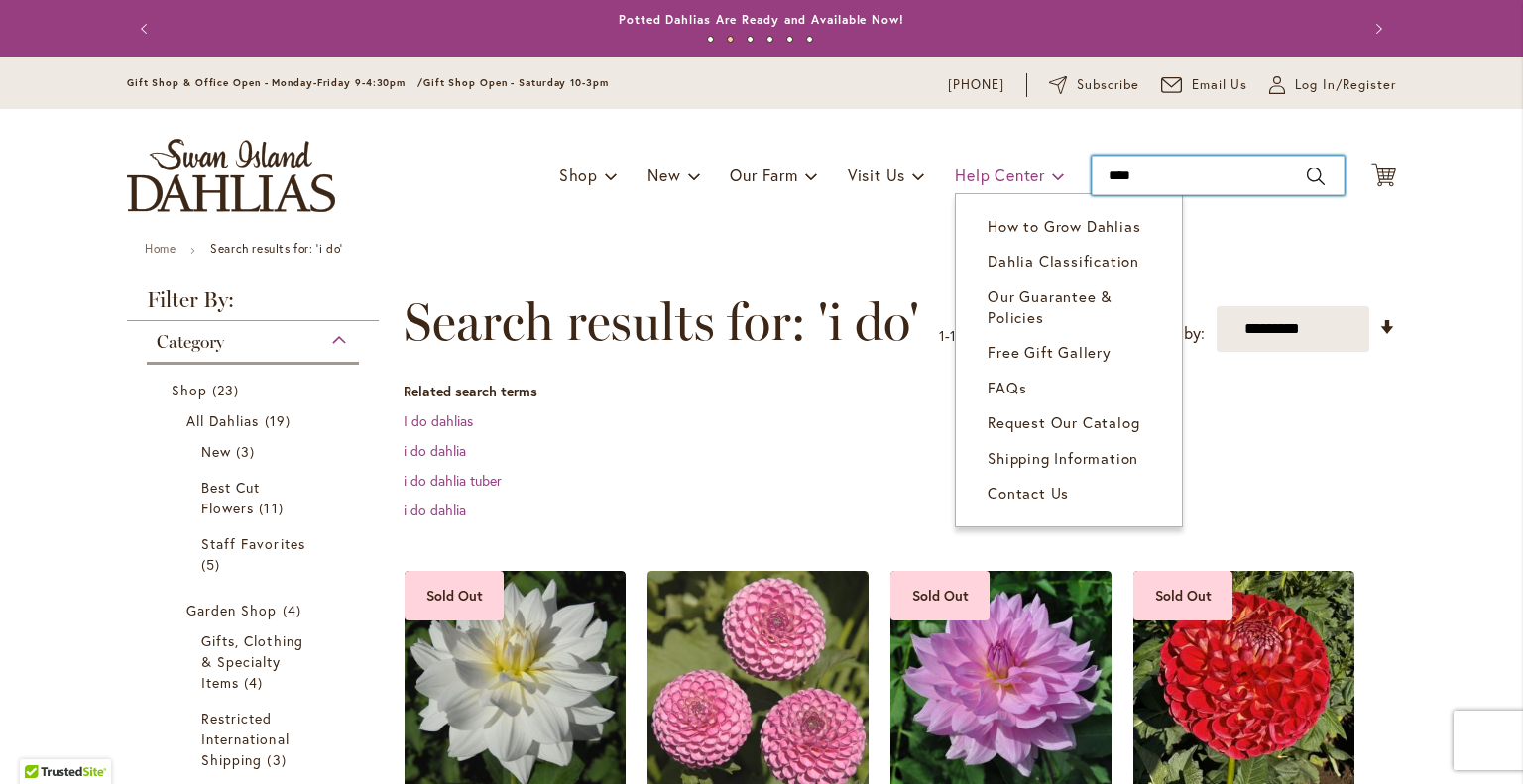 drag, startPoint x: 1146, startPoint y: 179, endPoint x: 979, endPoint y: 159, distance: 168.19334 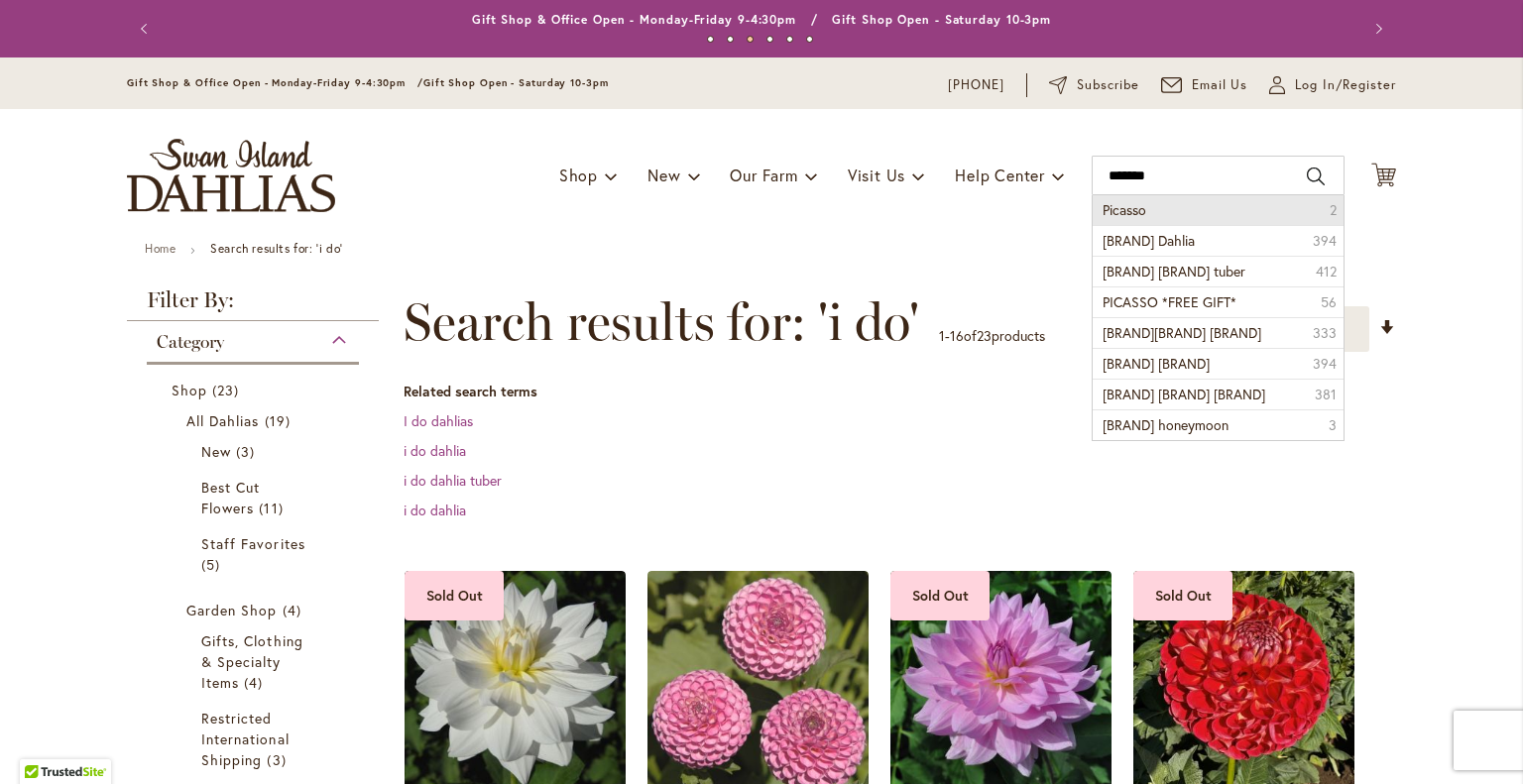 click on "Picasso" at bounding box center [1124, 209] 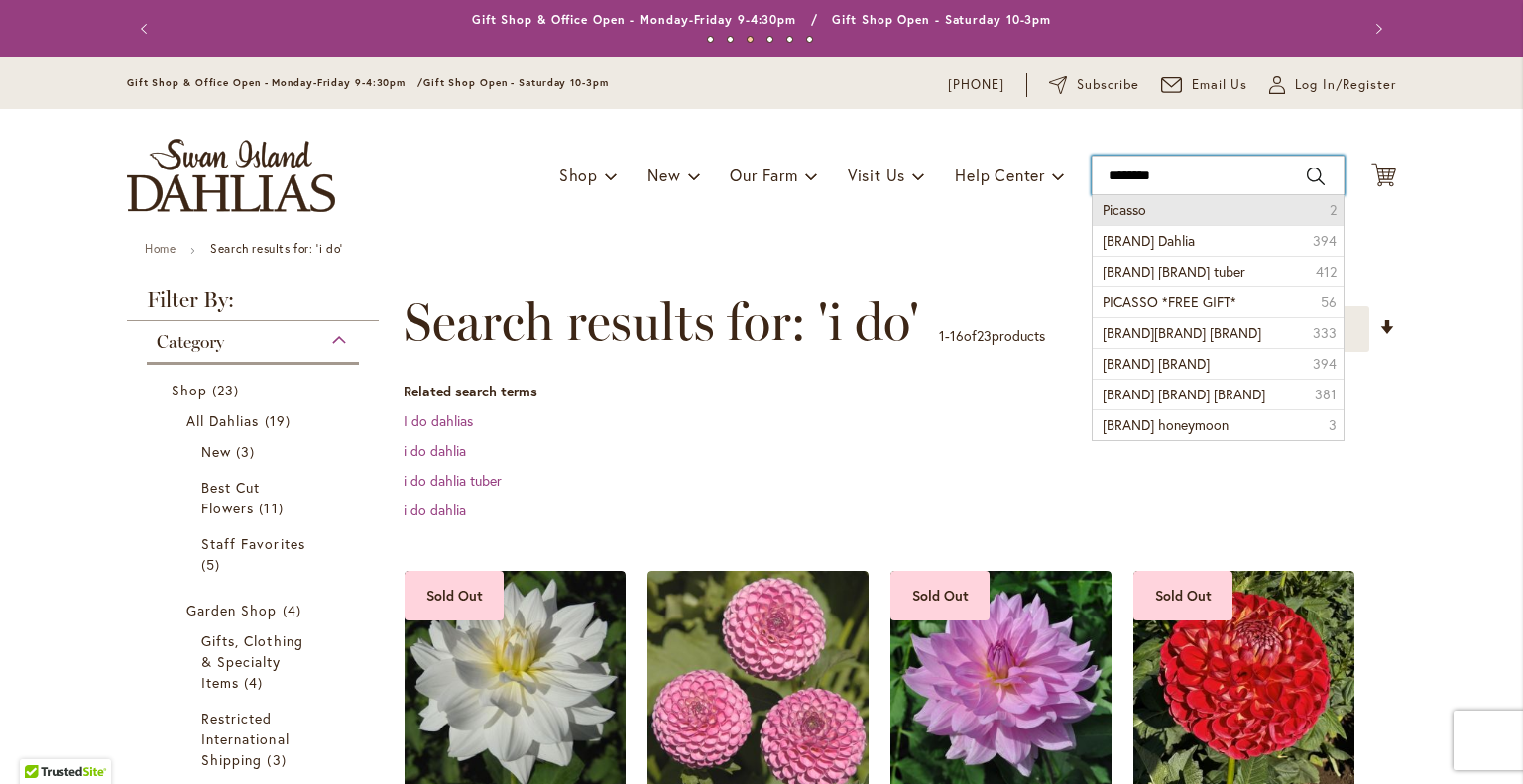 type on "*******" 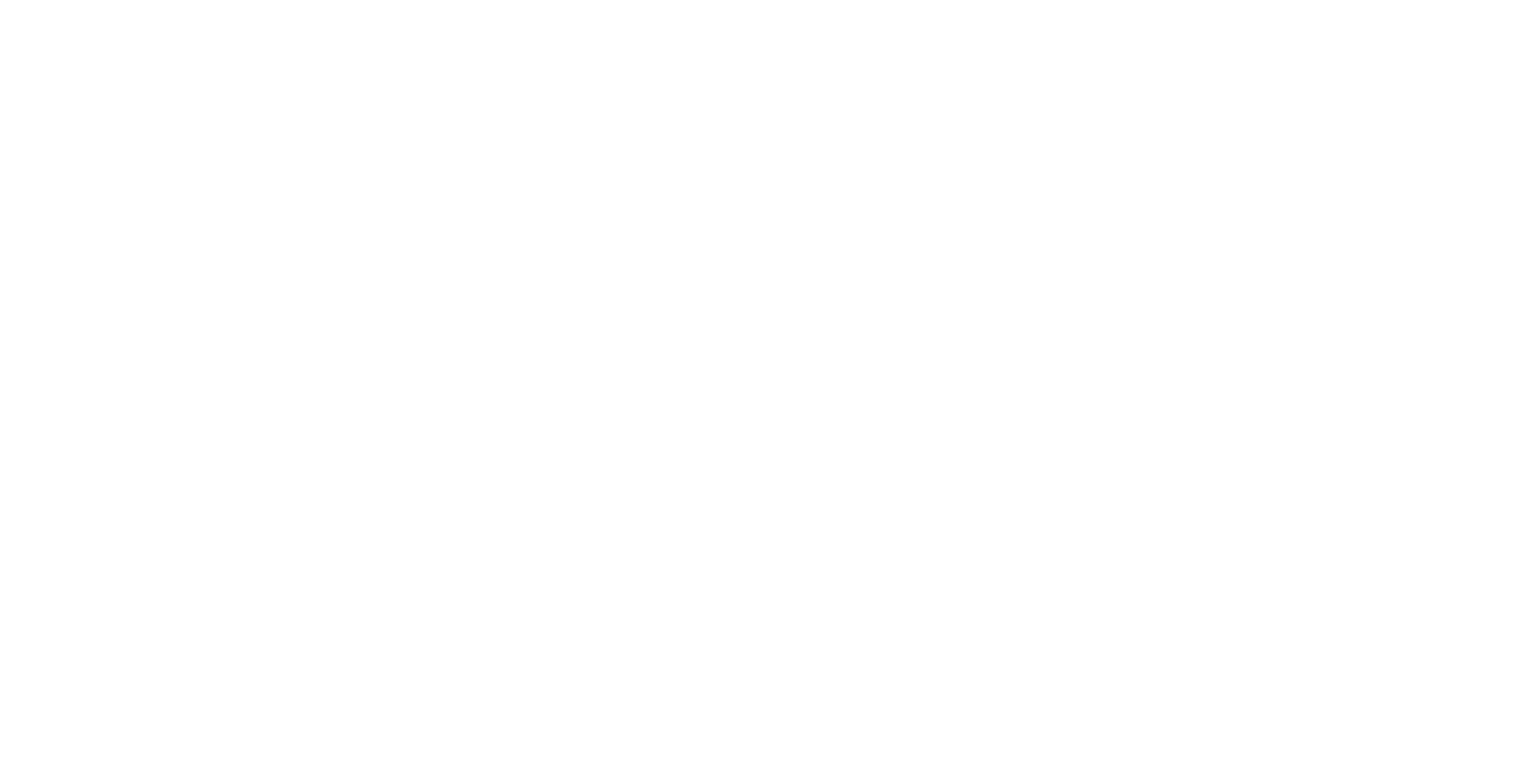 scroll, scrollTop: 0, scrollLeft: 0, axis: both 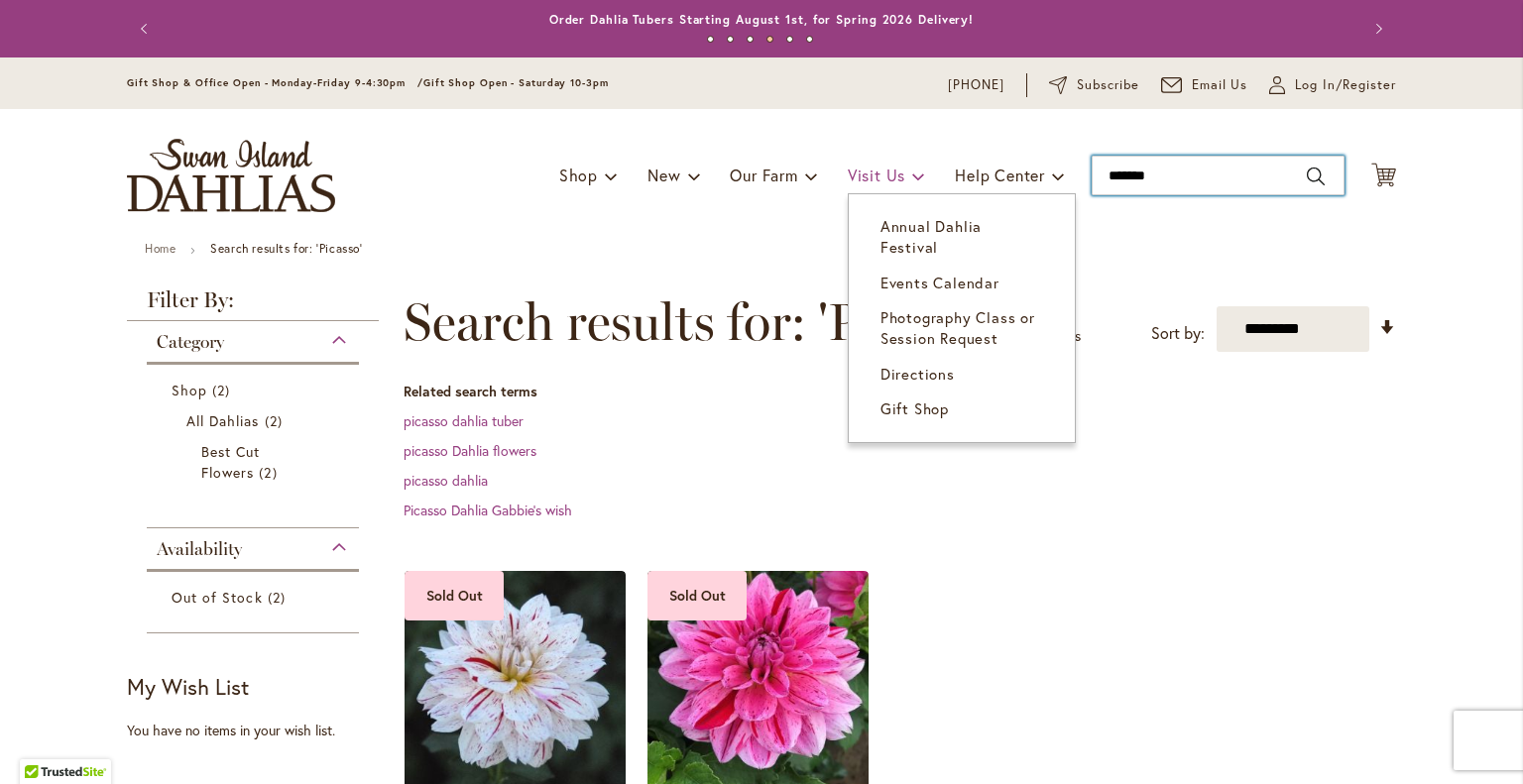 drag, startPoint x: 1194, startPoint y: 181, endPoint x: 912, endPoint y: 181, distance: 282 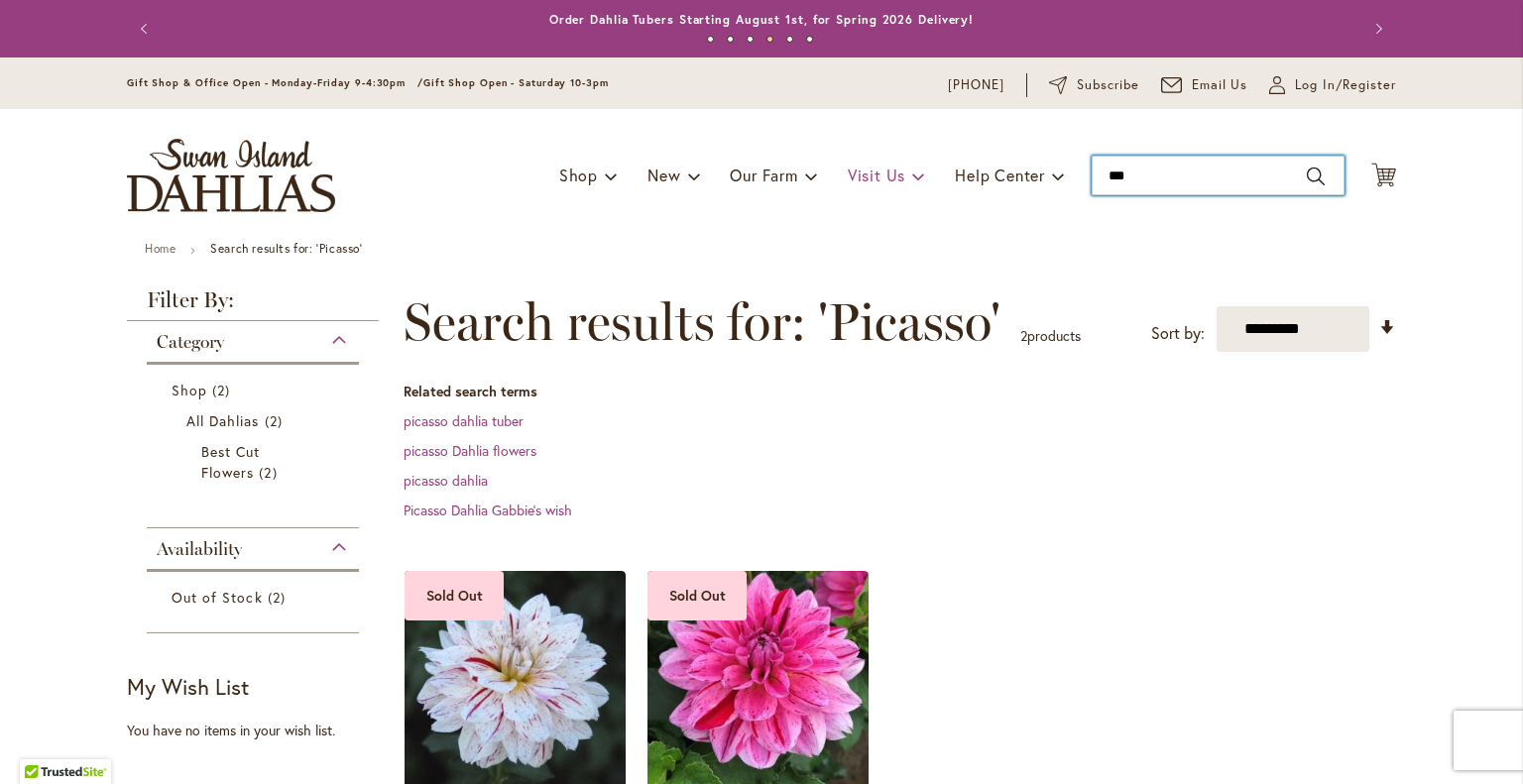 type on "****" 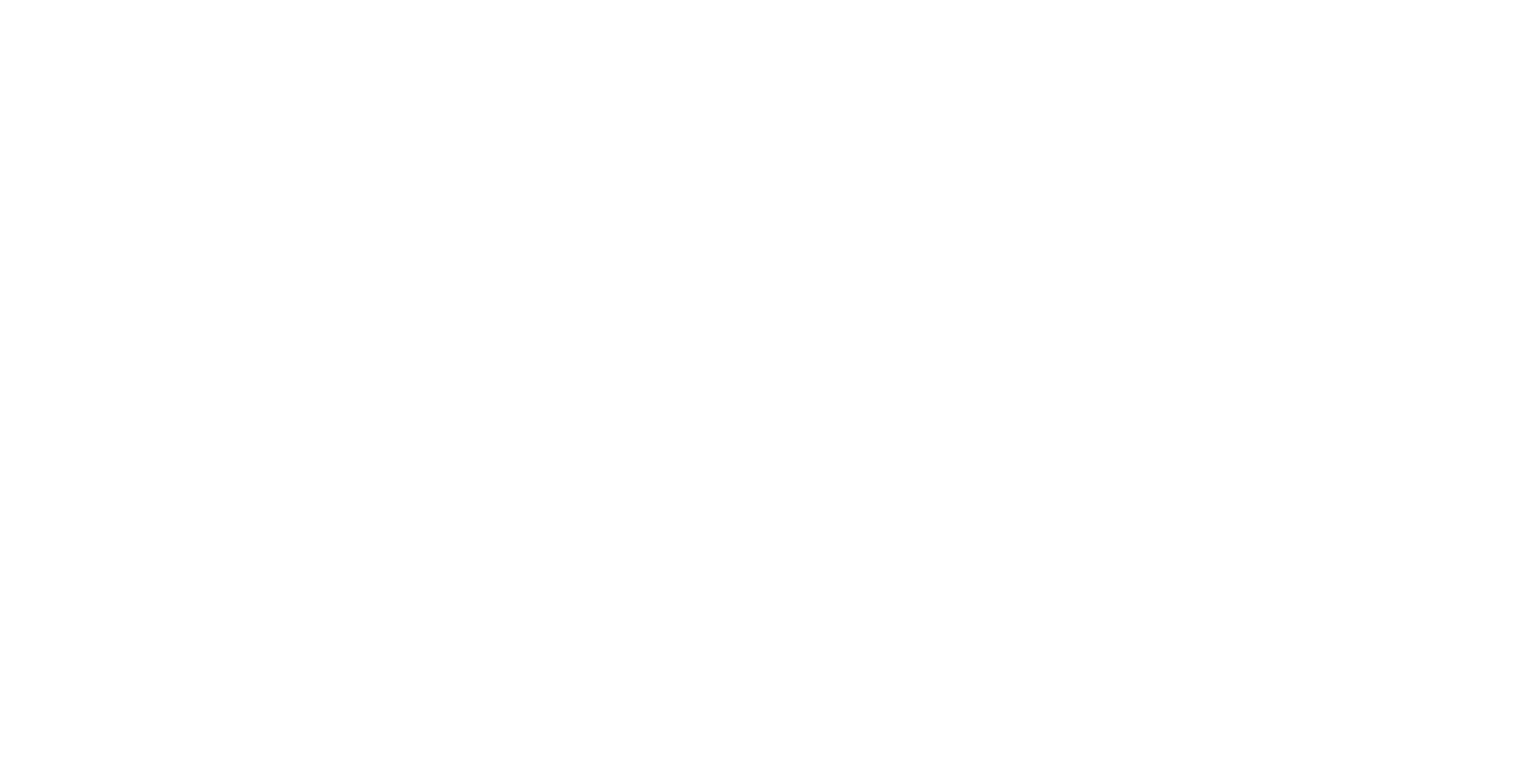 scroll, scrollTop: 0, scrollLeft: 0, axis: both 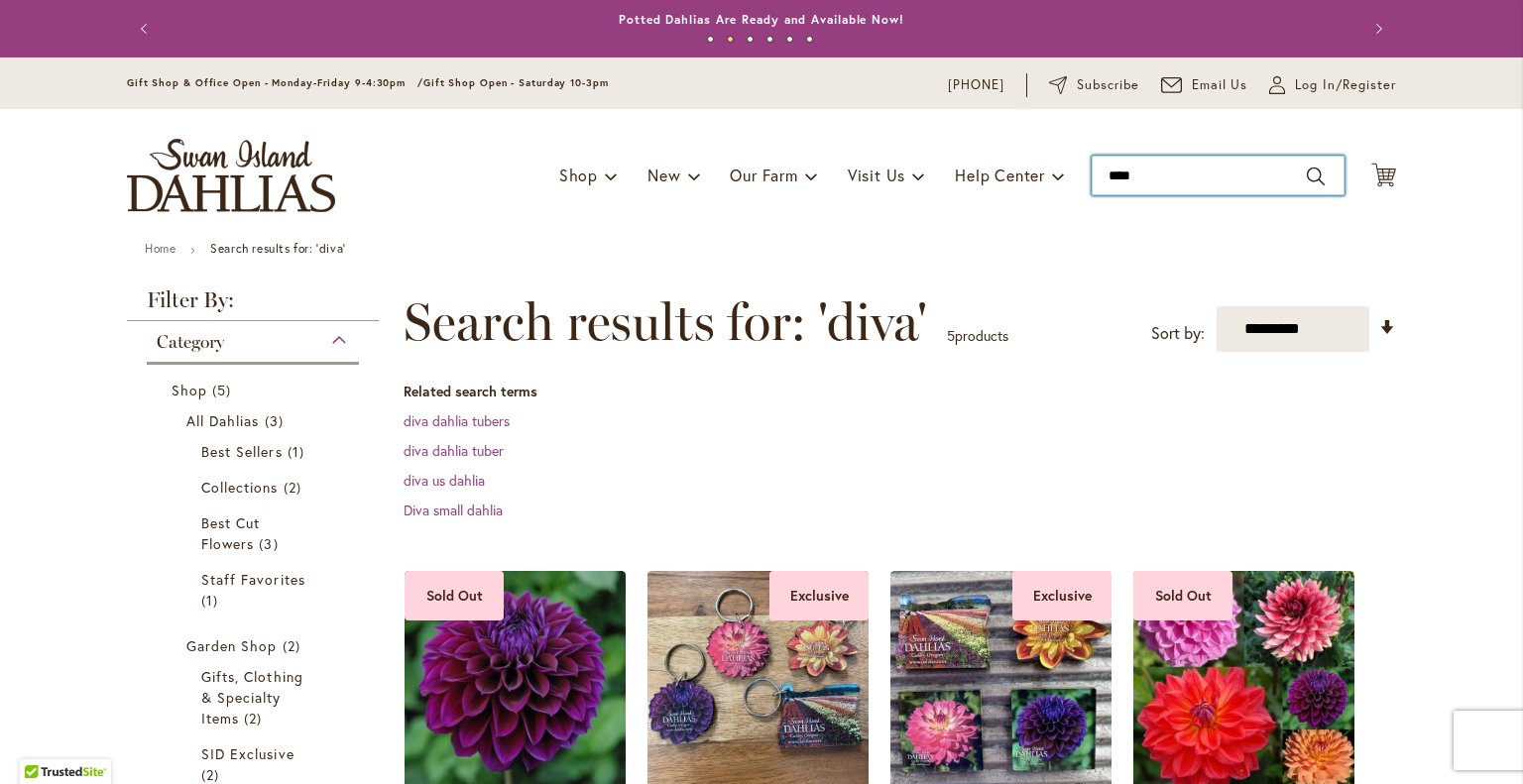 type on "****" 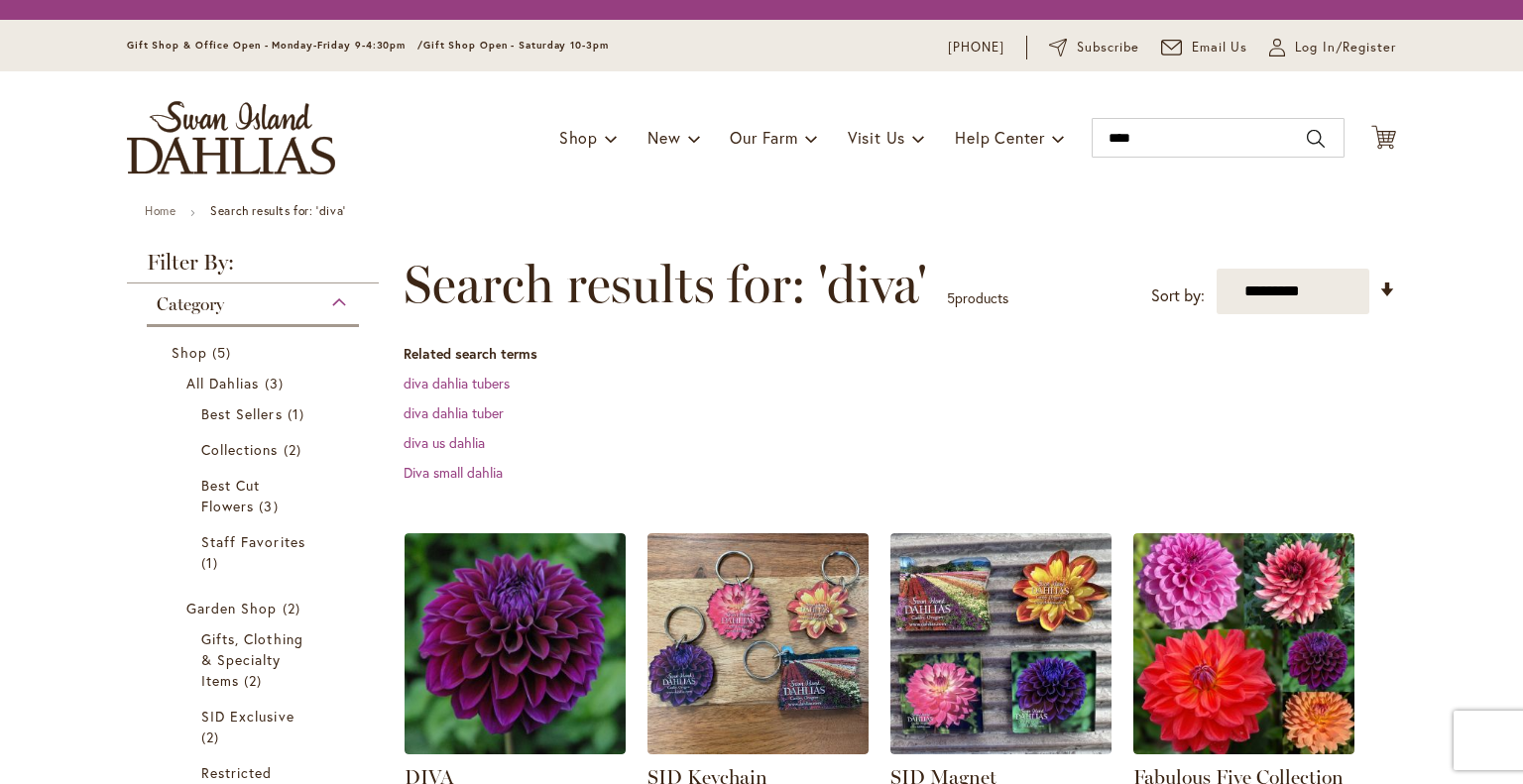 scroll, scrollTop: 0, scrollLeft: 0, axis: both 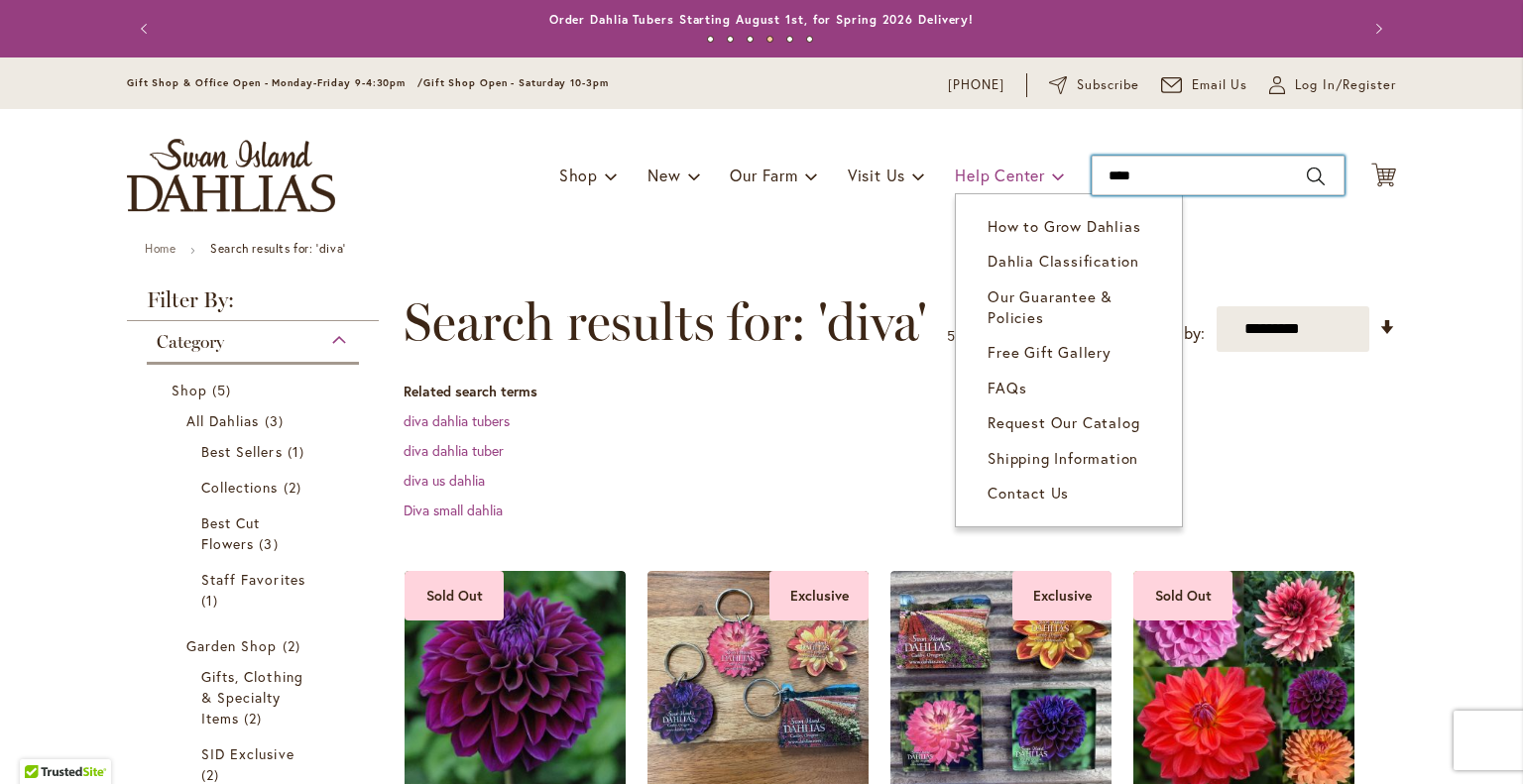 drag, startPoint x: 1149, startPoint y: 168, endPoint x: 1011, endPoint y: 174, distance: 138.13037 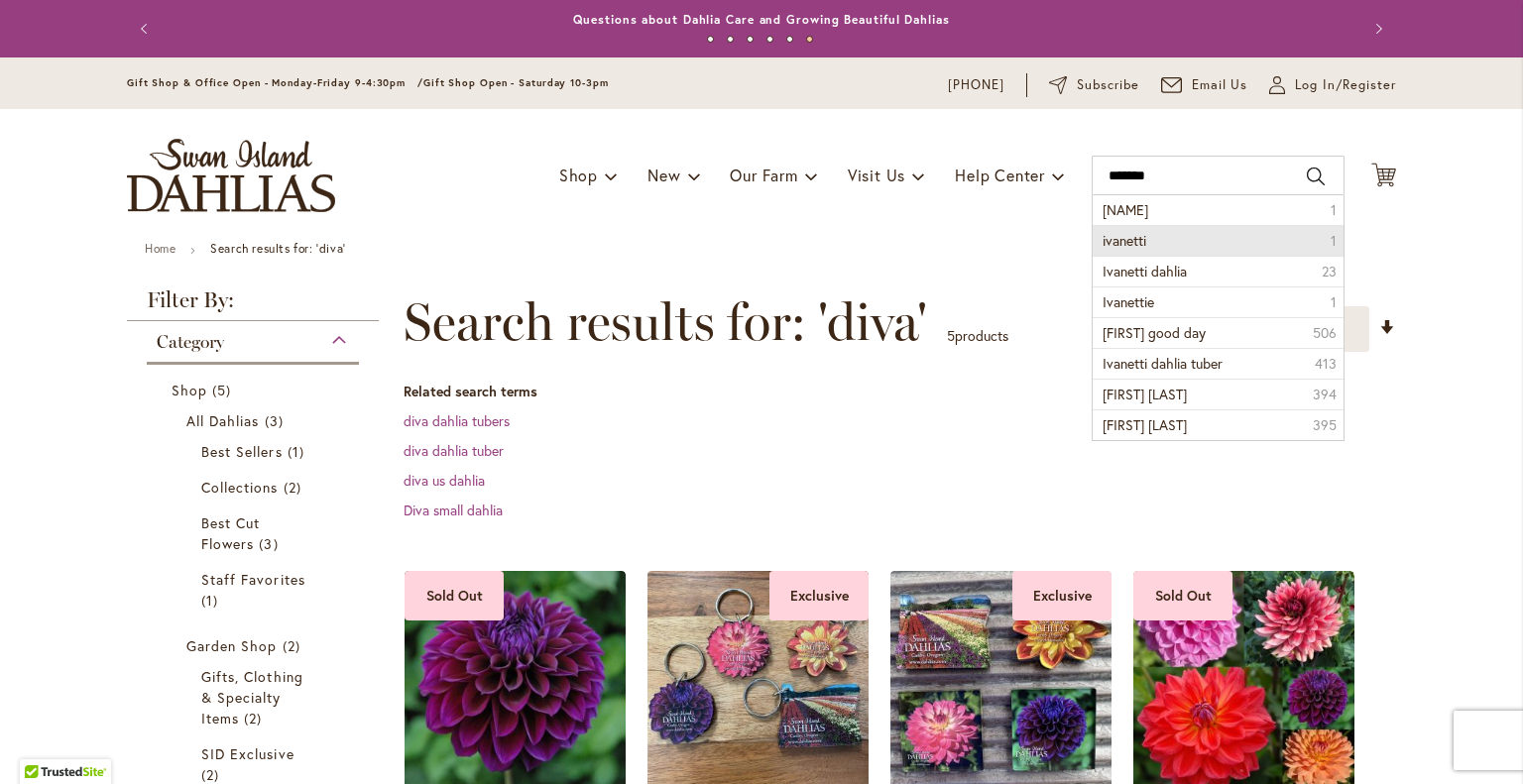 click on "ivanetti" at bounding box center [1124, 240] 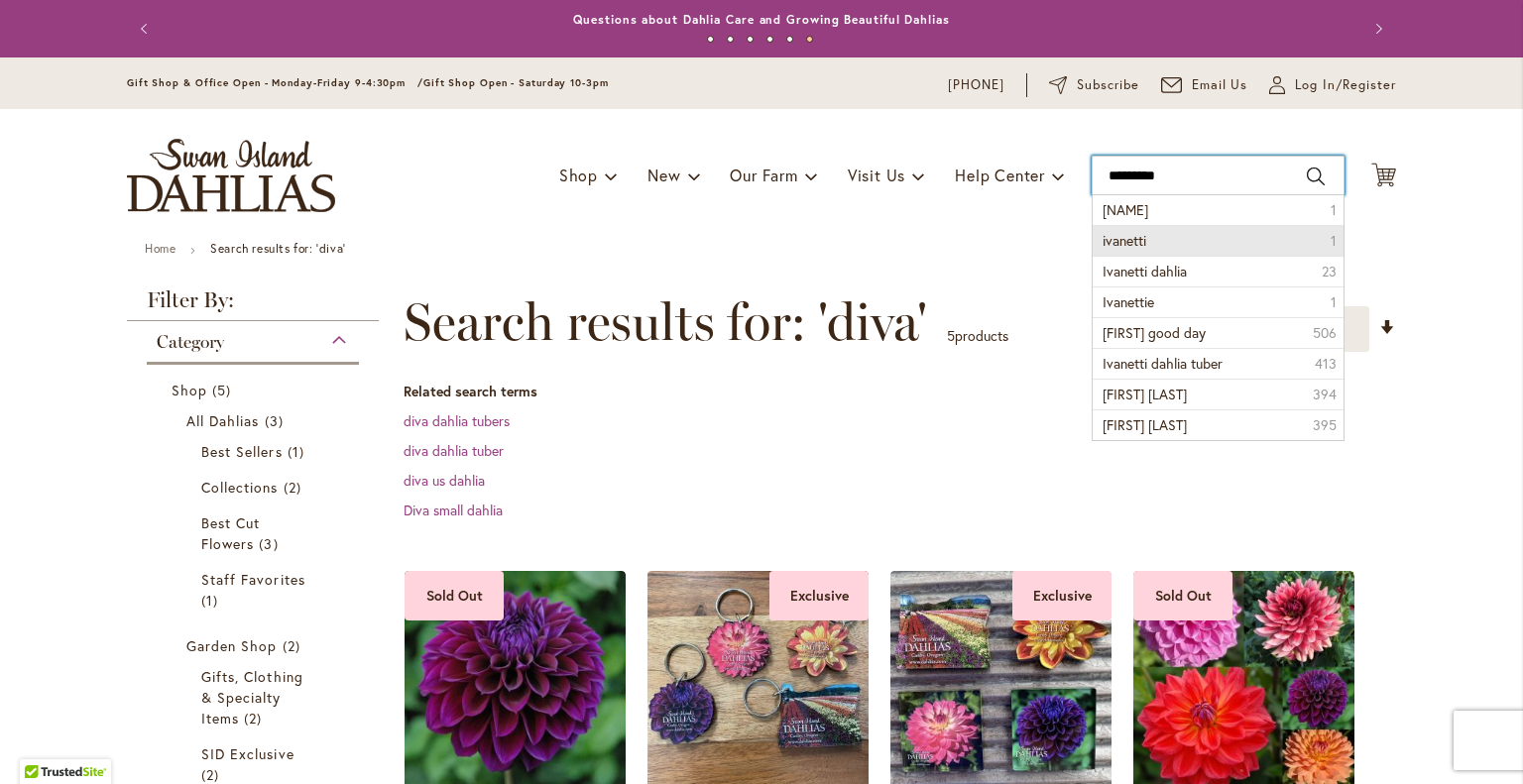 type on "********" 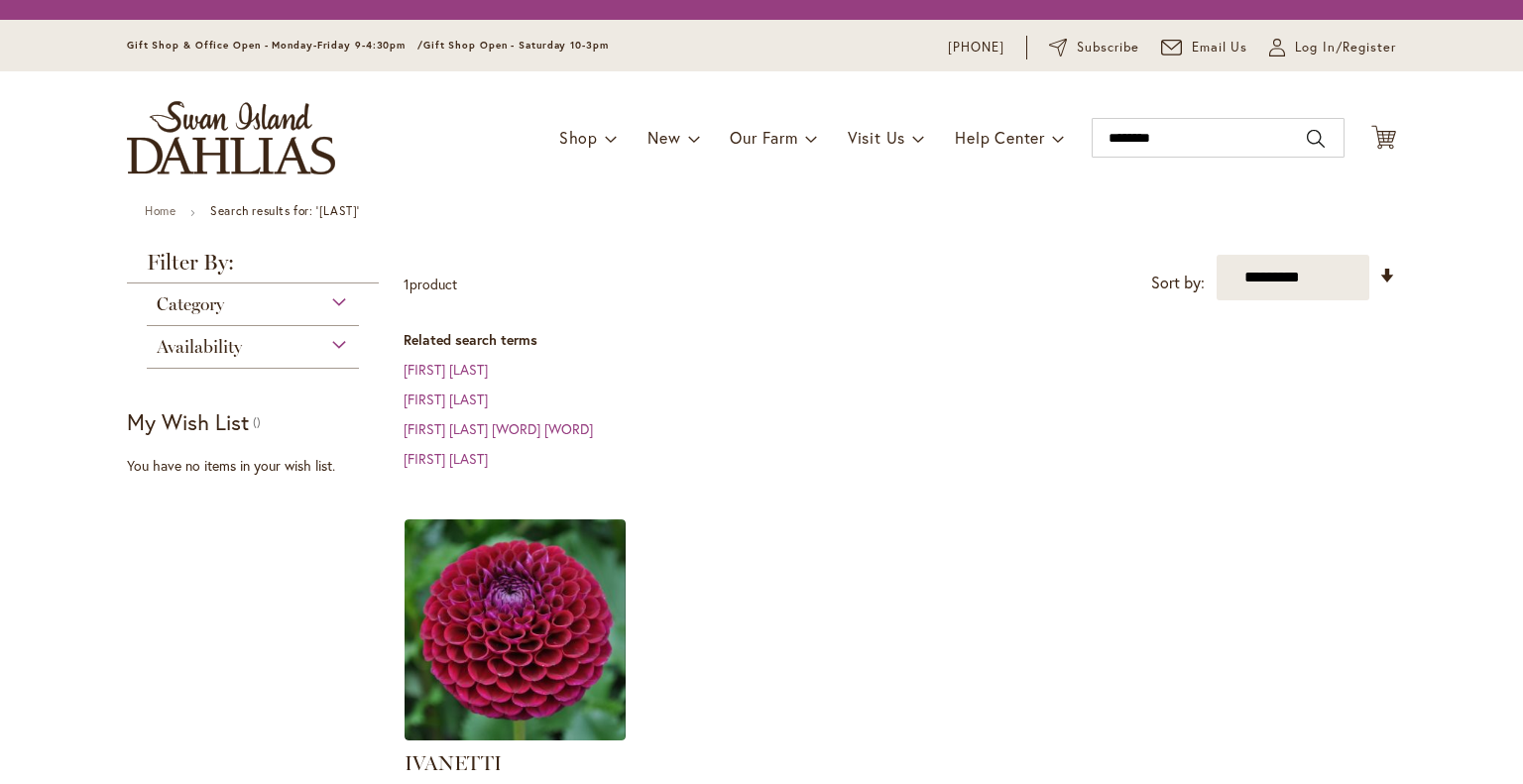 scroll, scrollTop: 0, scrollLeft: 0, axis: both 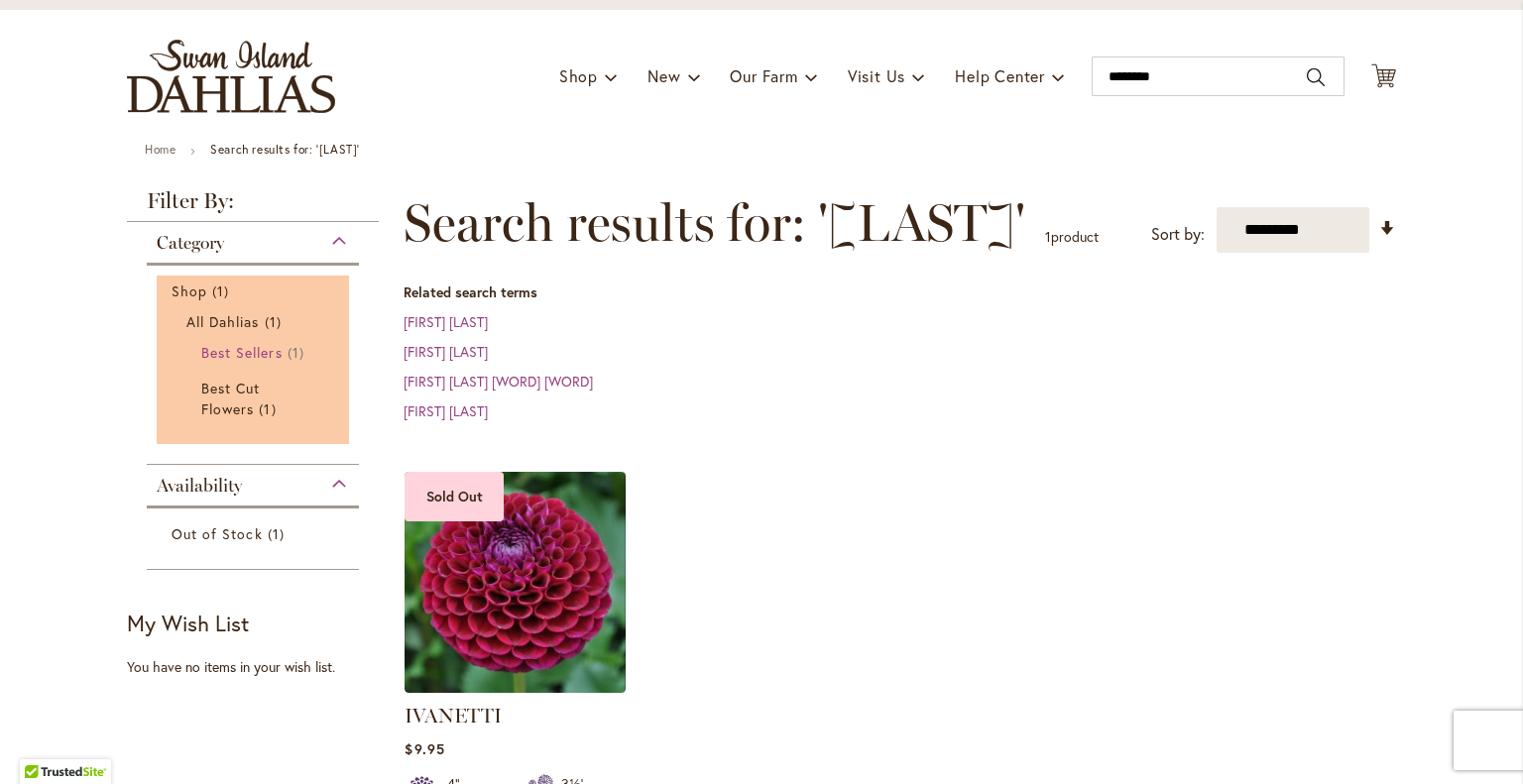 click on "Best Sellers" at bounding box center (242, 352) 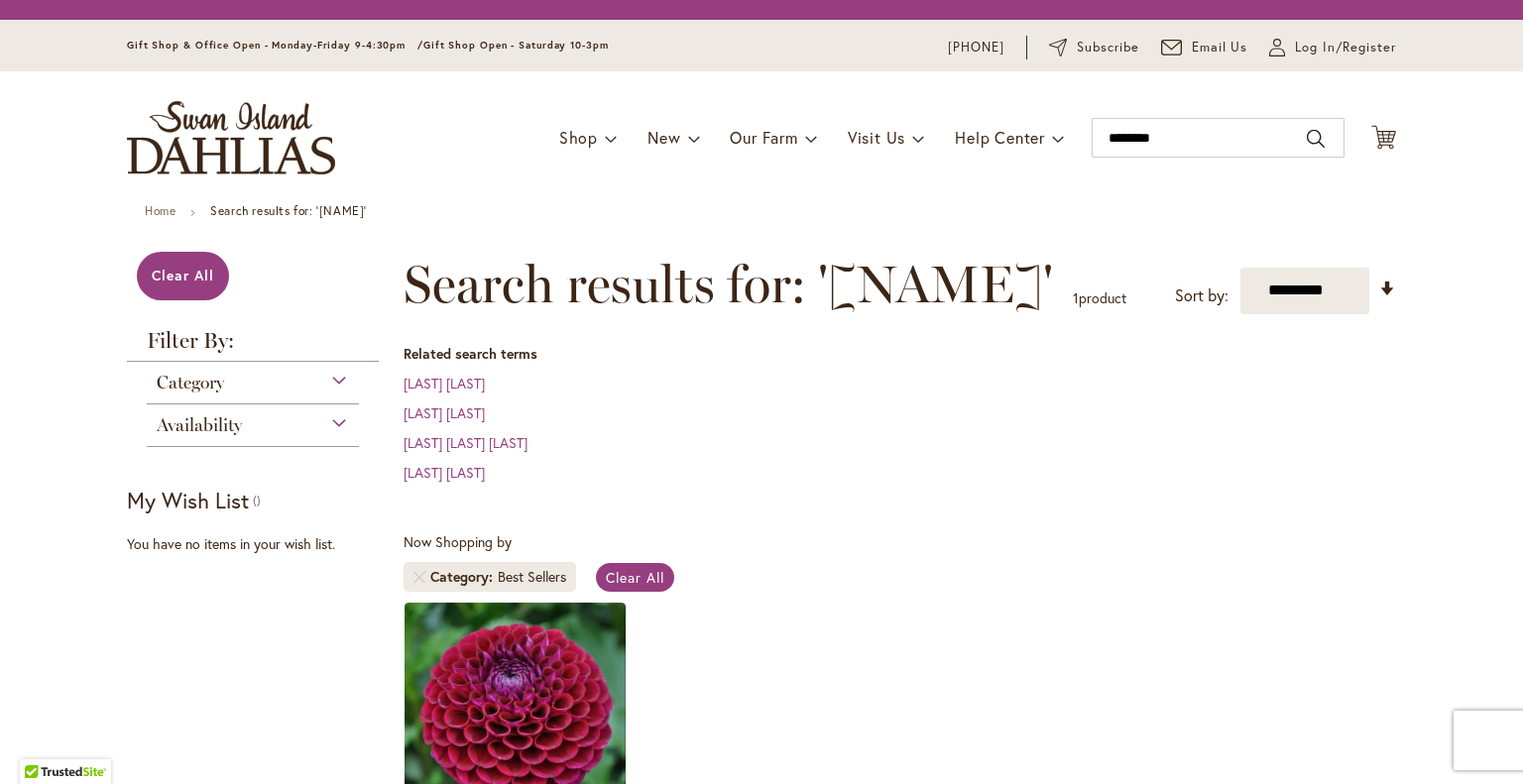 scroll, scrollTop: 0, scrollLeft: 0, axis: both 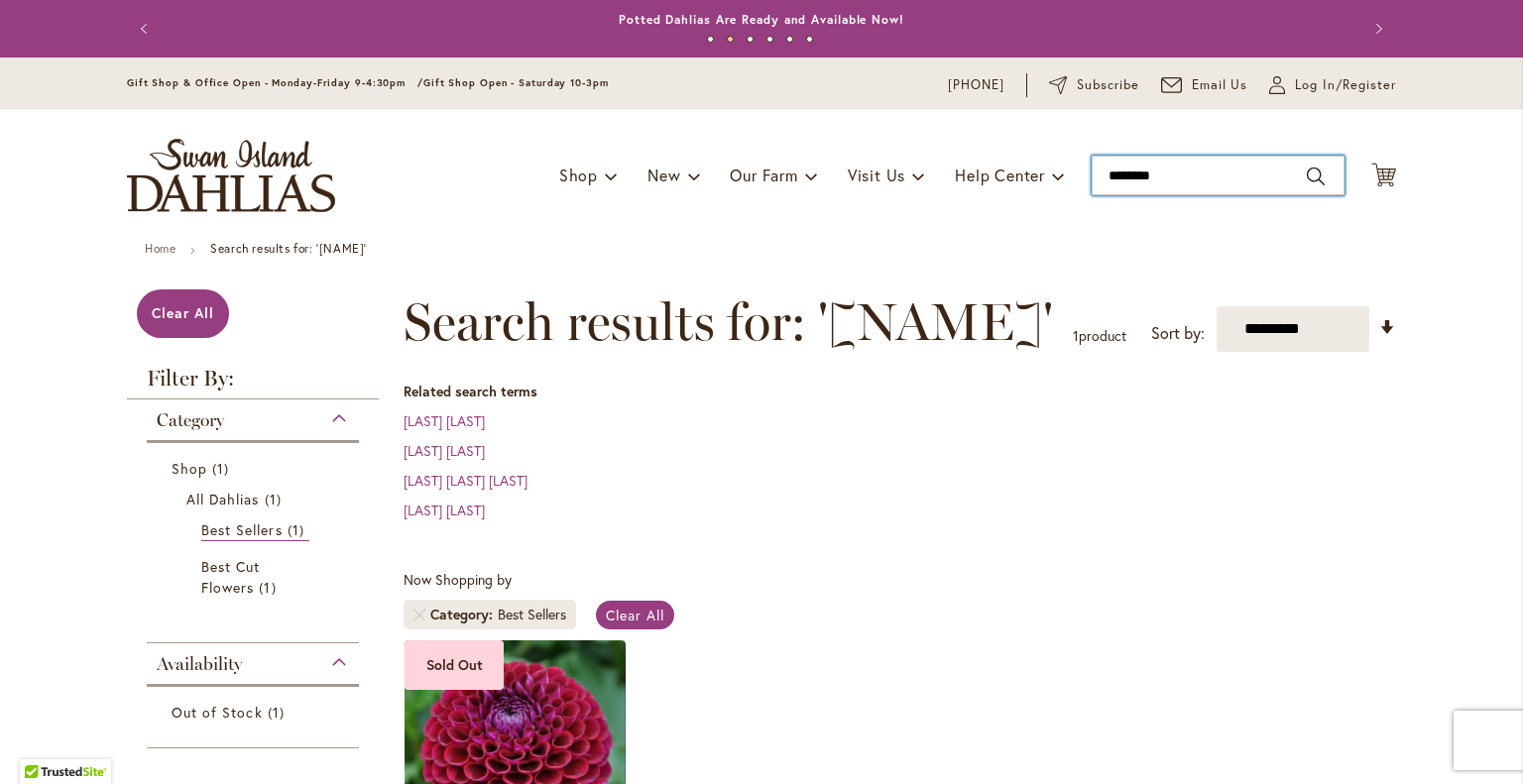 type on "********" 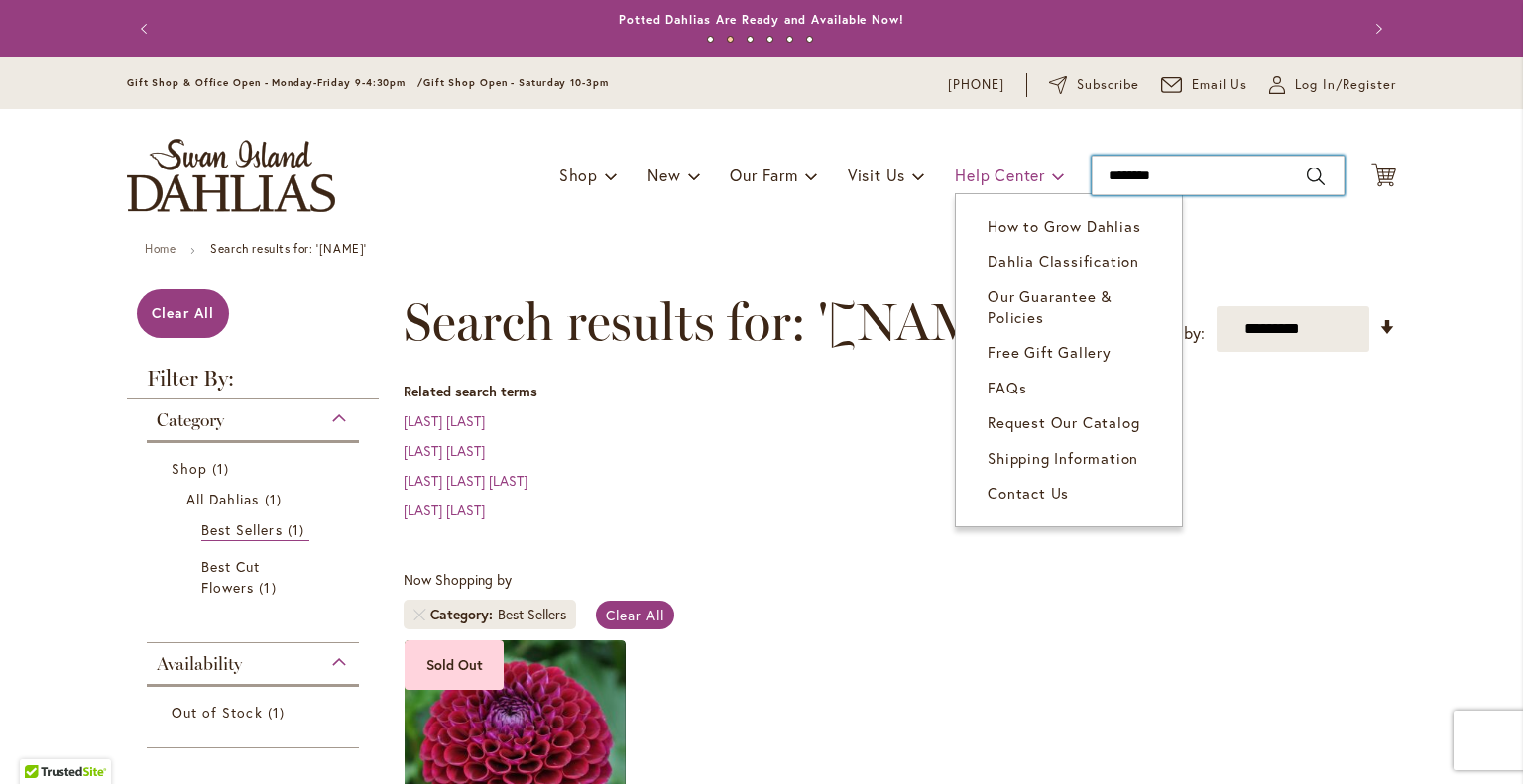 drag, startPoint x: 1202, startPoint y: 168, endPoint x: 960, endPoint y: 169, distance: 242.00207 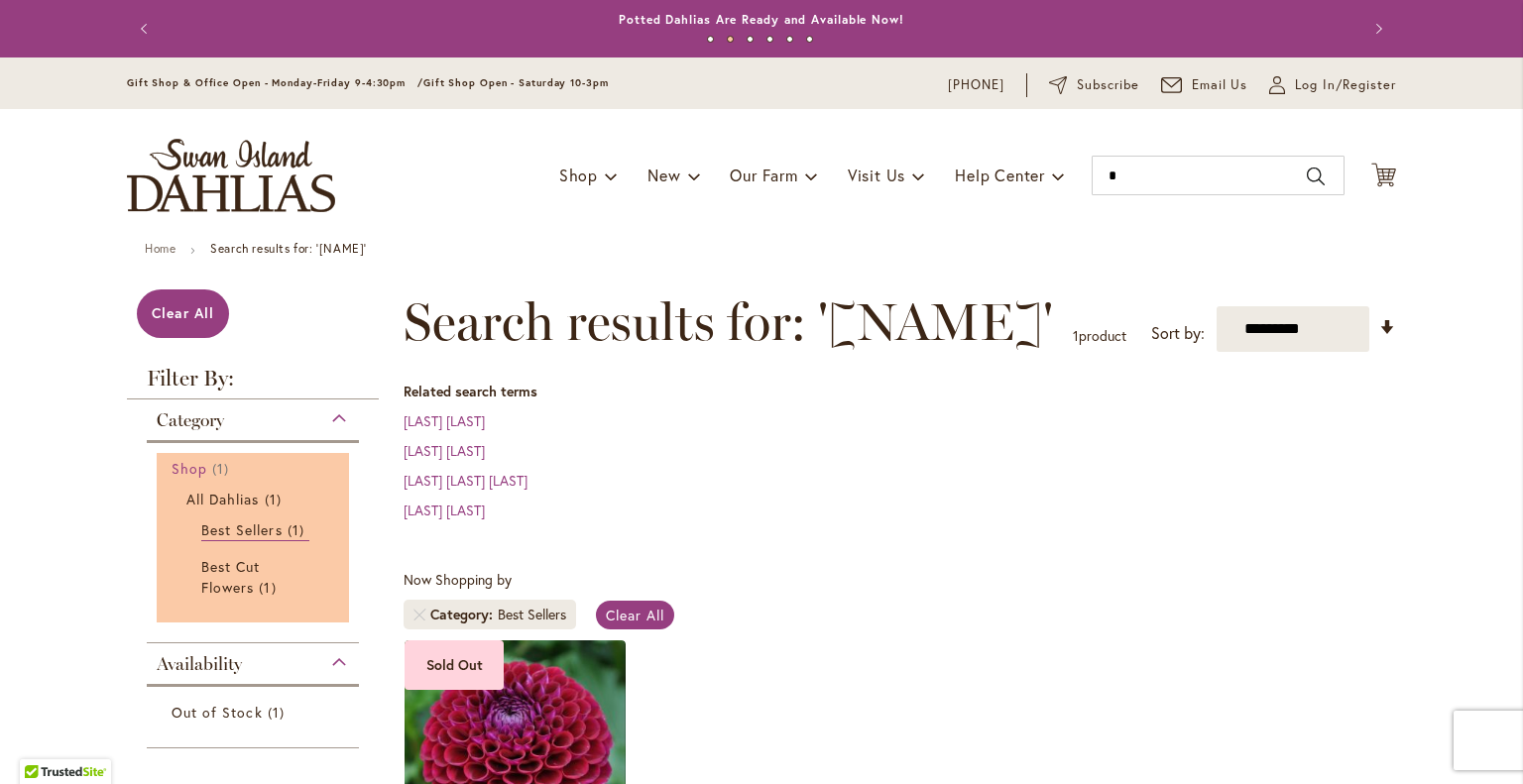 click on "Shop" at bounding box center [189, 468] 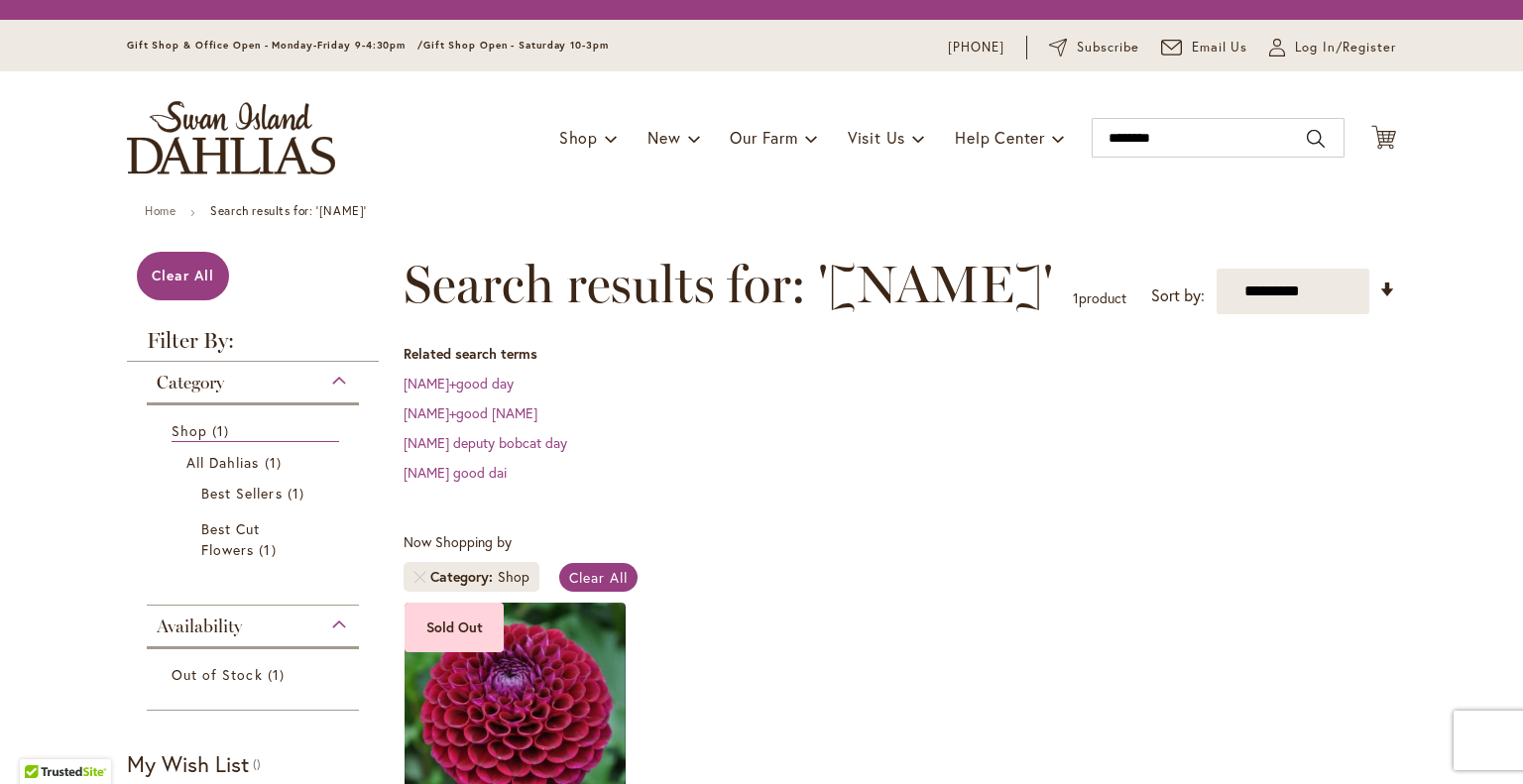 scroll, scrollTop: 0, scrollLeft: 0, axis: both 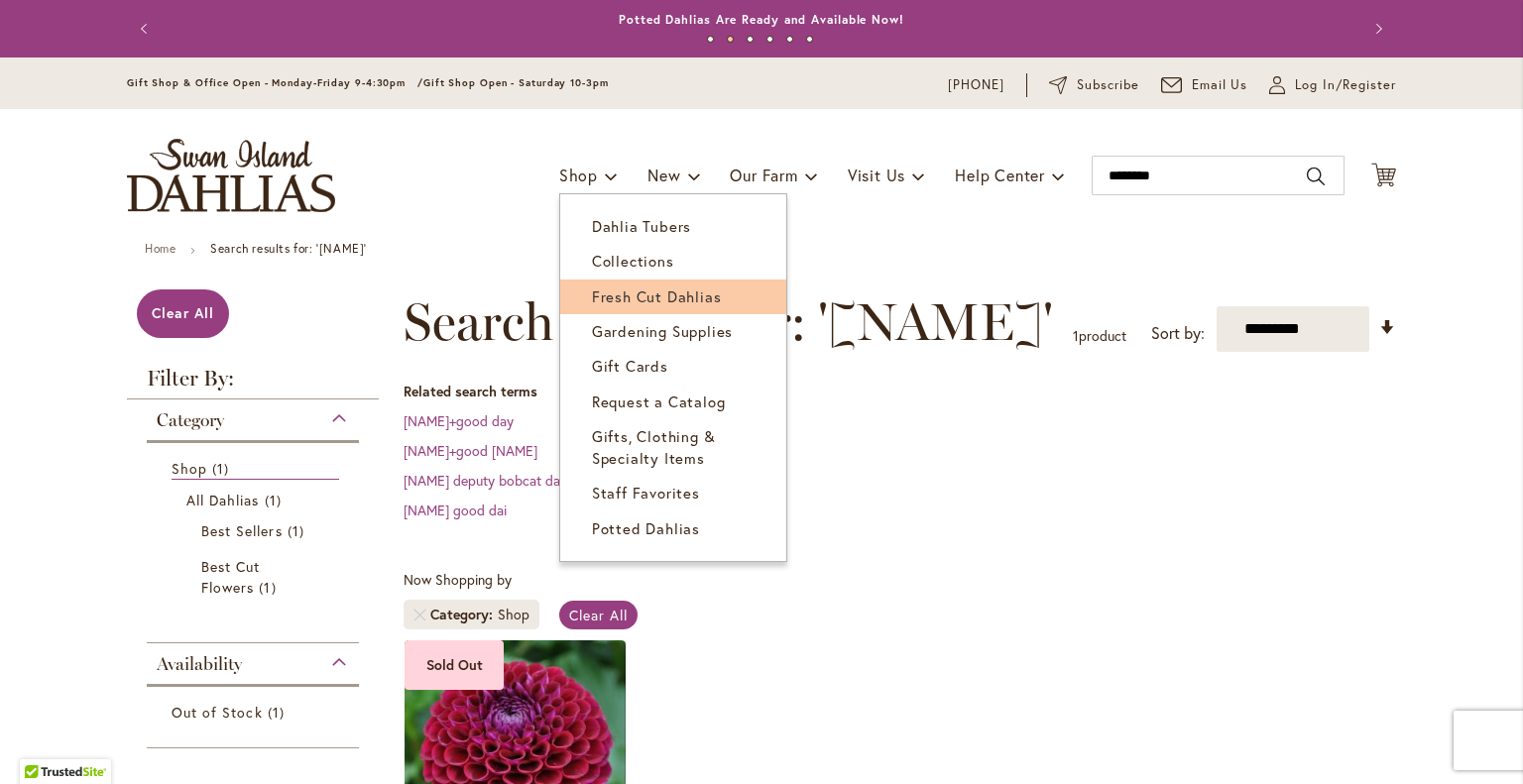 click on "Fresh Cut Dahlias" at bounding box center [656, 296] 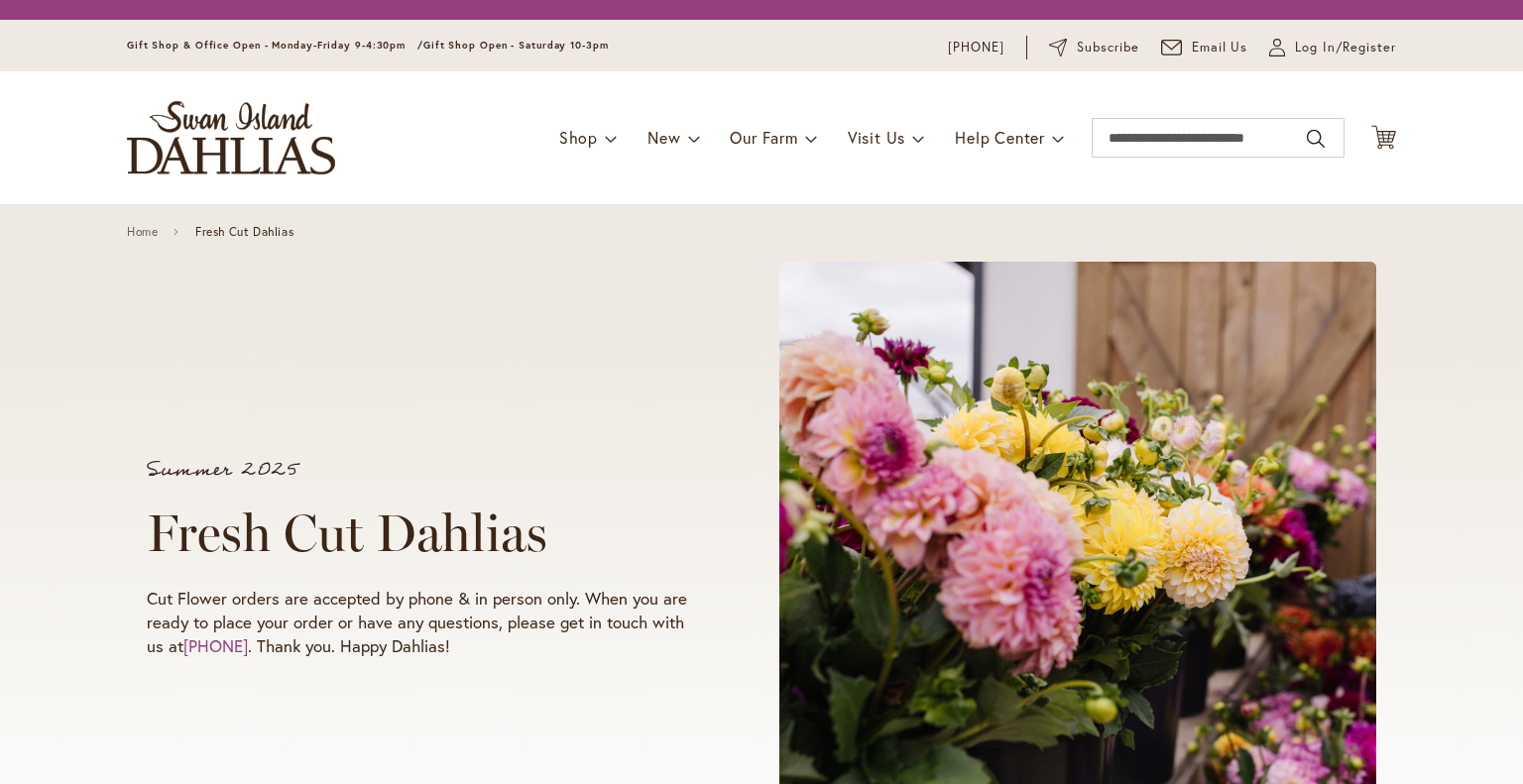 scroll, scrollTop: 0, scrollLeft: 0, axis: both 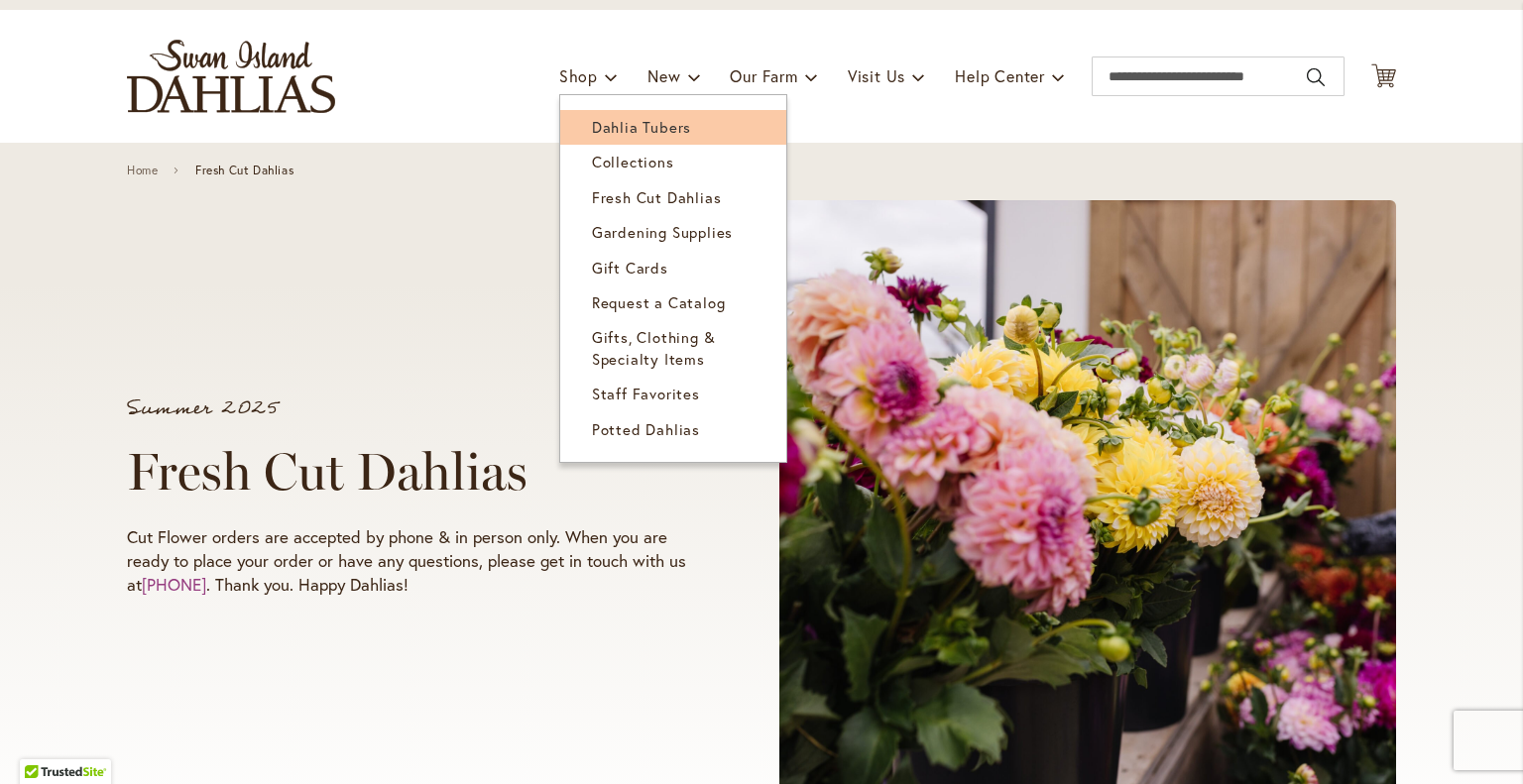 click on "Dahlia Tubers" at bounding box center (642, 127) 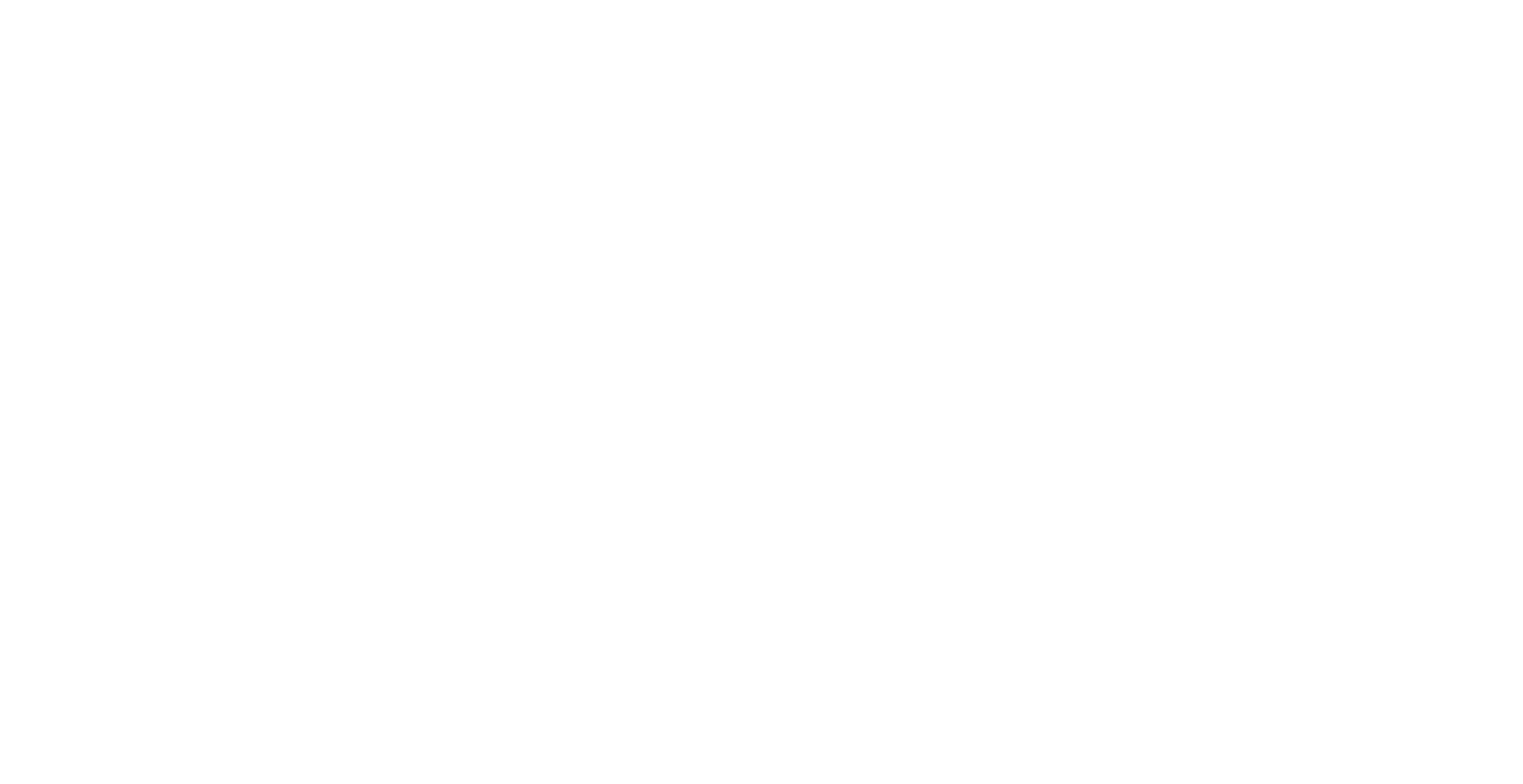 scroll, scrollTop: 0, scrollLeft: 0, axis: both 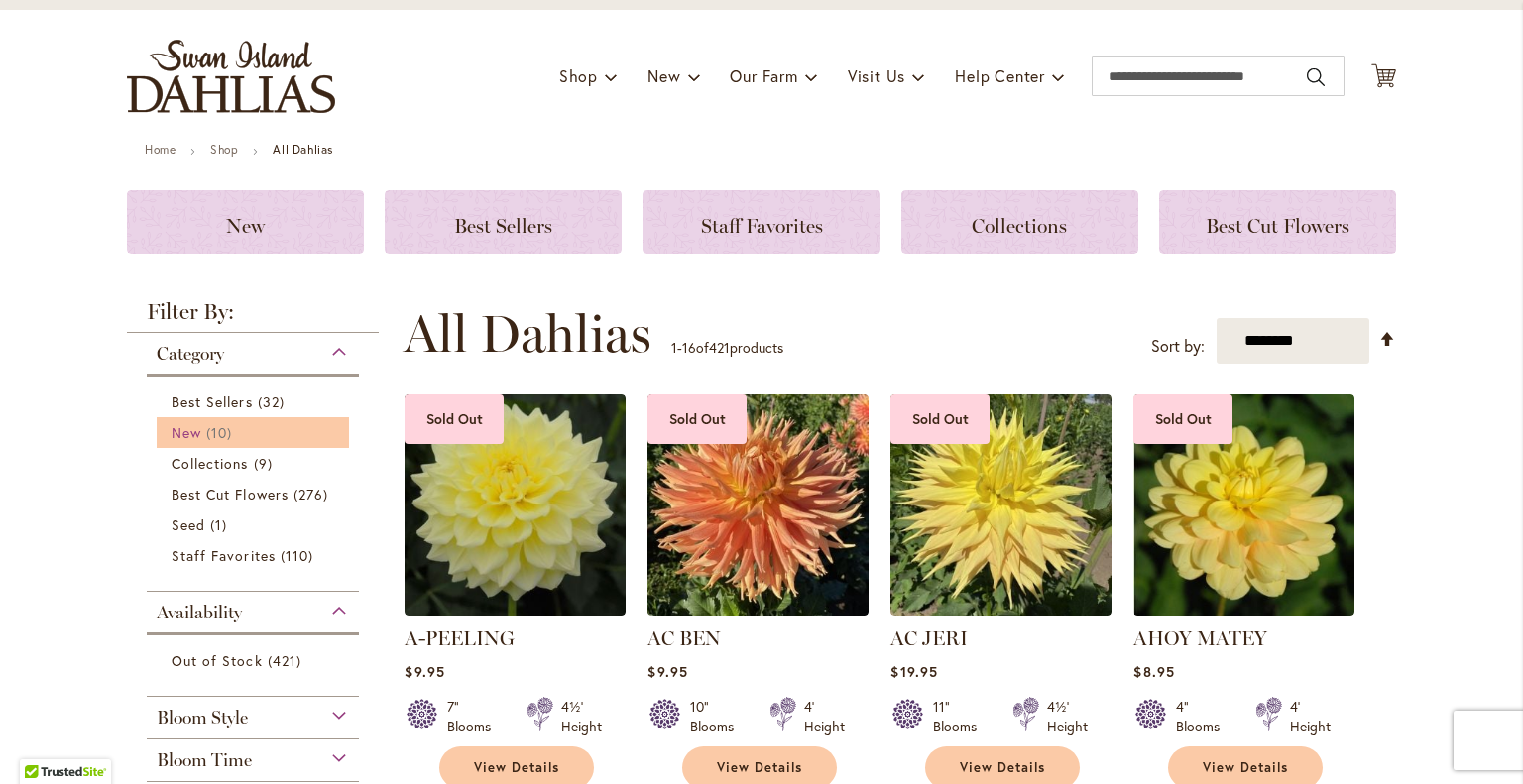 click on "10
items" at bounding box center (221, 432) 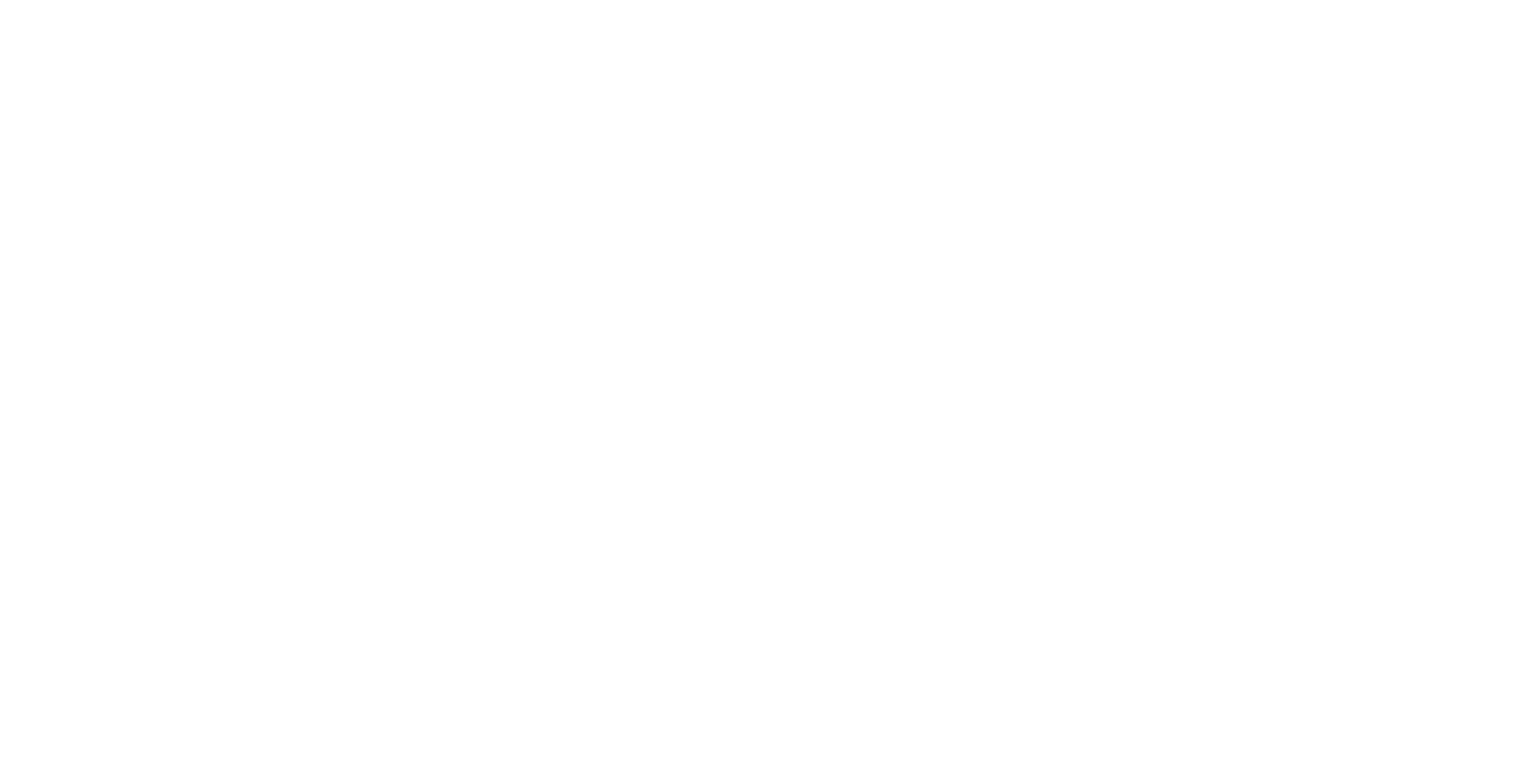 scroll, scrollTop: 0, scrollLeft: 0, axis: both 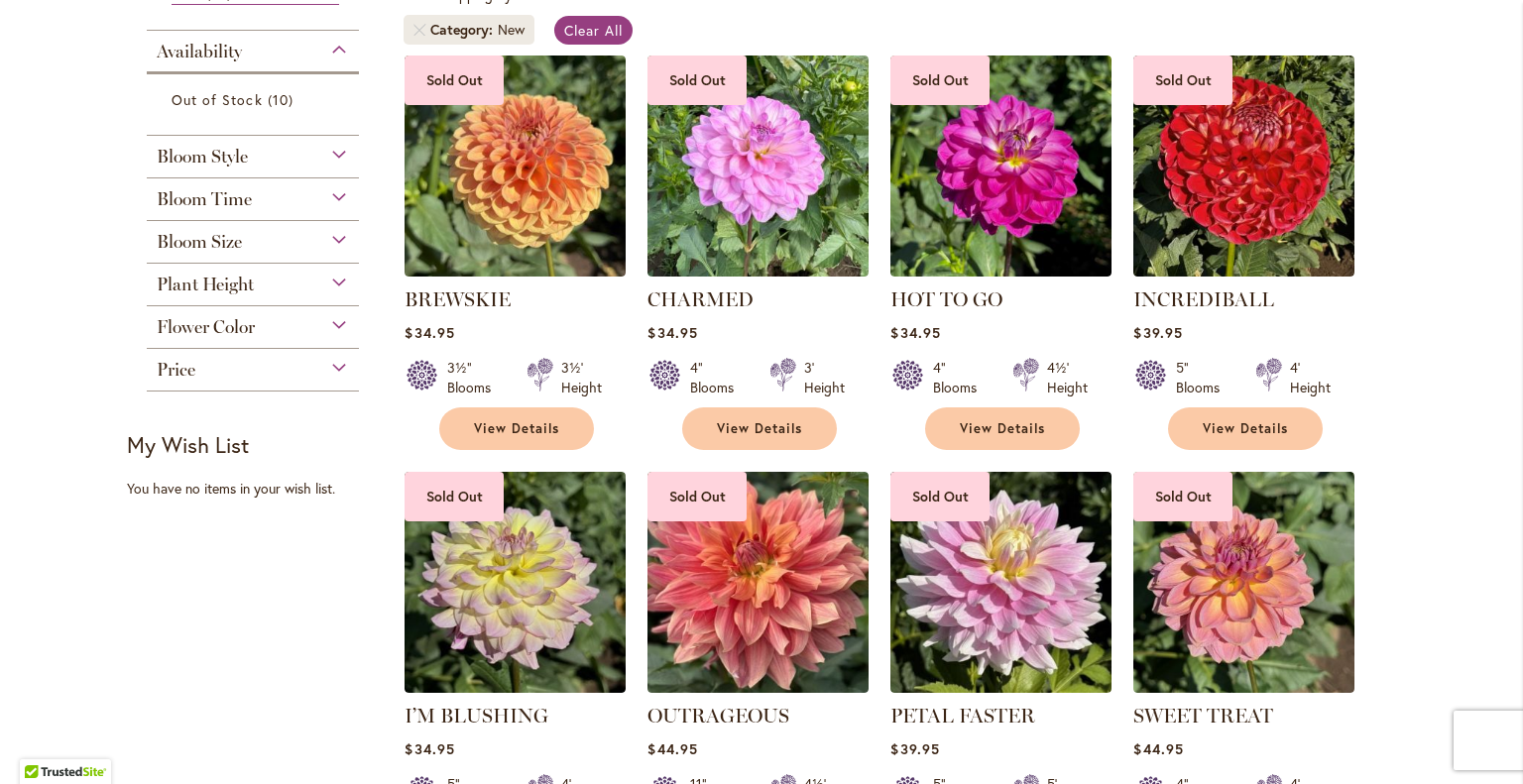 click on "Bloom Style" at bounding box center (202, 157) 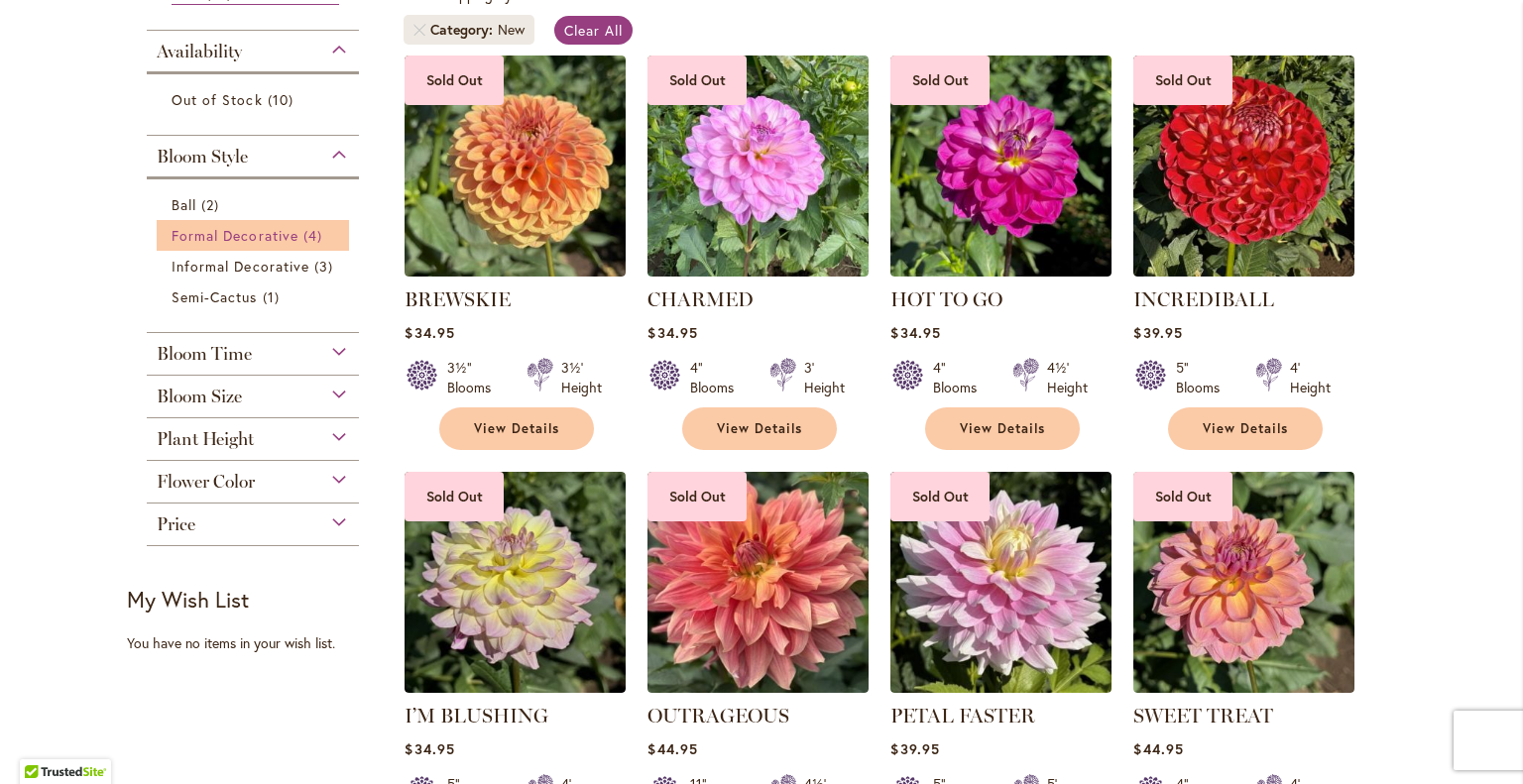 click on "Formal Decorative" at bounding box center (235, 235) 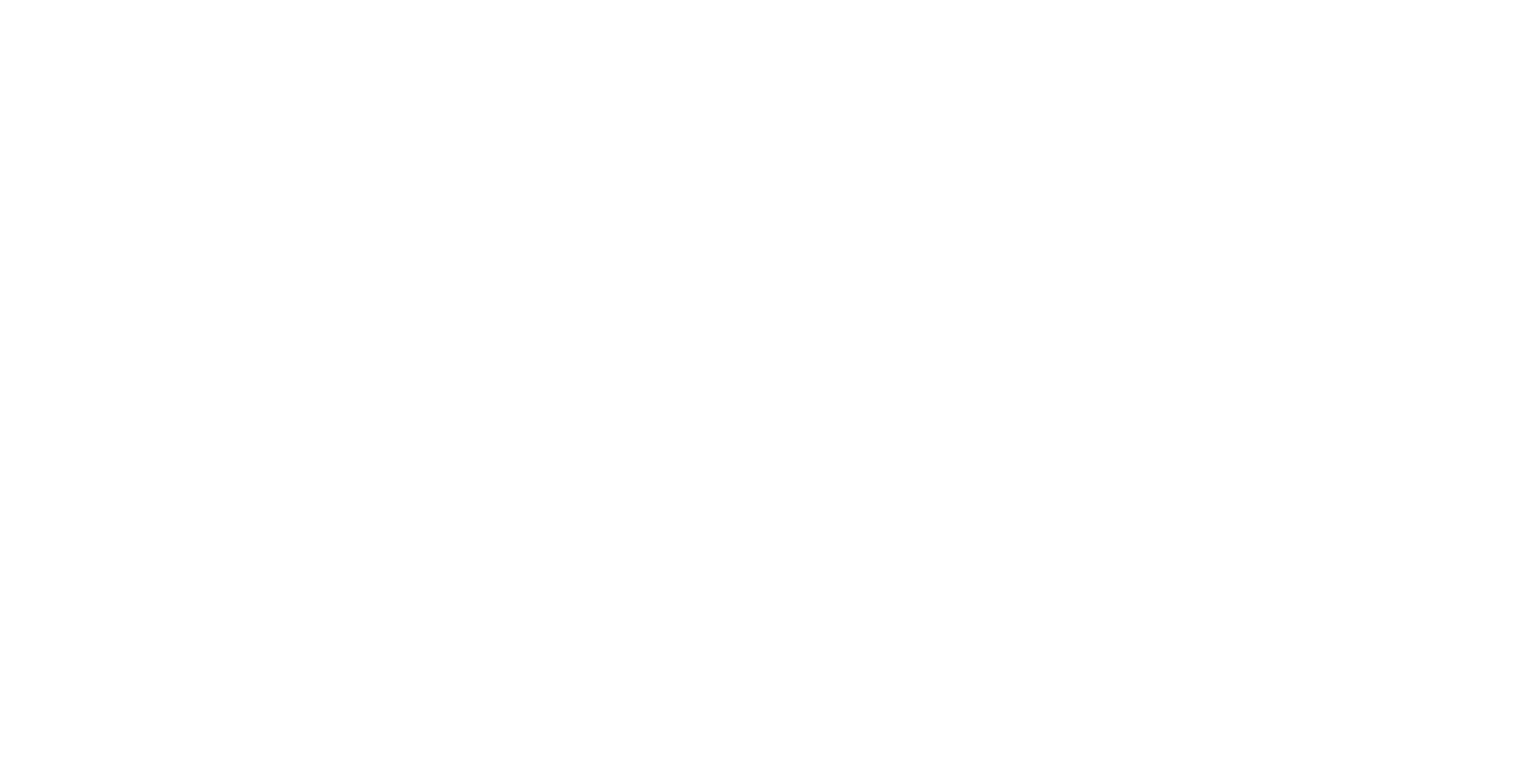 scroll, scrollTop: 0, scrollLeft: 0, axis: both 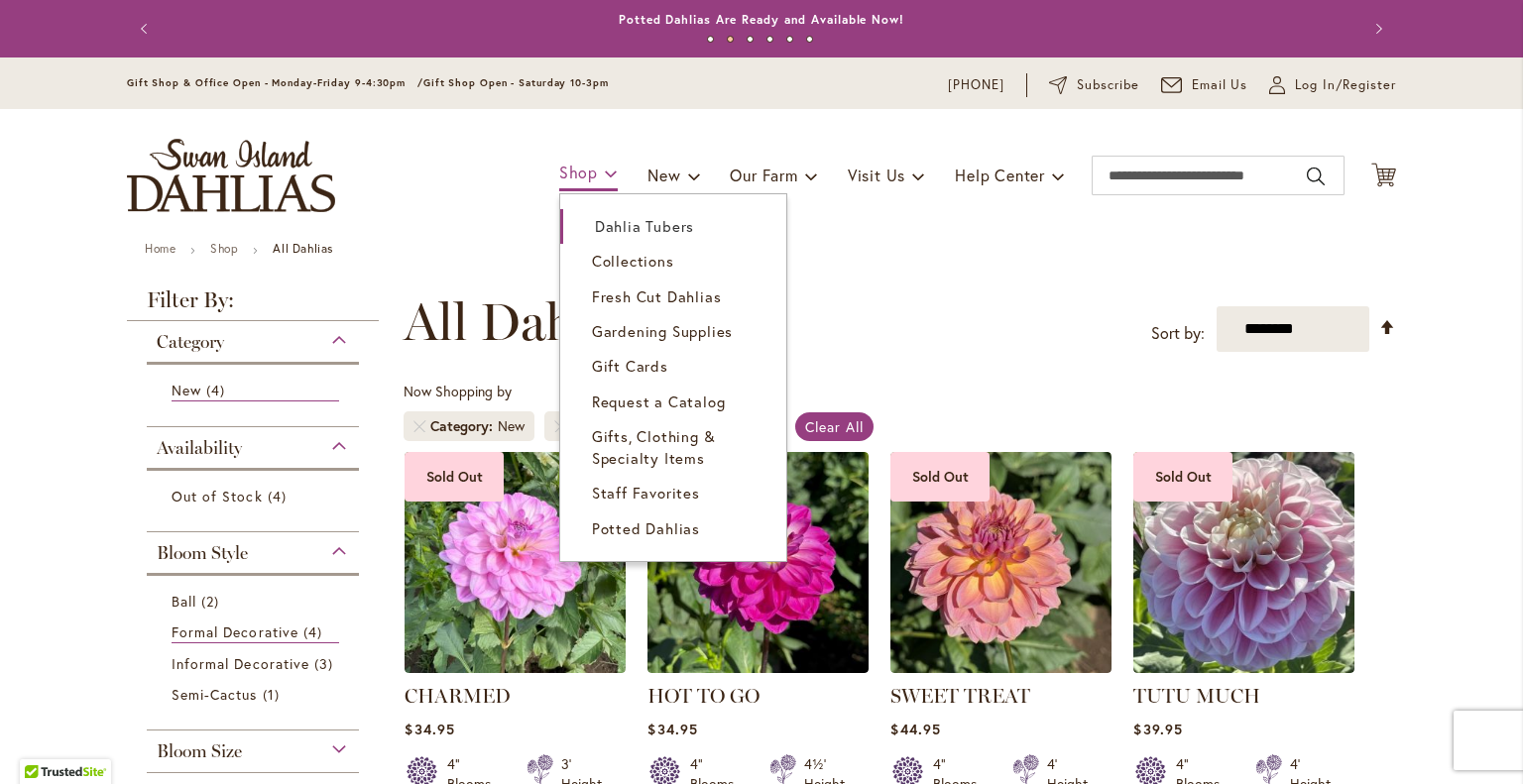 click on "Shop" at bounding box center [578, 171] 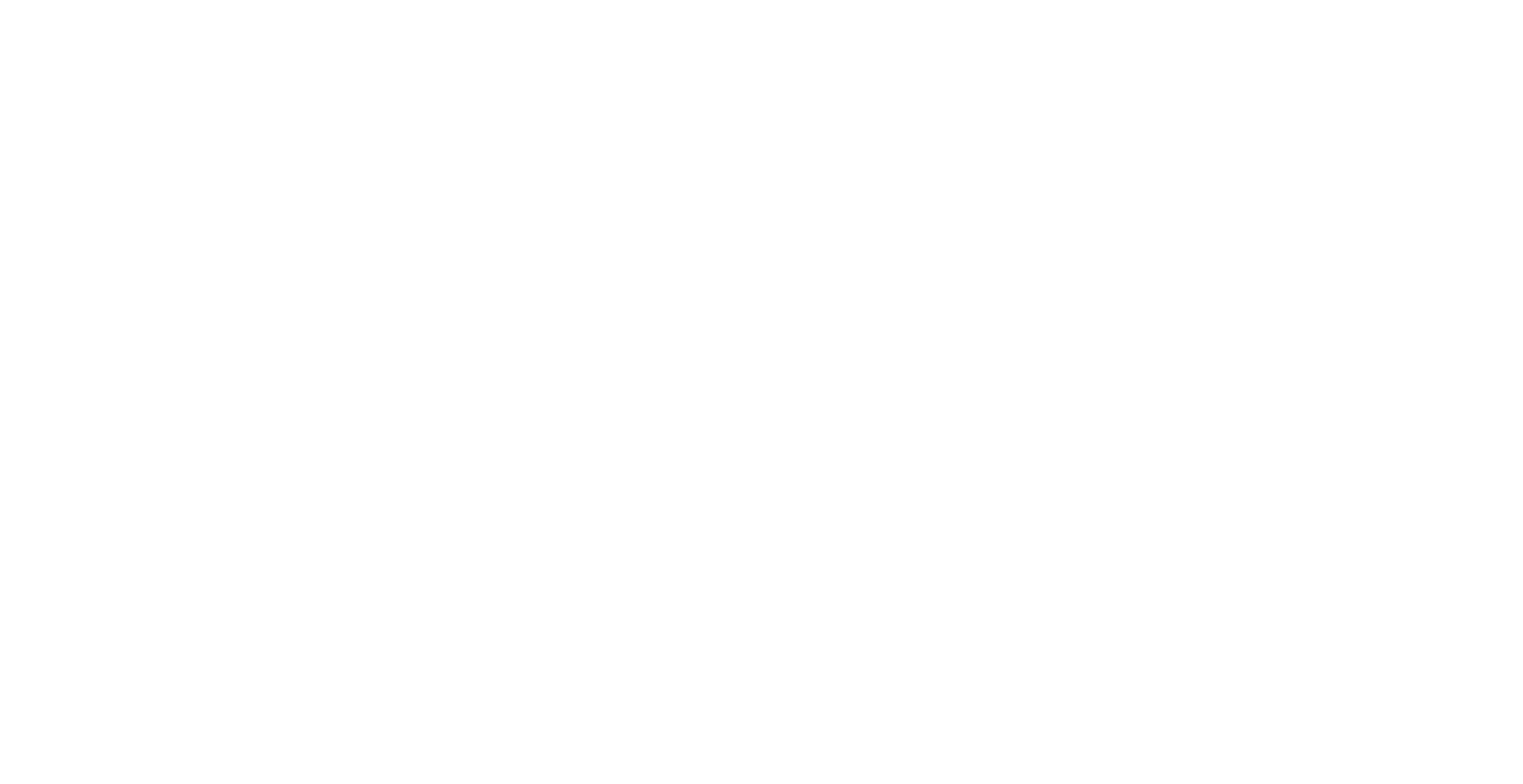 scroll, scrollTop: 0, scrollLeft: 0, axis: both 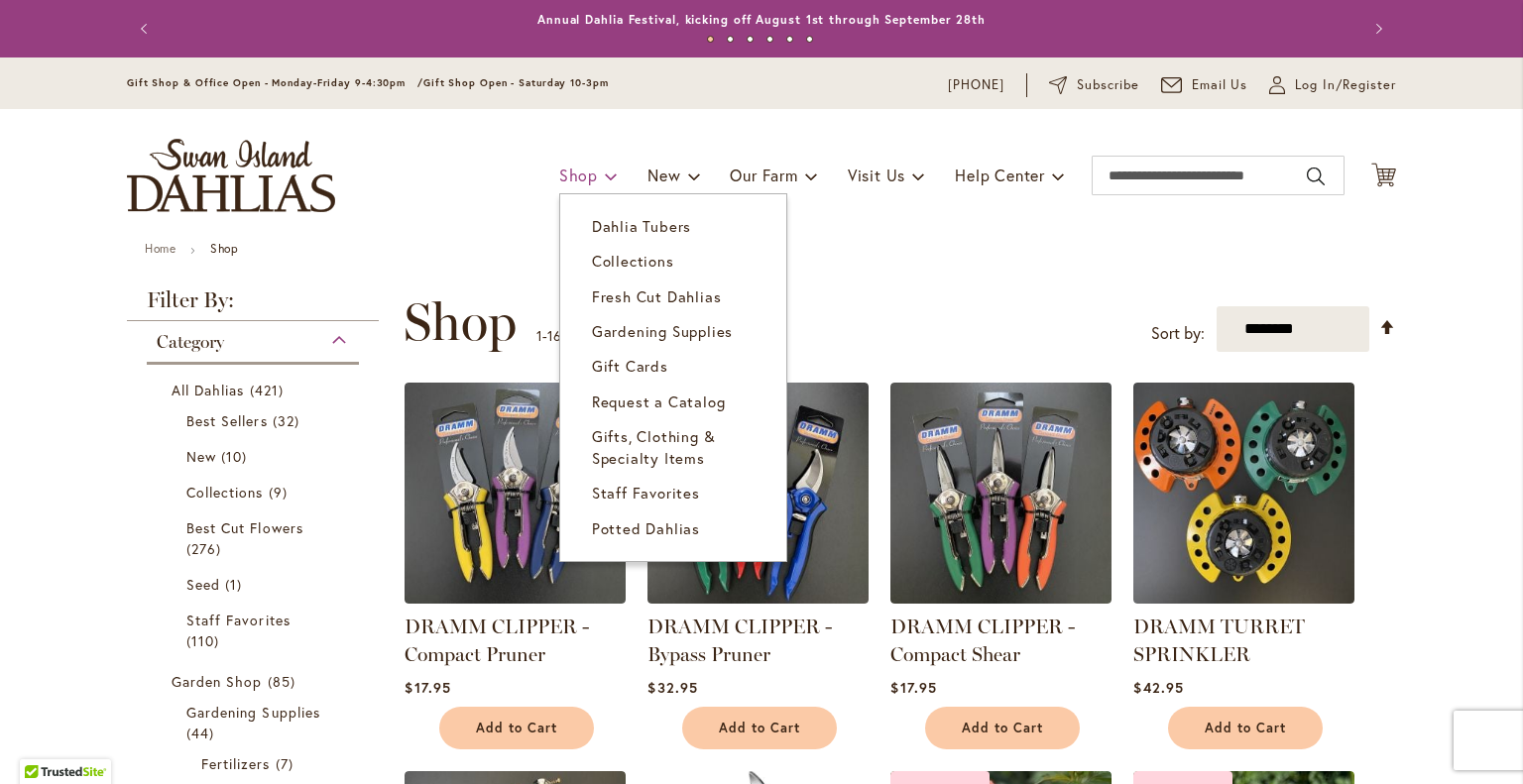 click at bounding box center (611, 175) 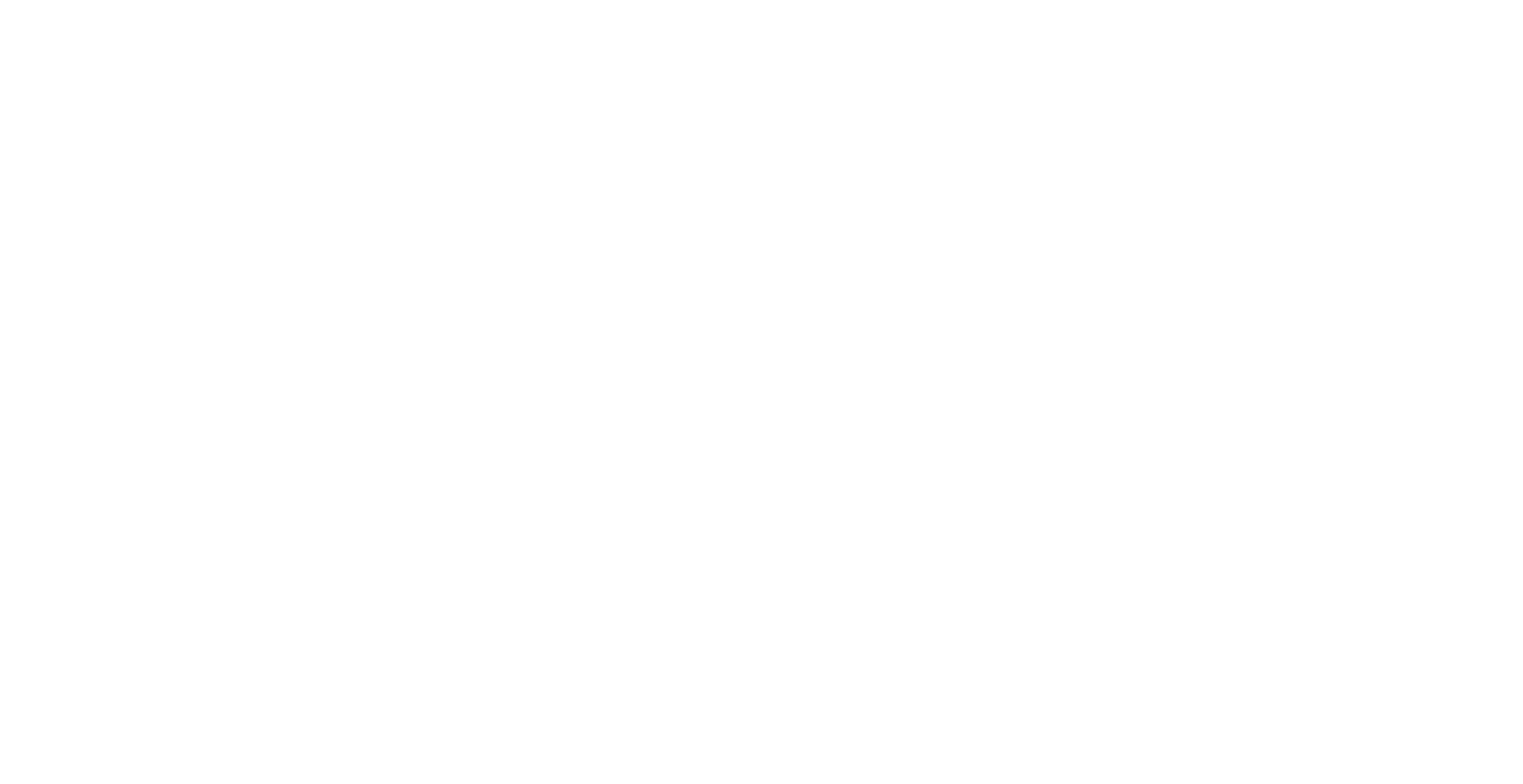 scroll, scrollTop: 0, scrollLeft: 0, axis: both 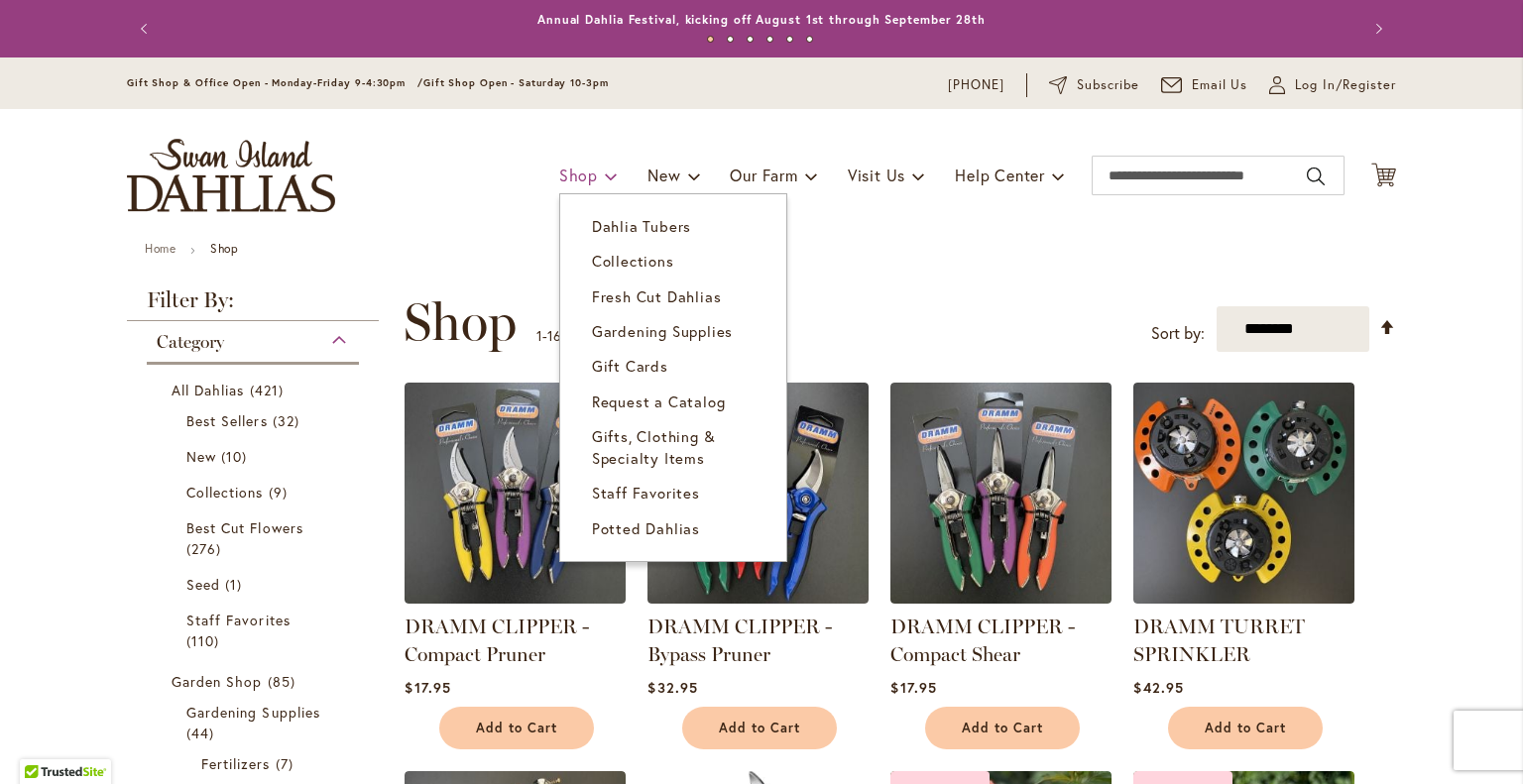 click on "Shop" at bounding box center (578, 174) 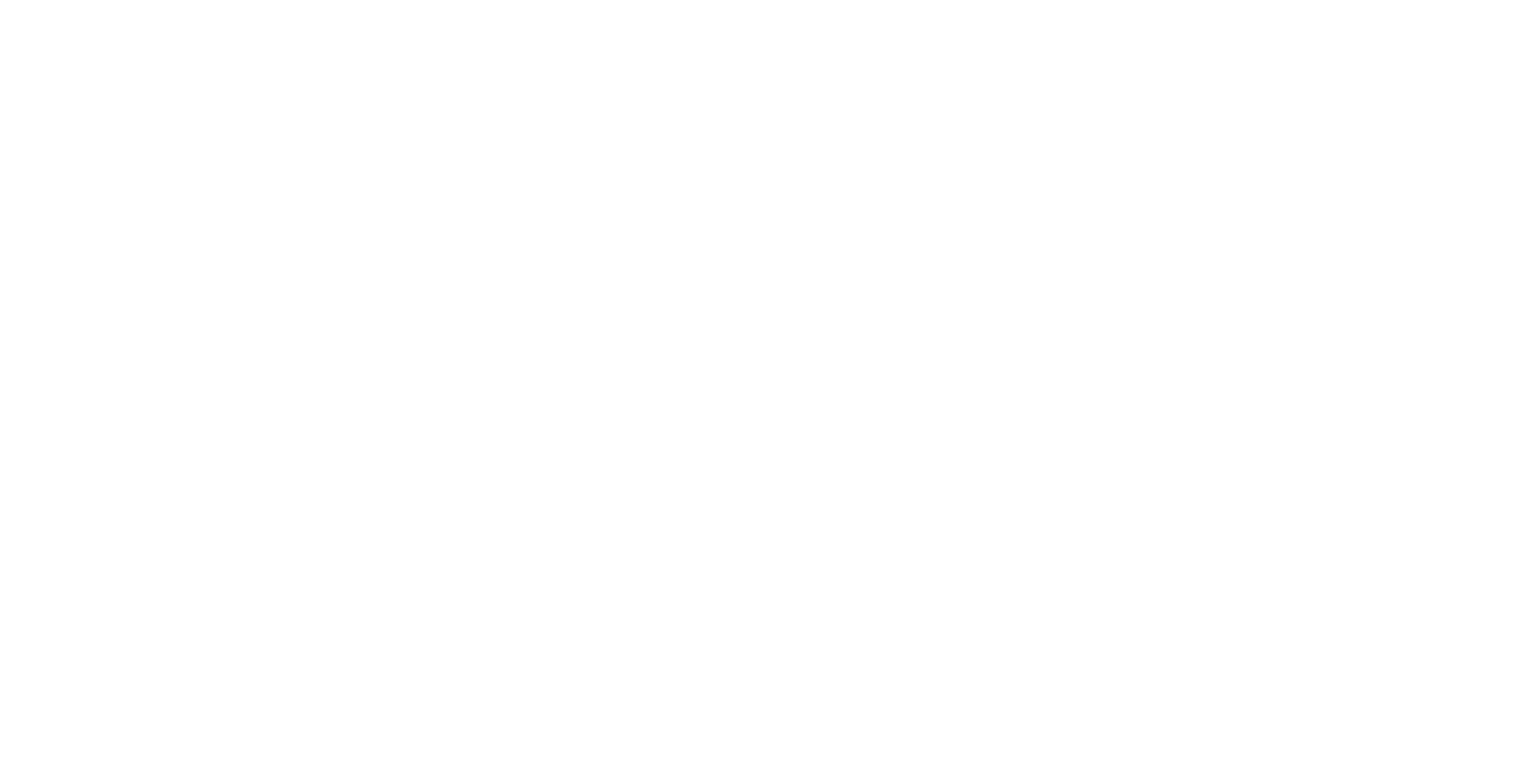 scroll, scrollTop: 0, scrollLeft: 0, axis: both 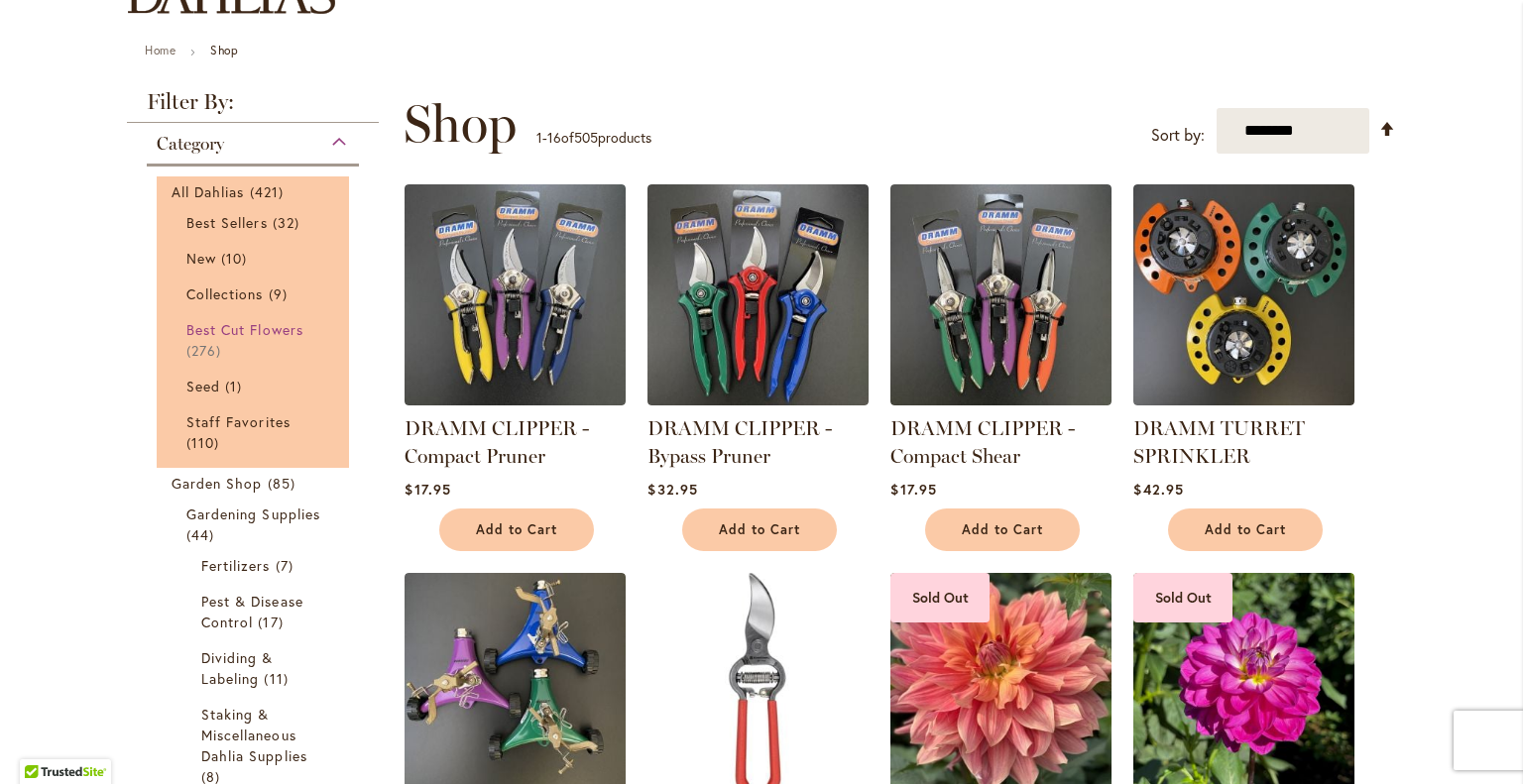 click on "Best Cut Flowers" at bounding box center (245, 329) 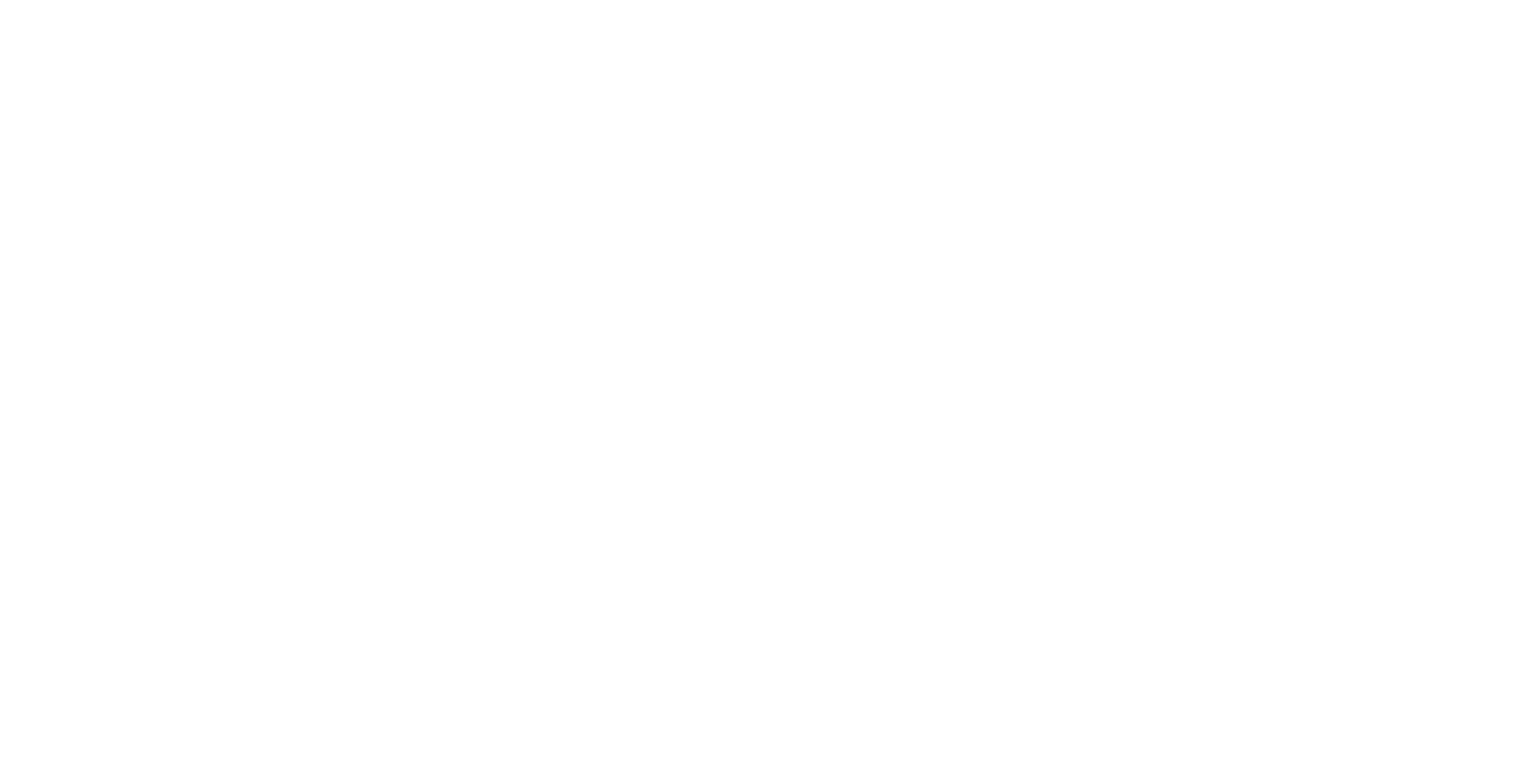 scroll, scrollTop: 0, scrollLeft: 0, axis: both 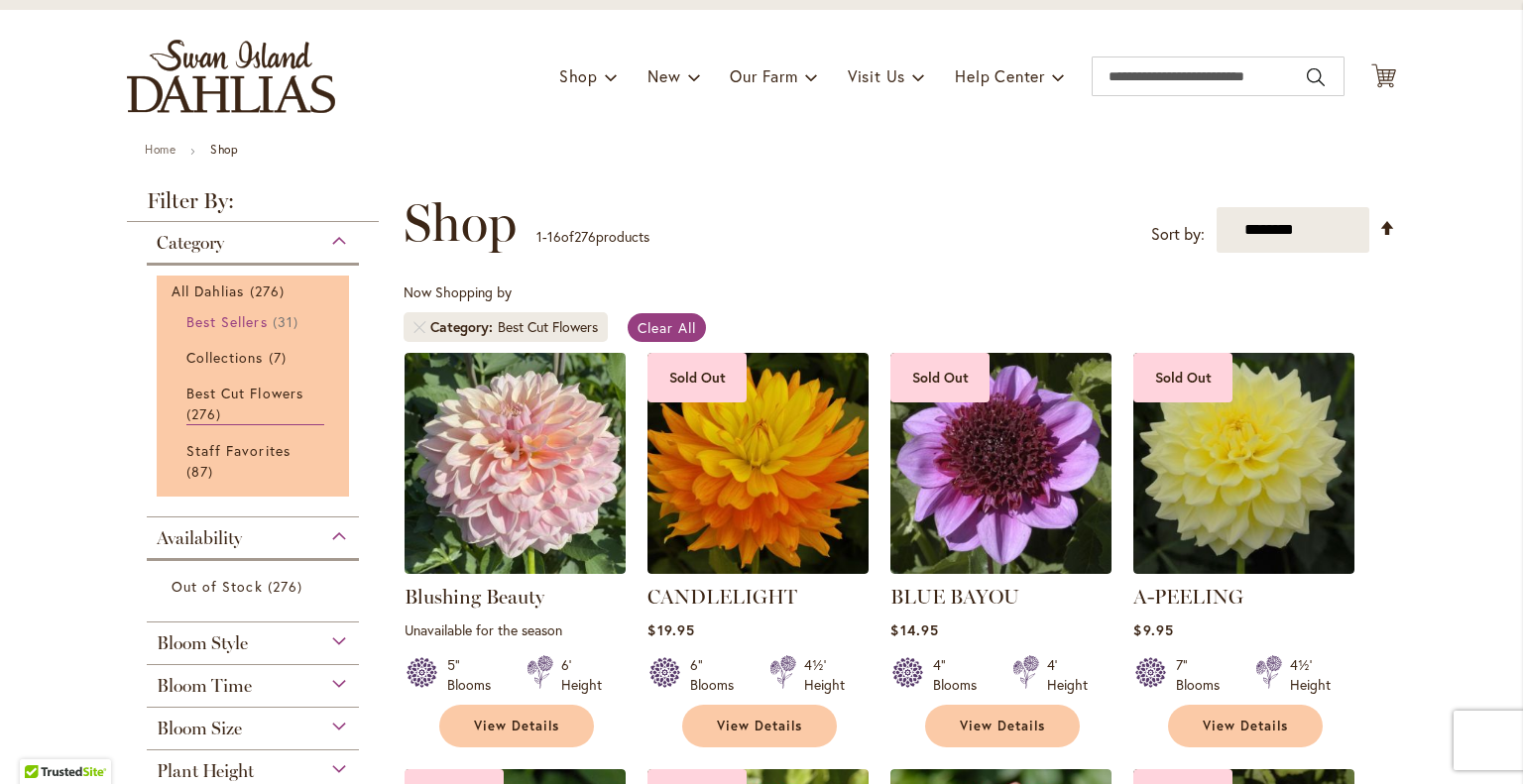 click on "Best Sellers" at bounding box center [227, 321] 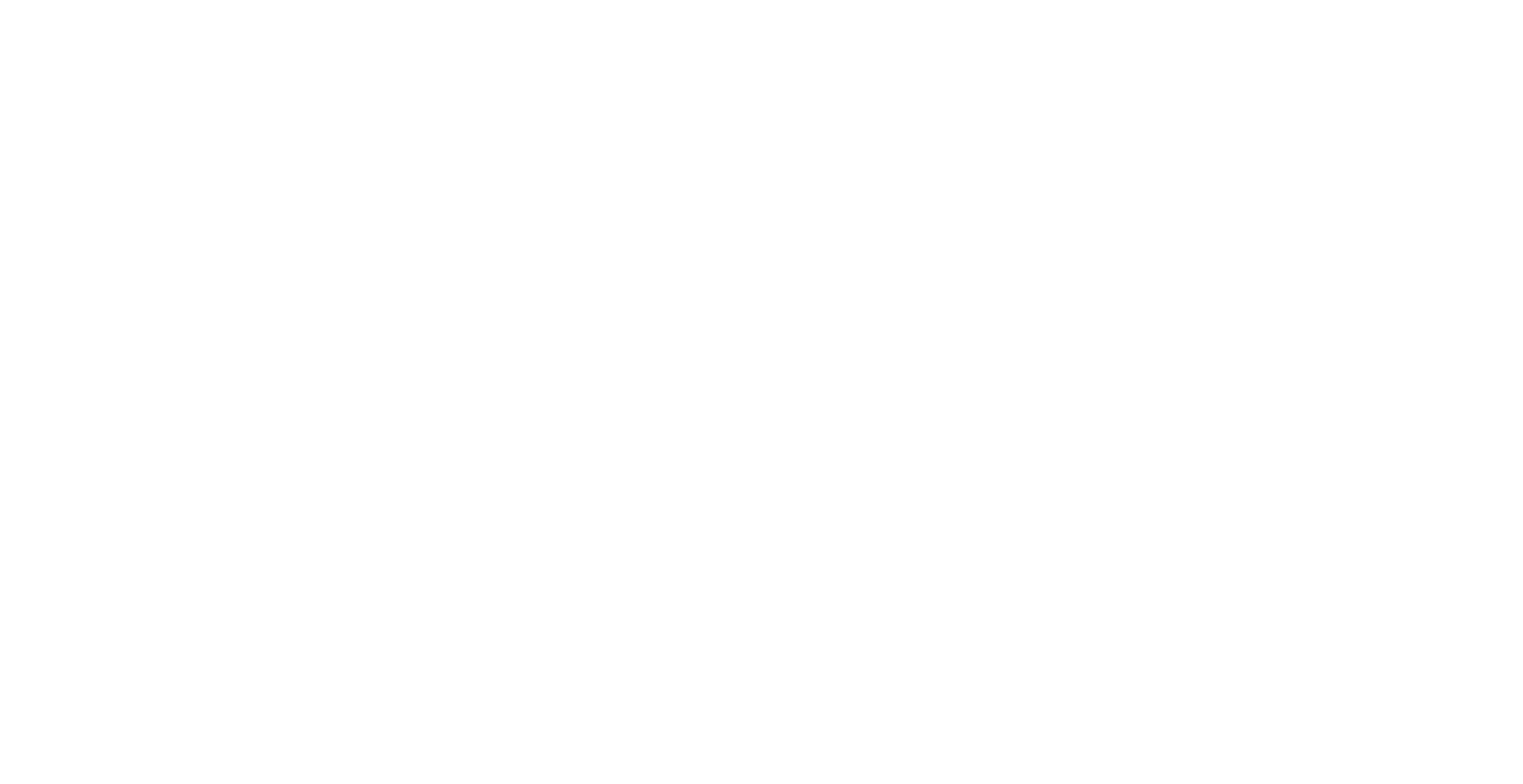 scroll, scrollTop: 0, scrollLeft: 0, axis: both 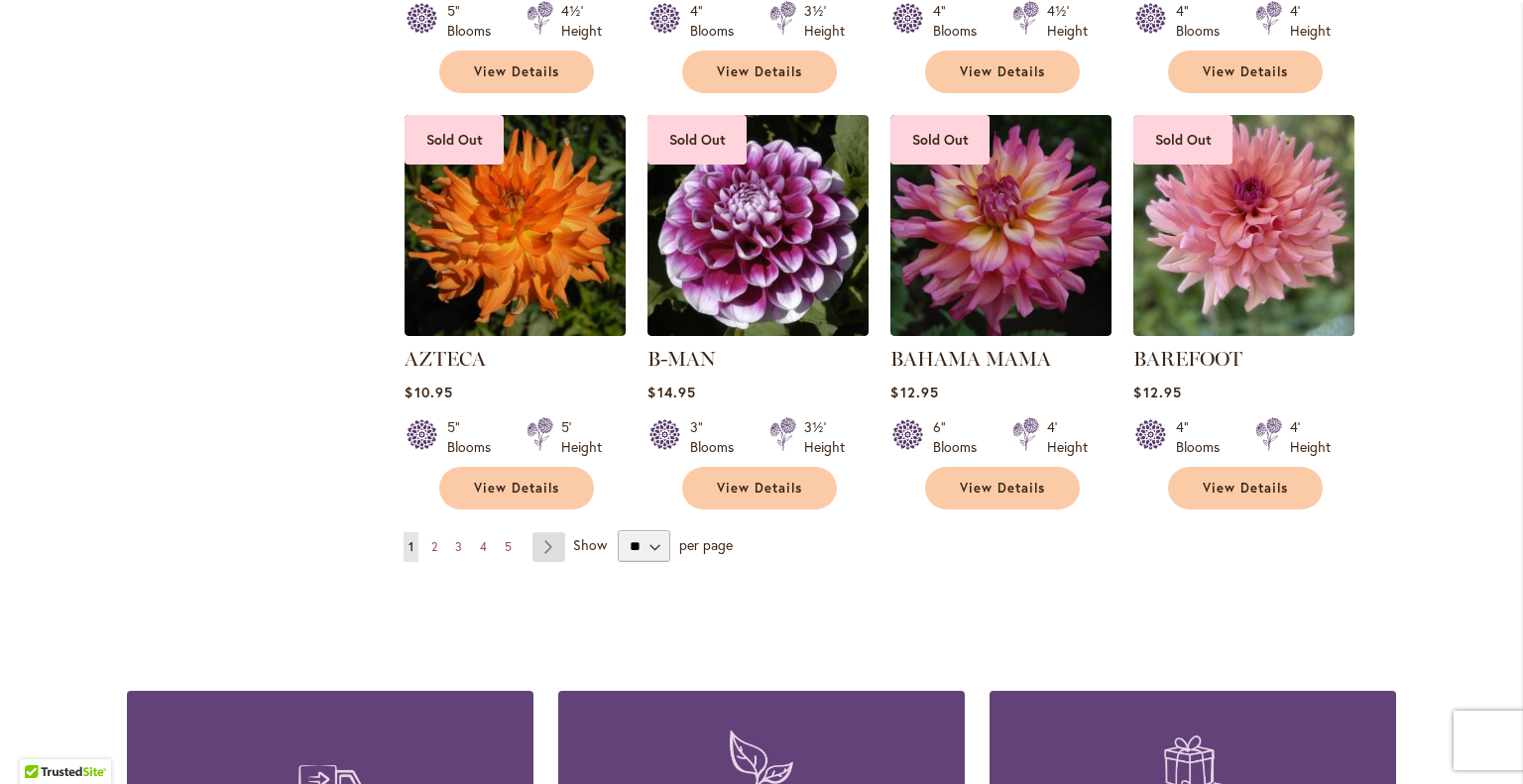 click on "Page
Next" at bounding box center (548, 547) 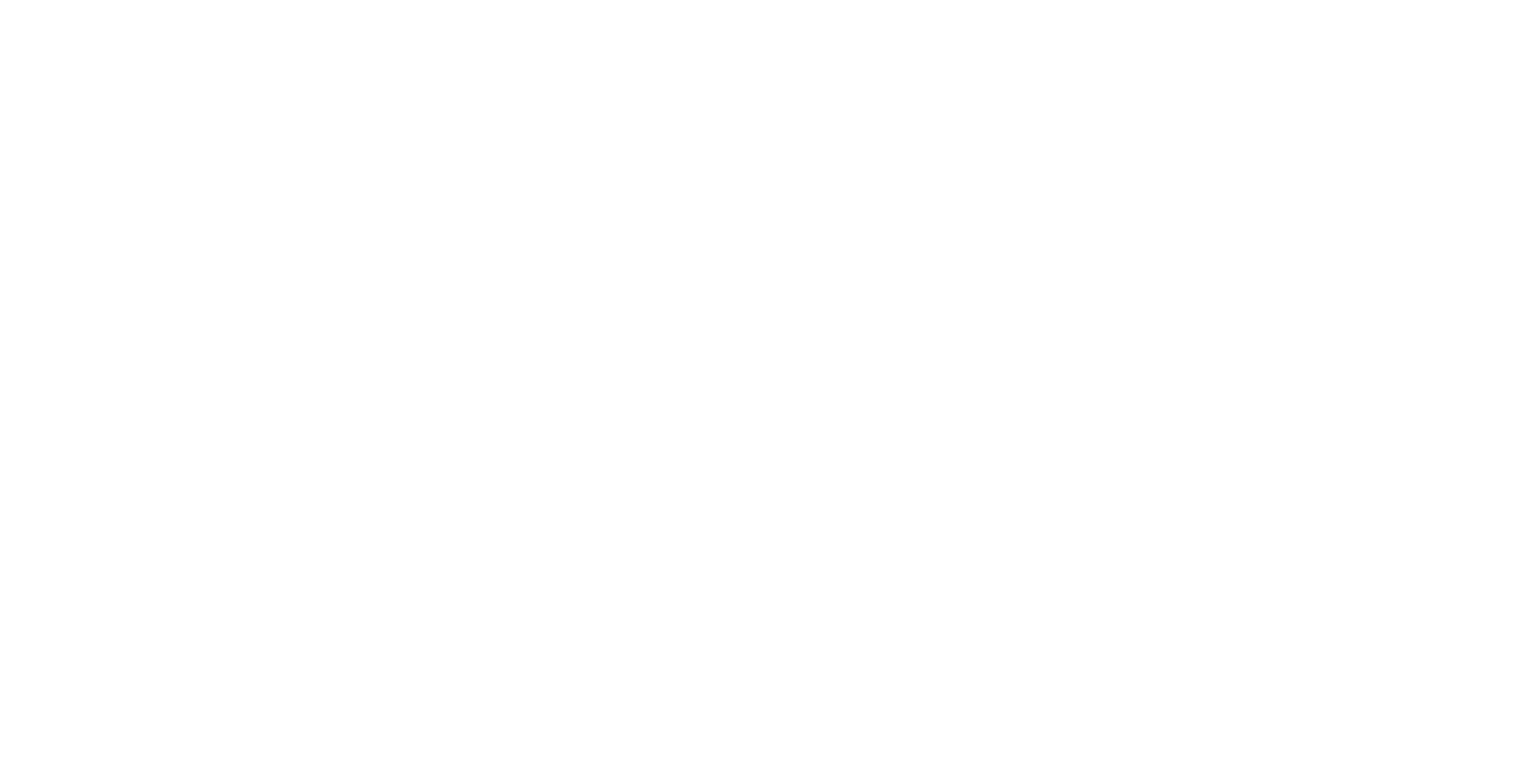scroll, scrollTop: 0, scrollLeft: 0, axis: both 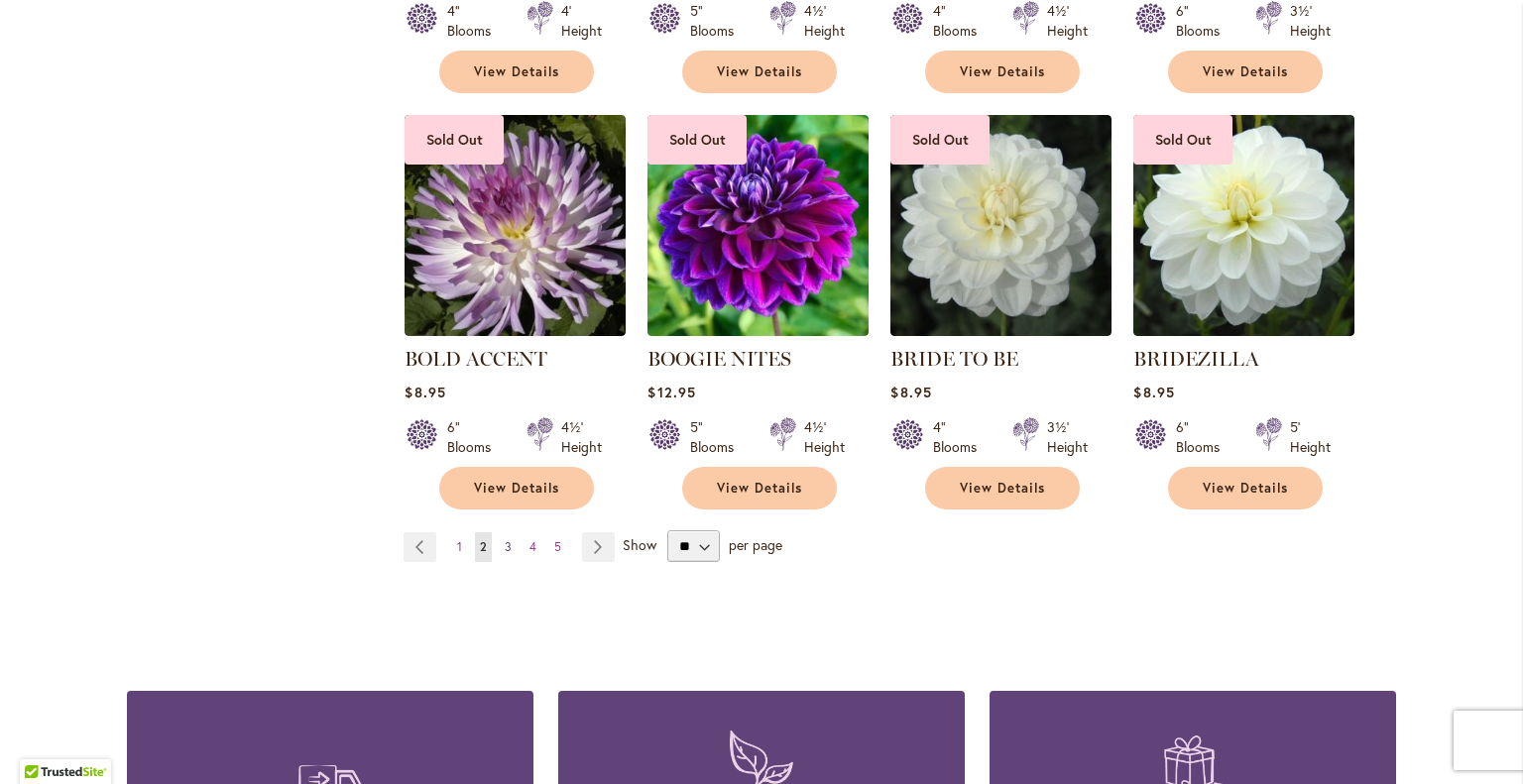 click on "3" at bounding box center [508, 546] 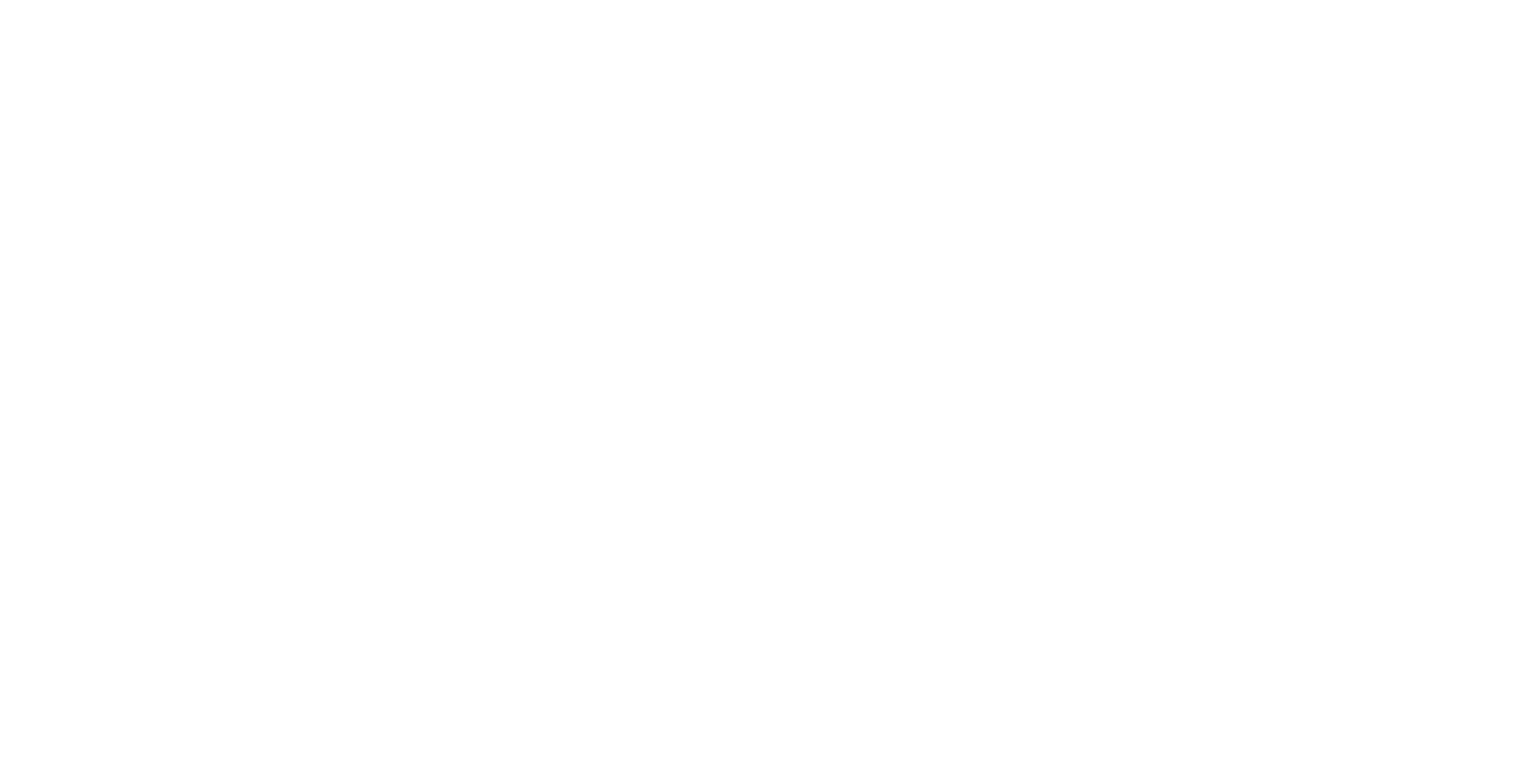 scroll, scrollTop: 0, scrollLeft: 0, axis: both 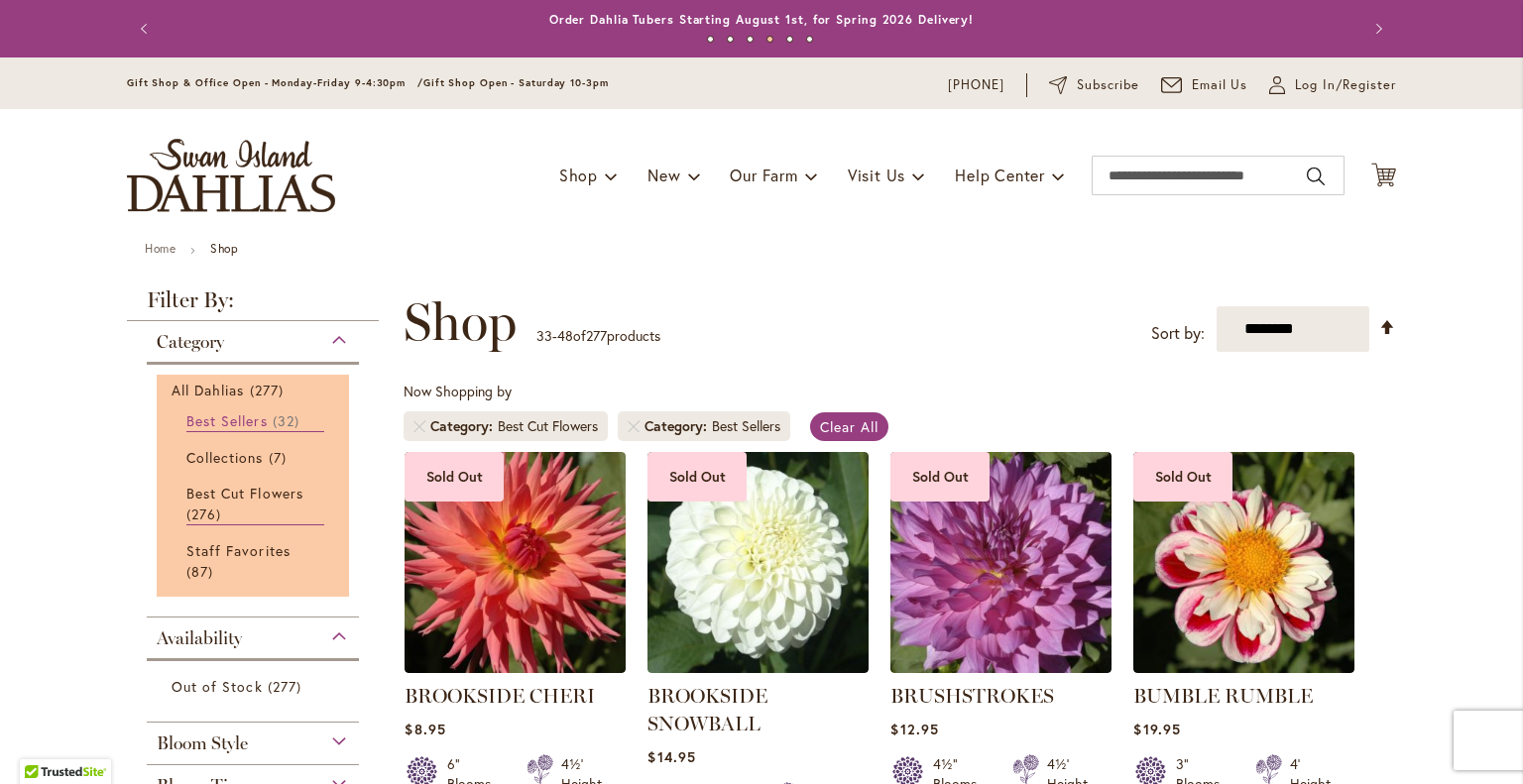 click on "Best Sellers" at bounding box center (227, 420) 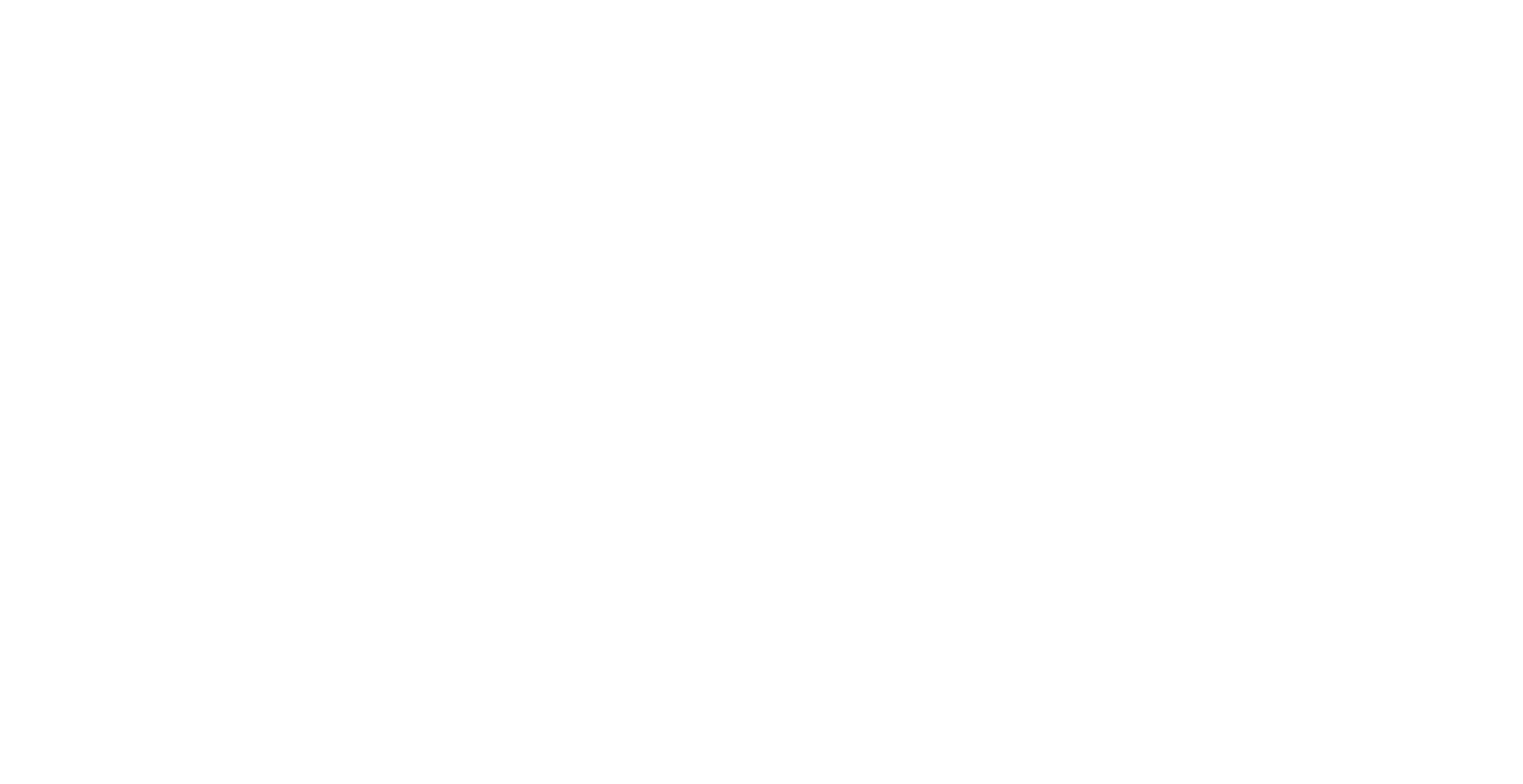 scroll, scrollTop: 0, scrollLeft: 0, axis: both 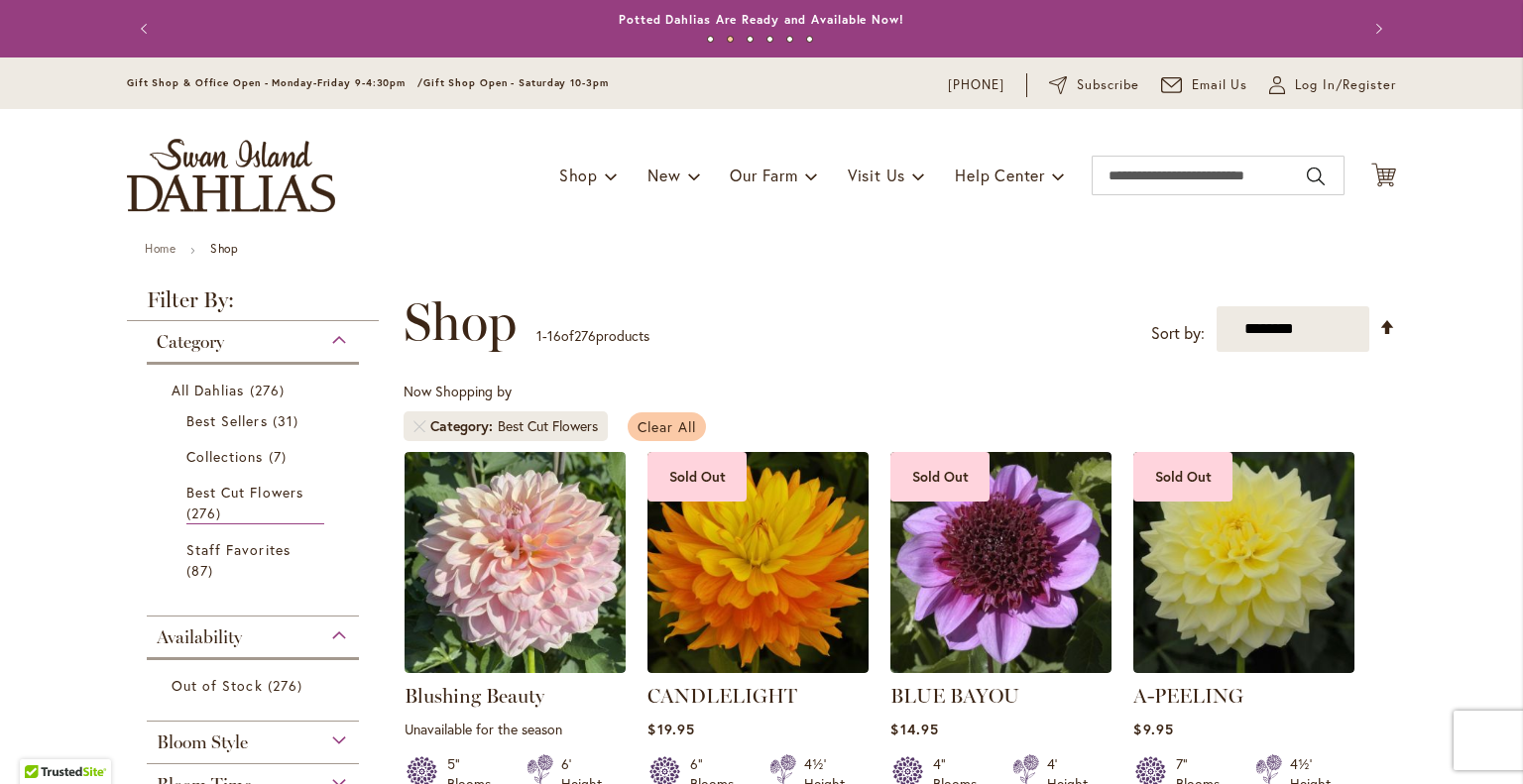 click on "Clear All" at bounding box center (666, 426) 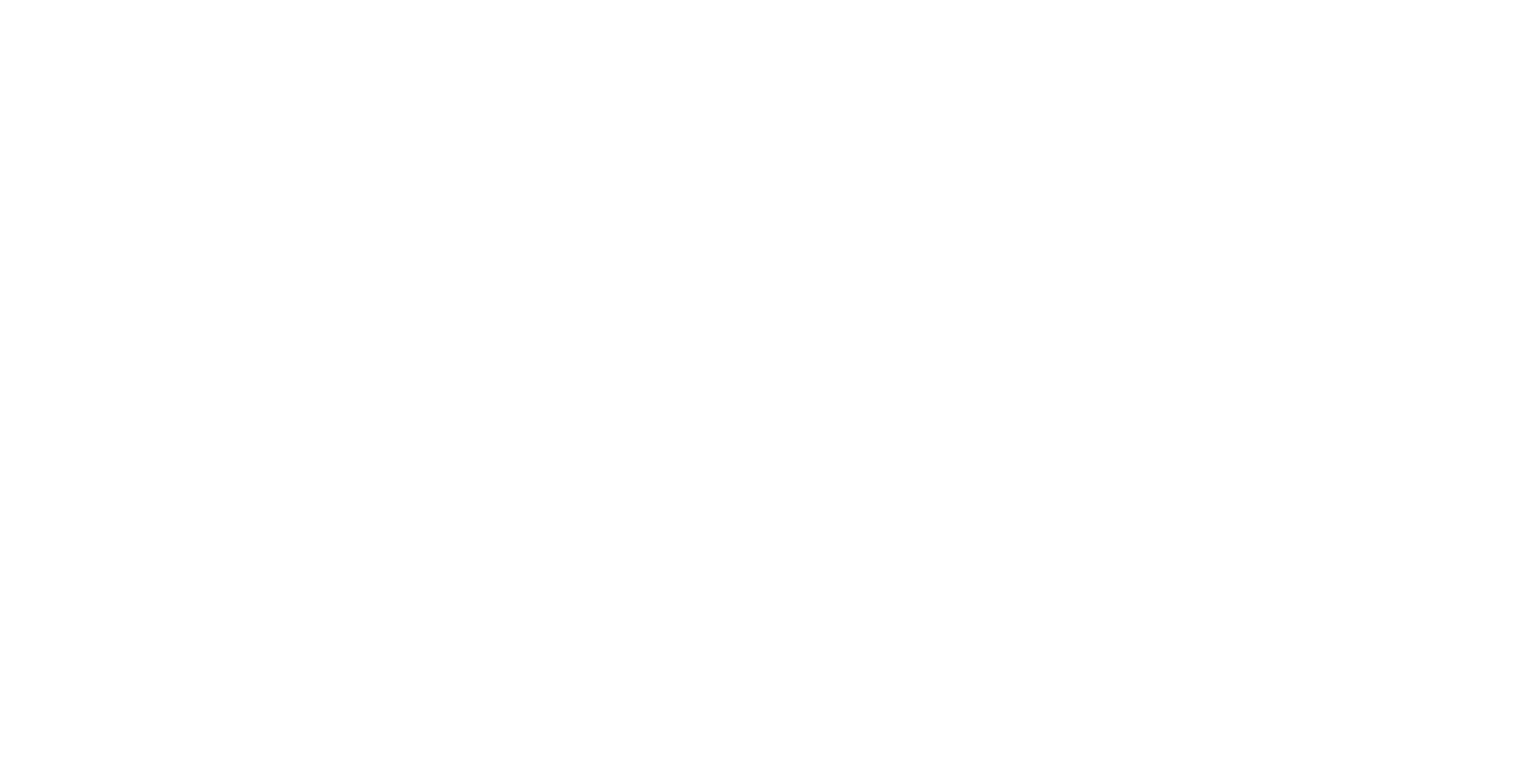 scroll, scrollTop: 0, scrollLeft: 0, axis: both 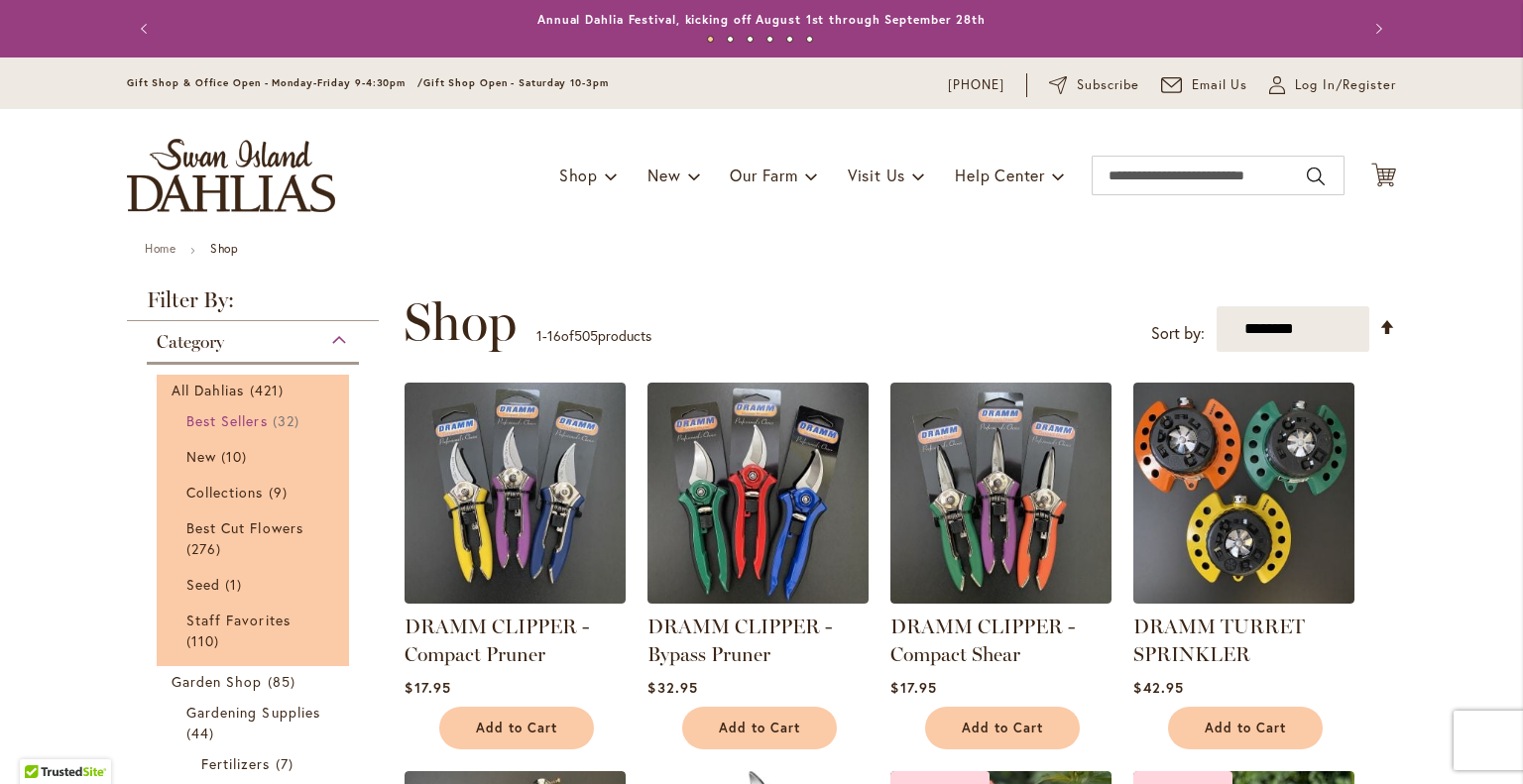click on "Best Sellers" at bounding box center (227, 420) 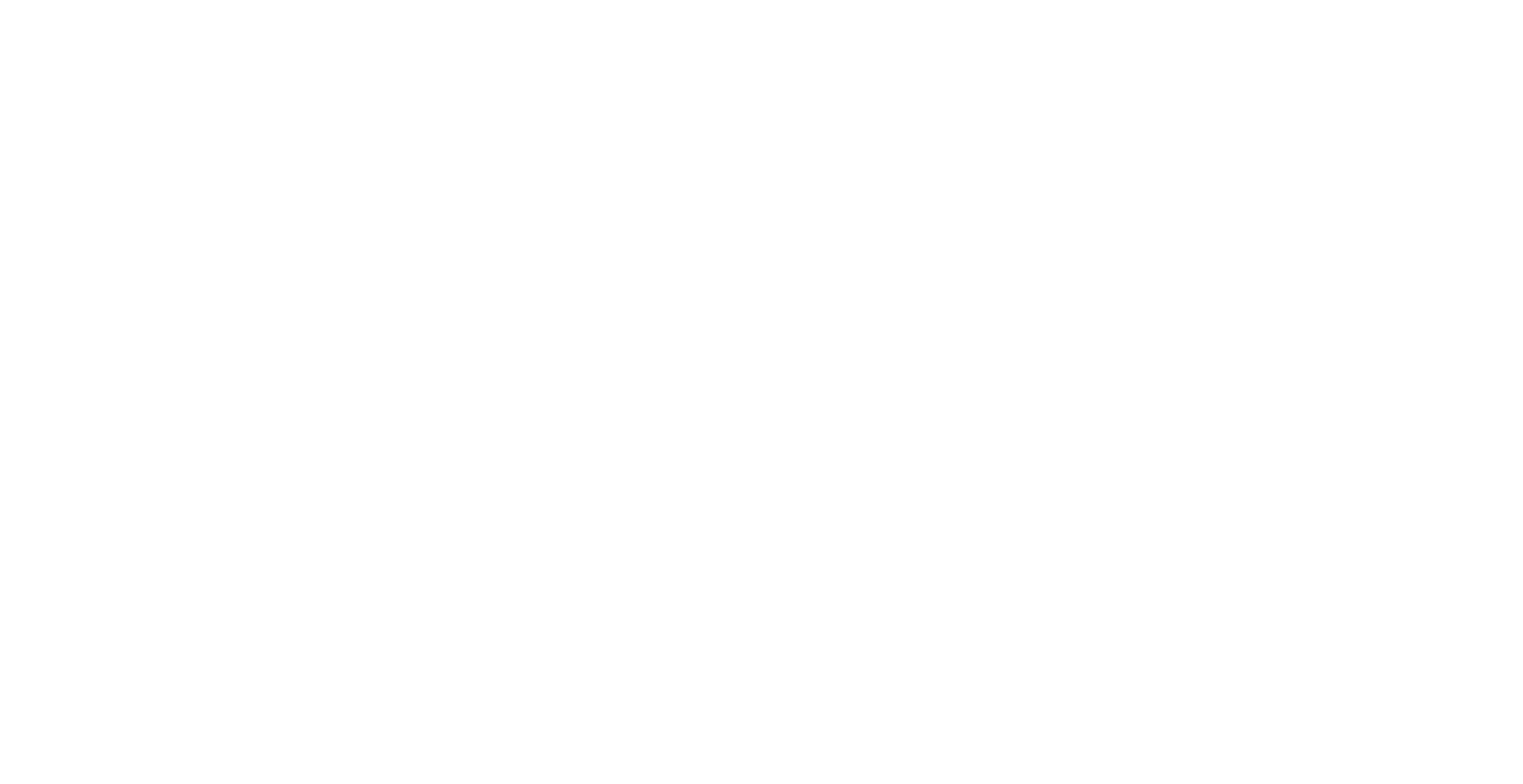 scroll, scrollTop: 0, scrollLeft: 0, axis: both 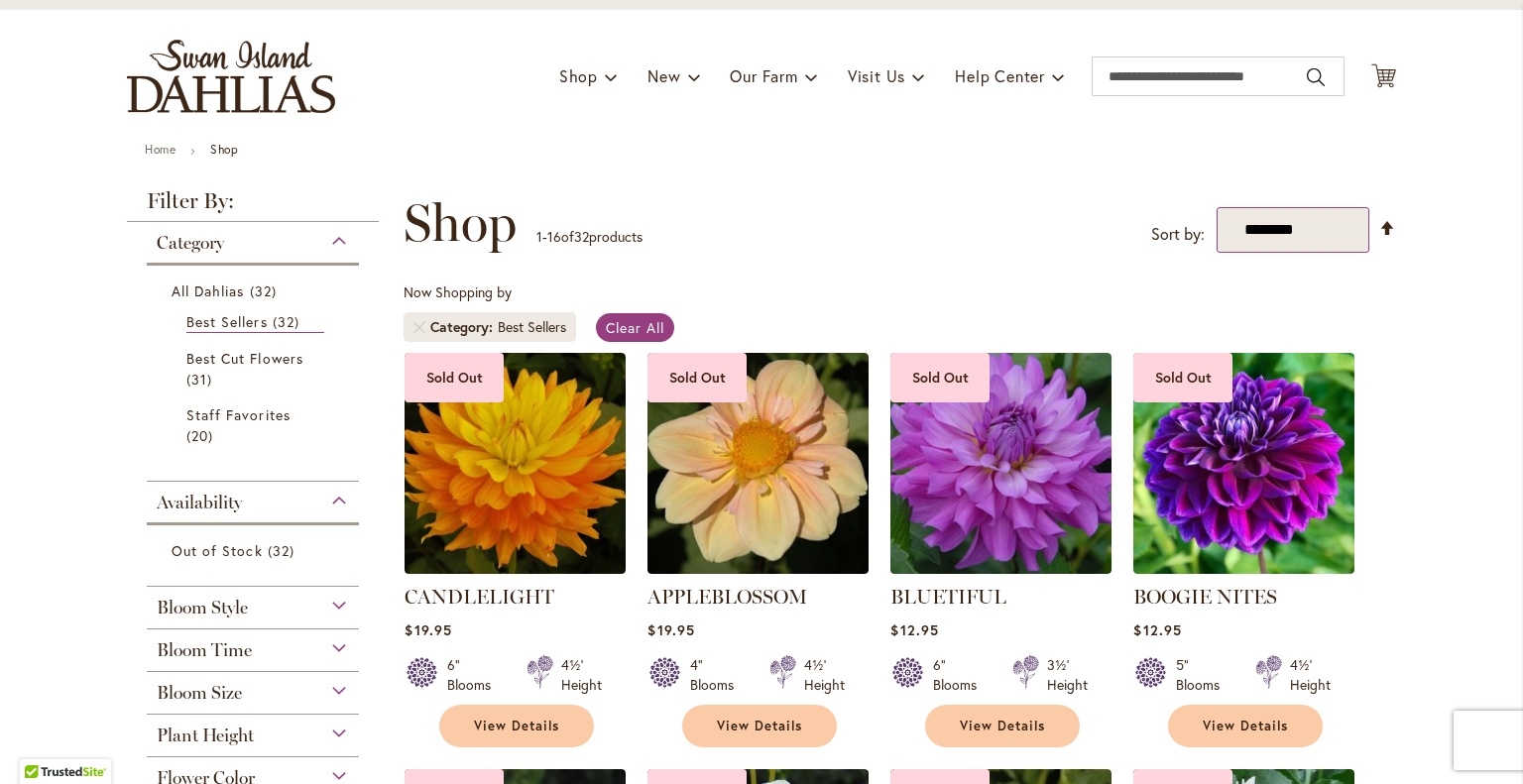 click on "**********" at bounding box center [1293, 230] 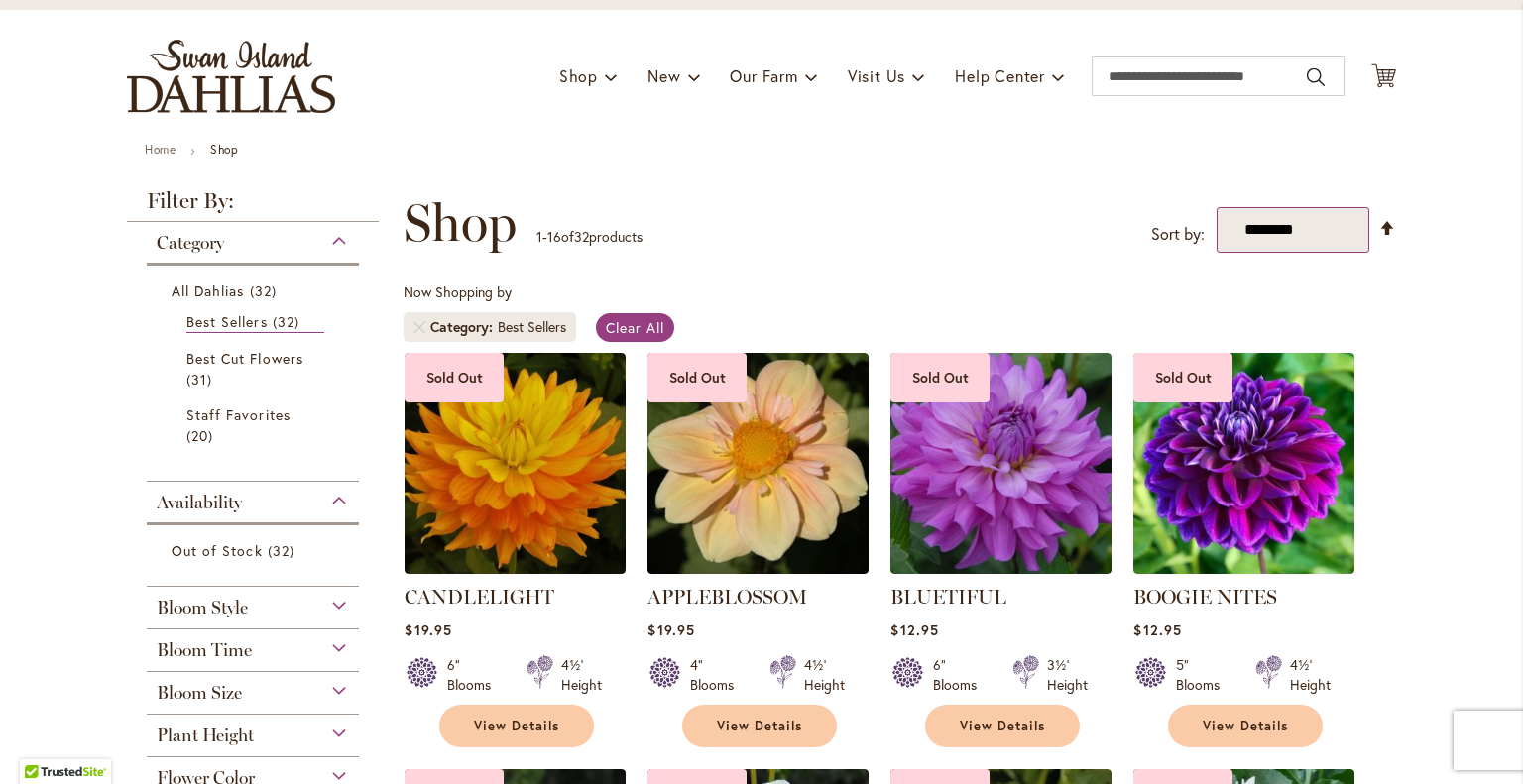 select on "*****" 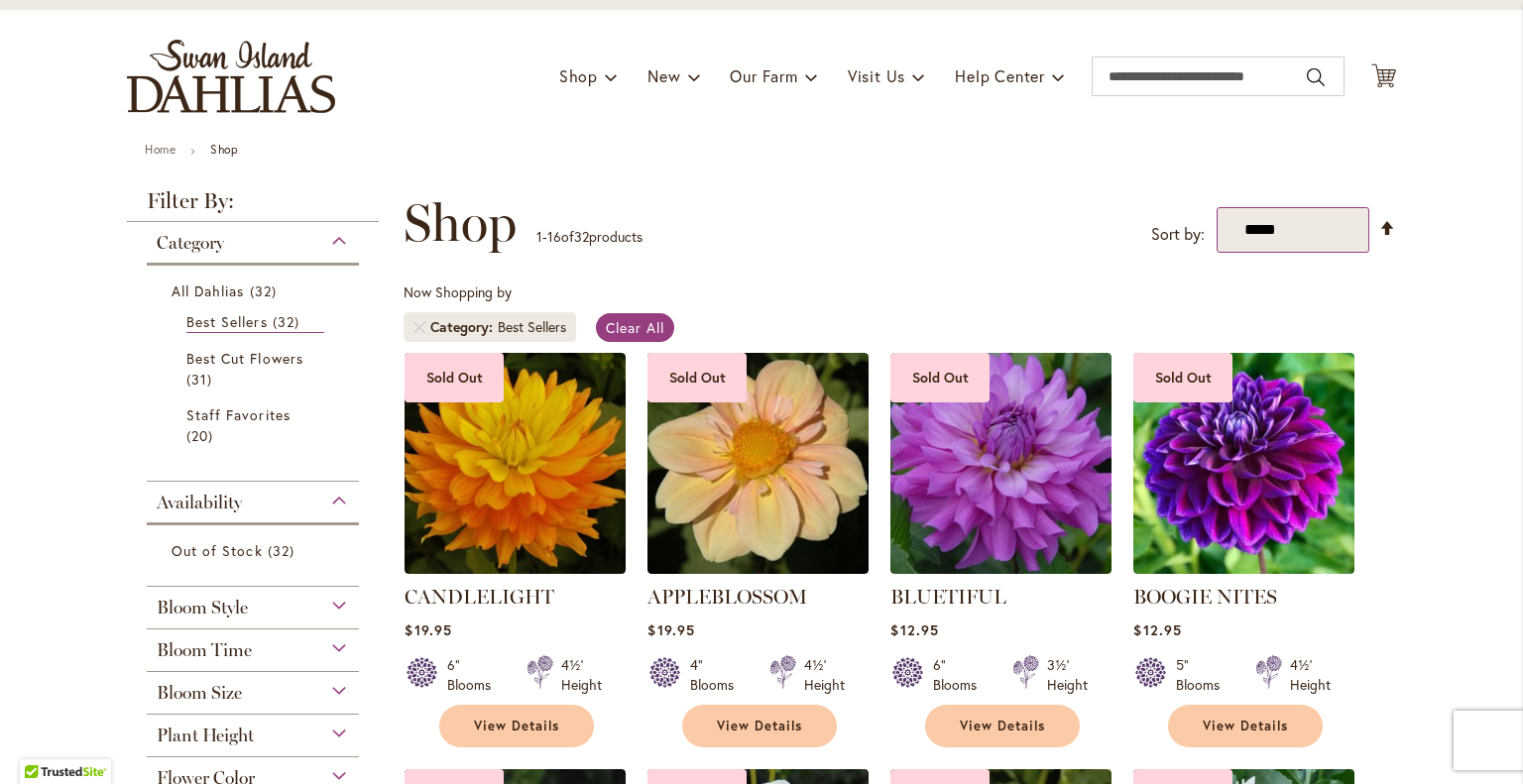 click on "**********" at bounding box center (1293, 230) 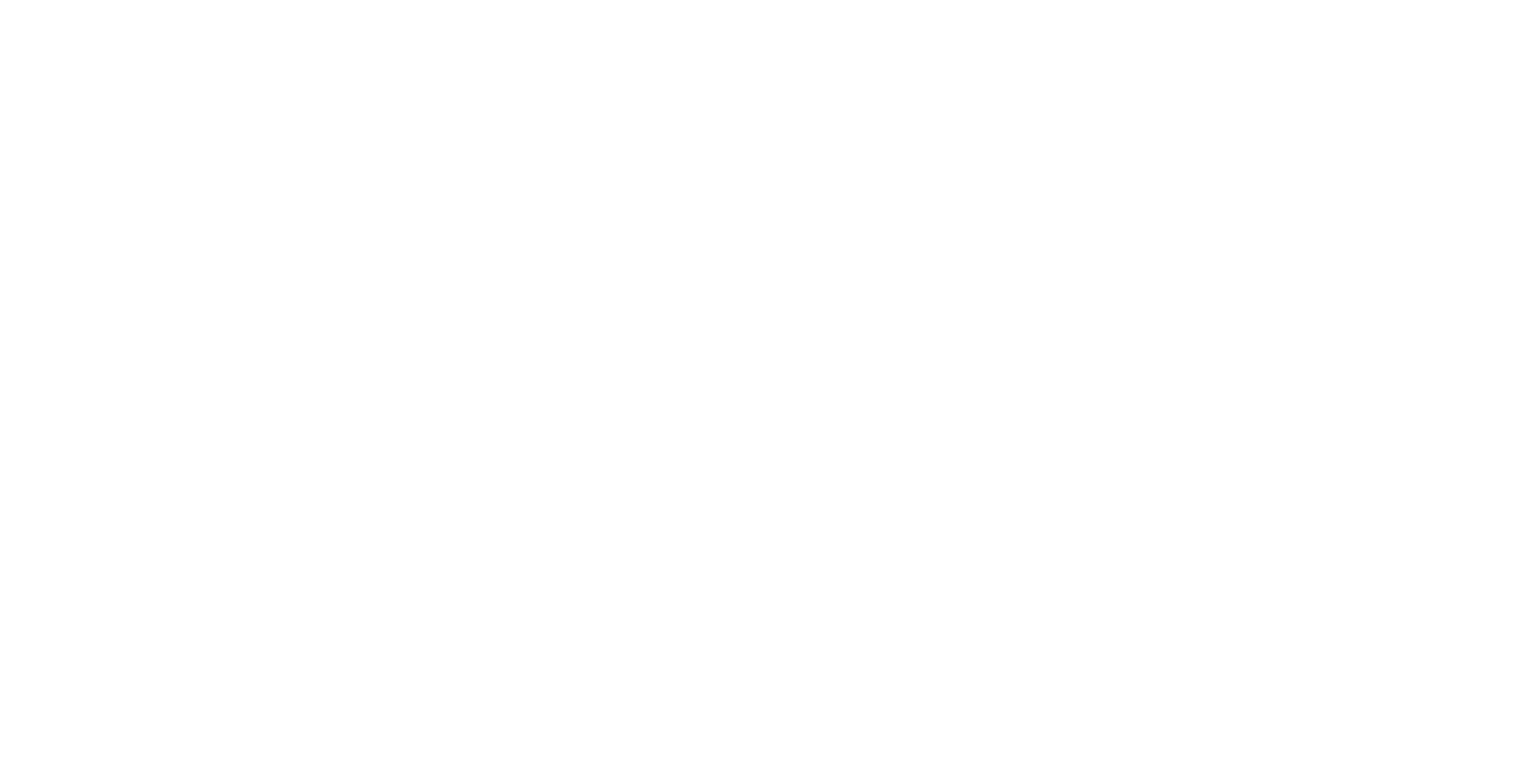 scroll, scrollTop: 0, scrollLeft: 0, axis: both 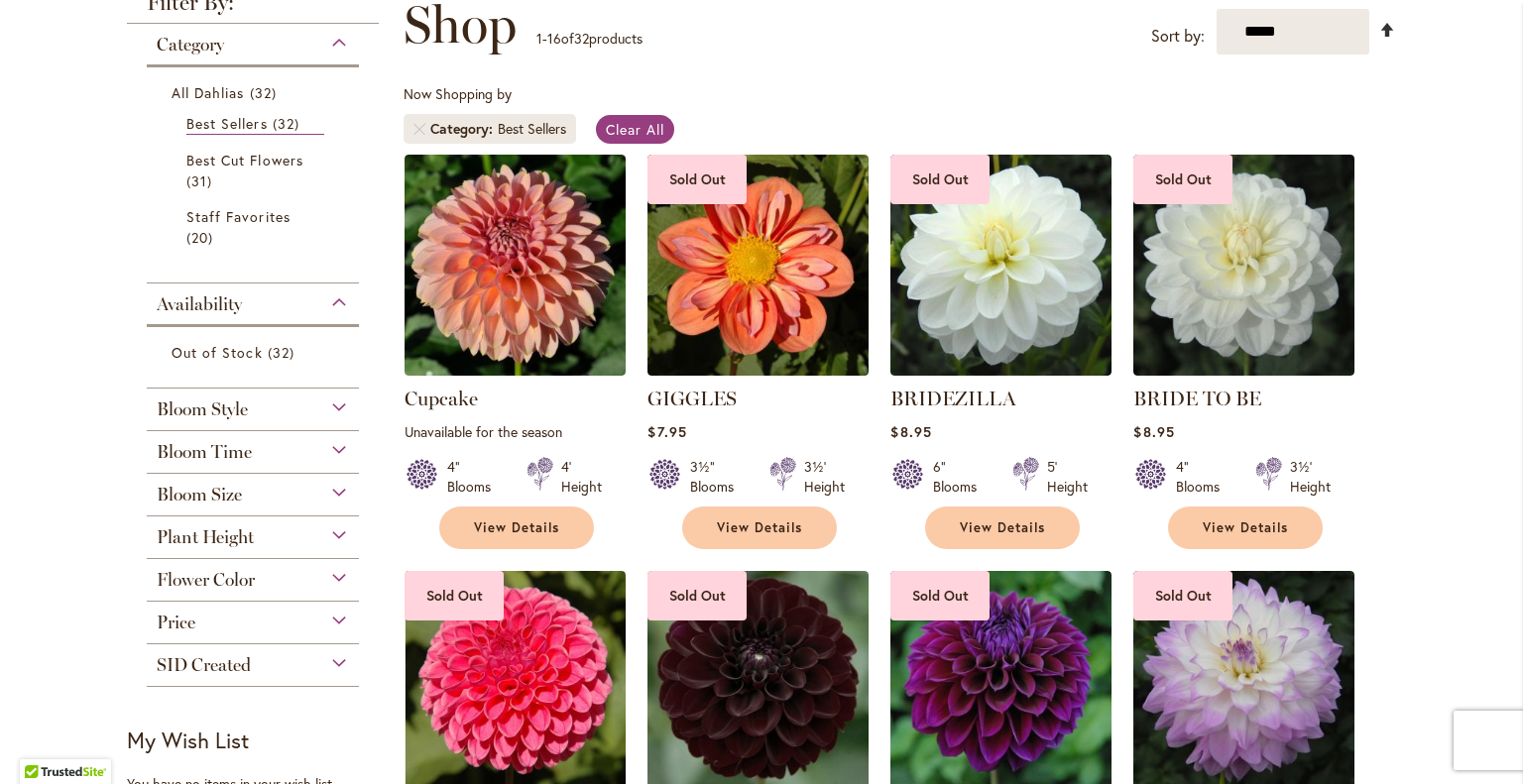 click on "Set Descending Direction" at bounding box center [1387, 29] 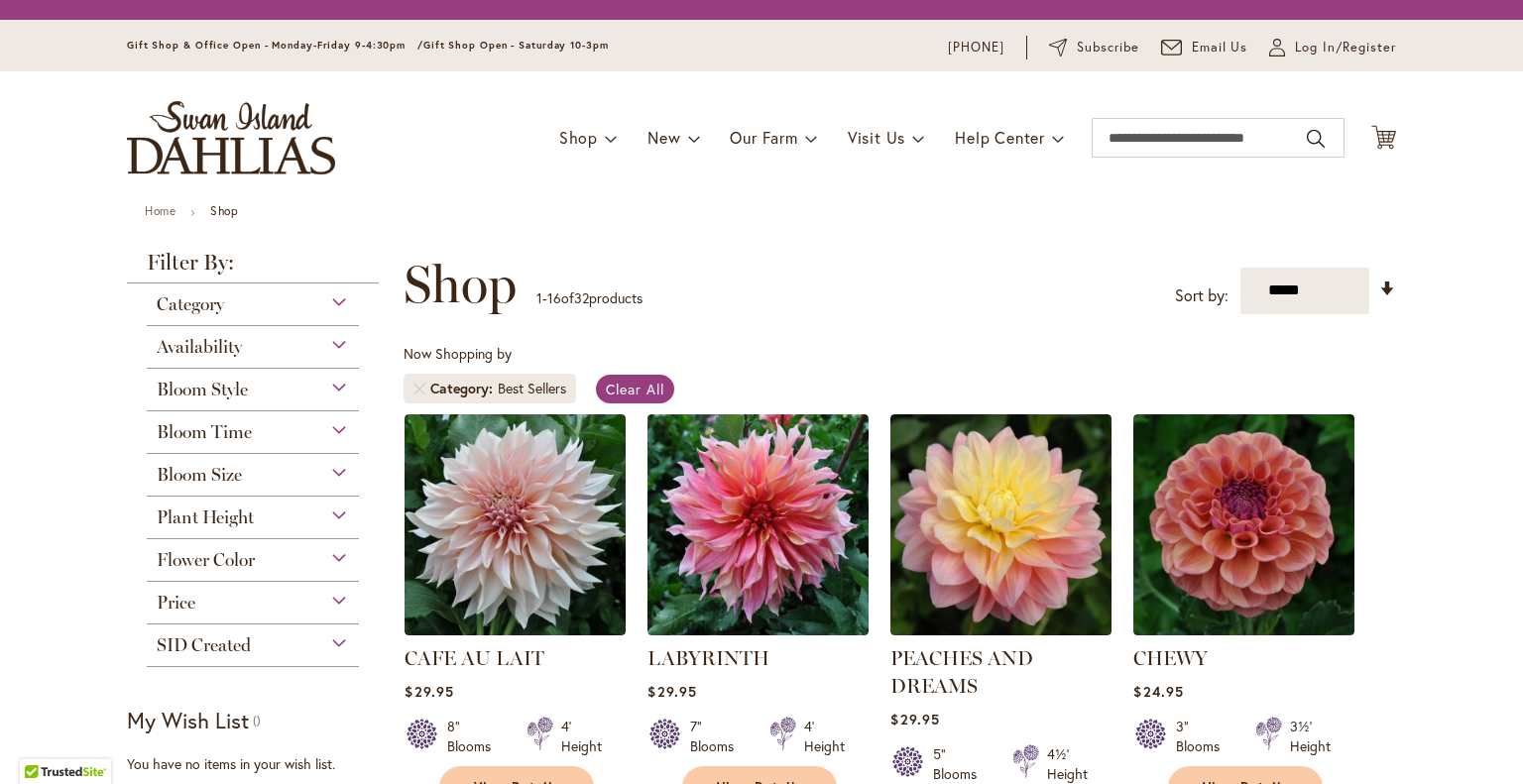 scroll, scrollTop: 0, scrollLeft: 0, axis: both 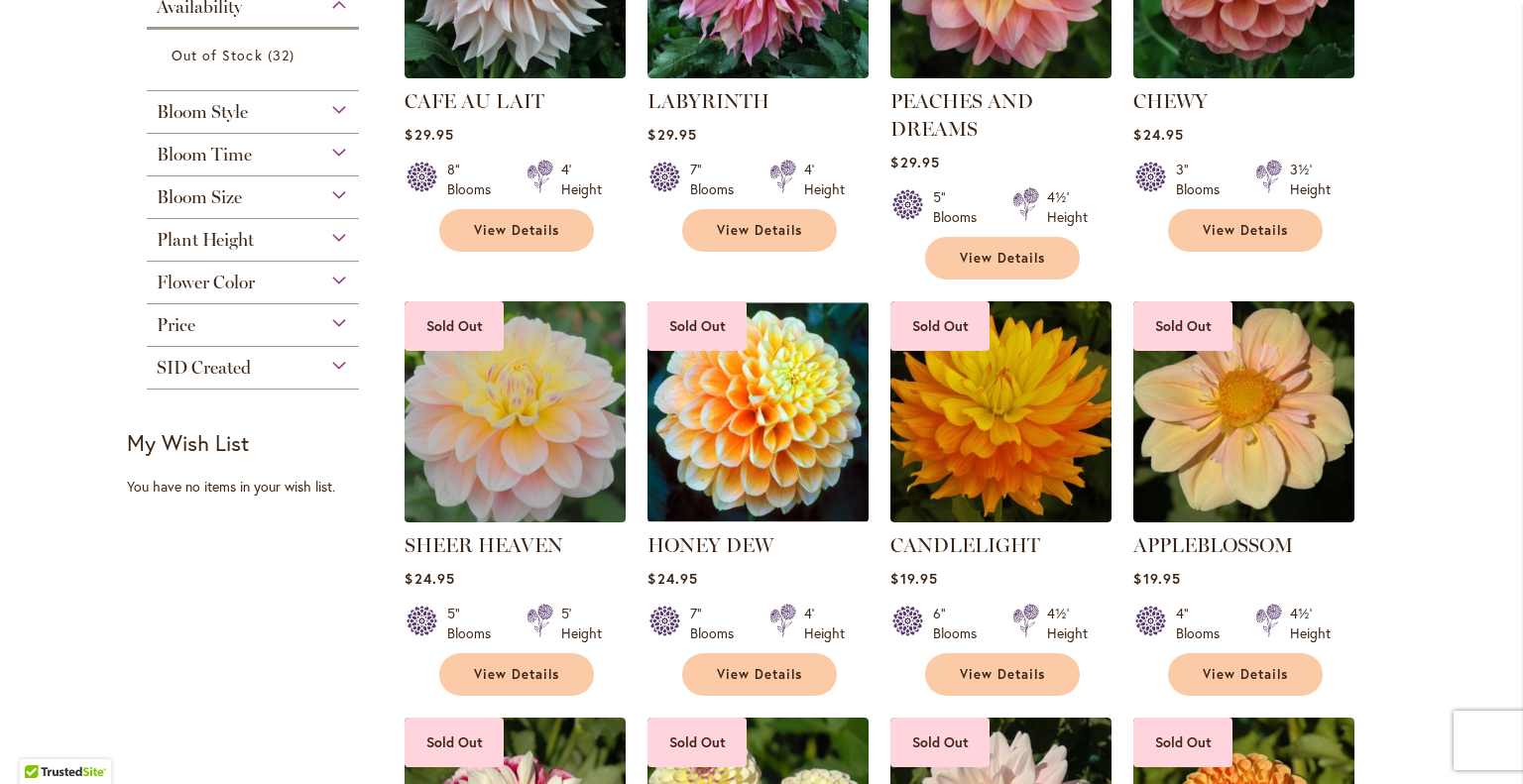click at bounding box center [516, 411] 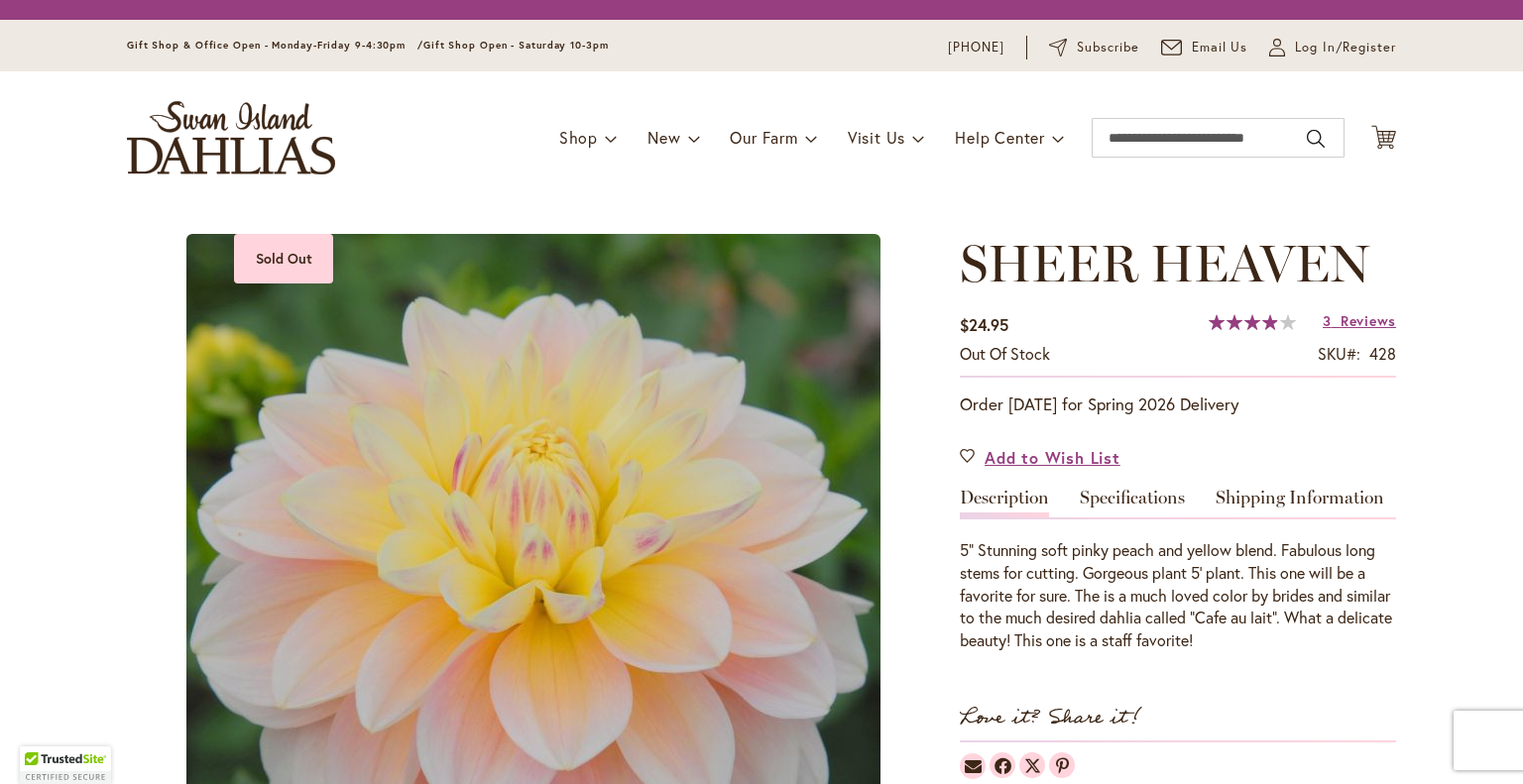 scroll, scrollTop: 0, scrollLeft: 0, axis: both 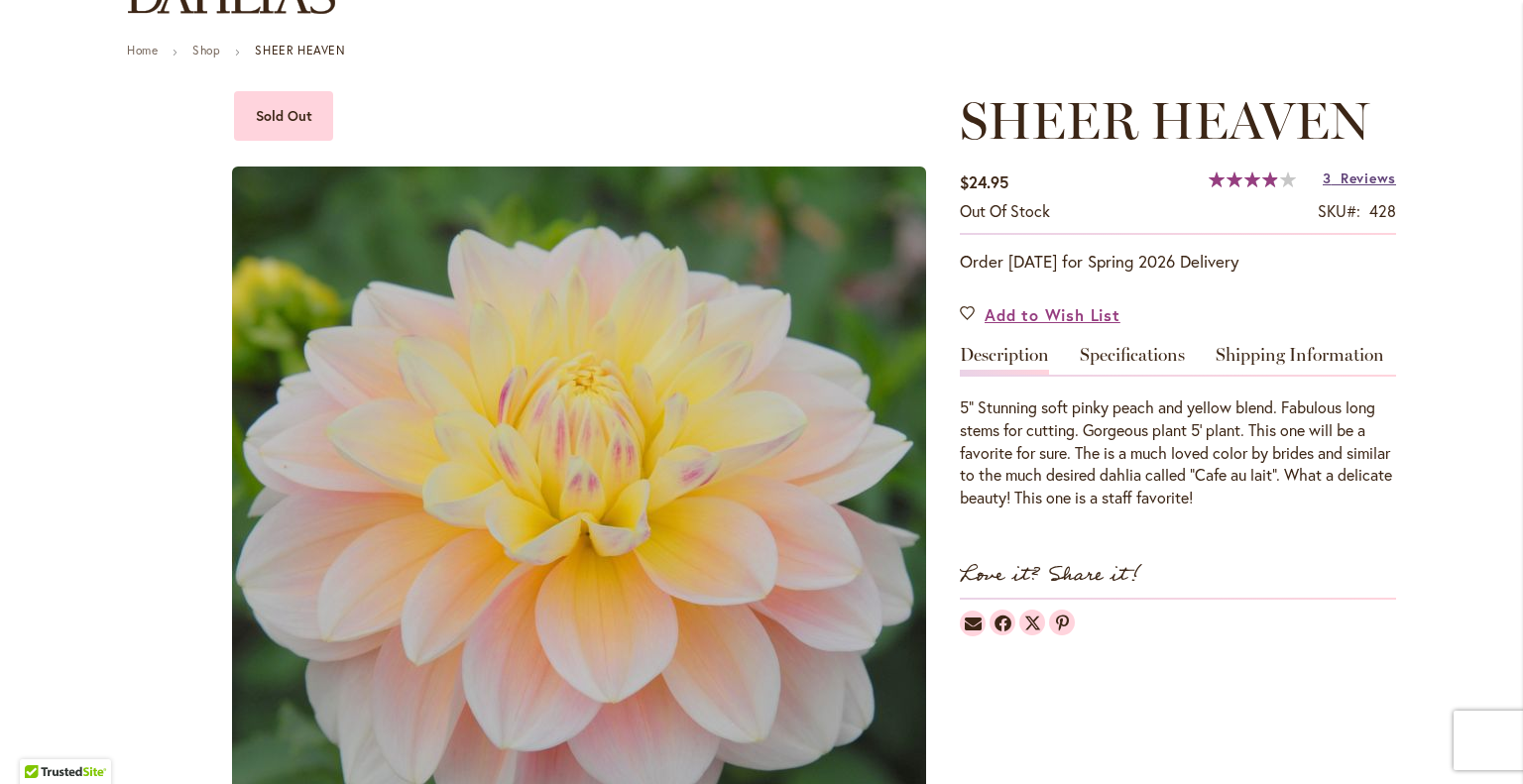 click on "Reviews" at bounding box center [1368, 178] 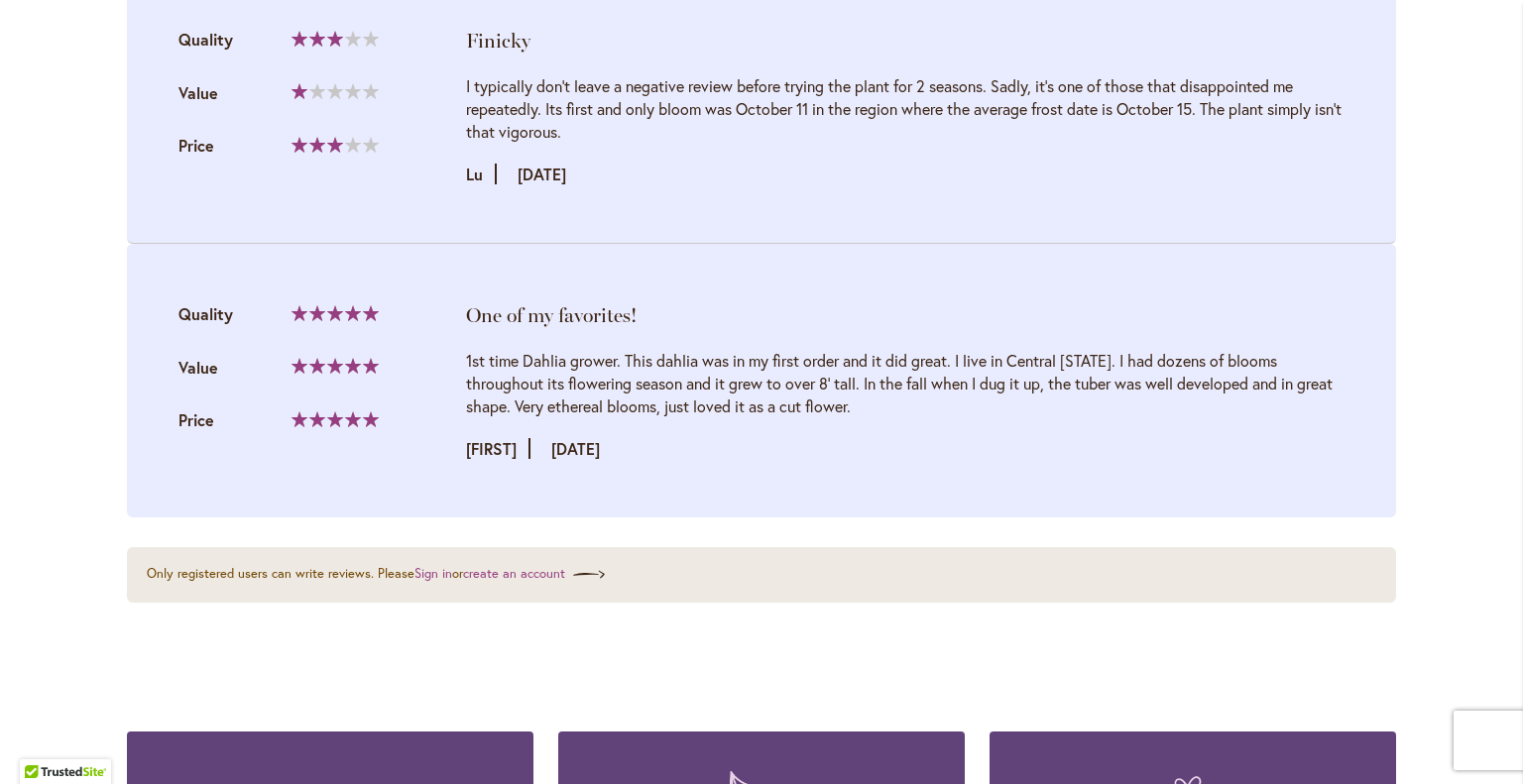 scroll, scrollTop: 2278, scrollLeft: 0, axis: vertical 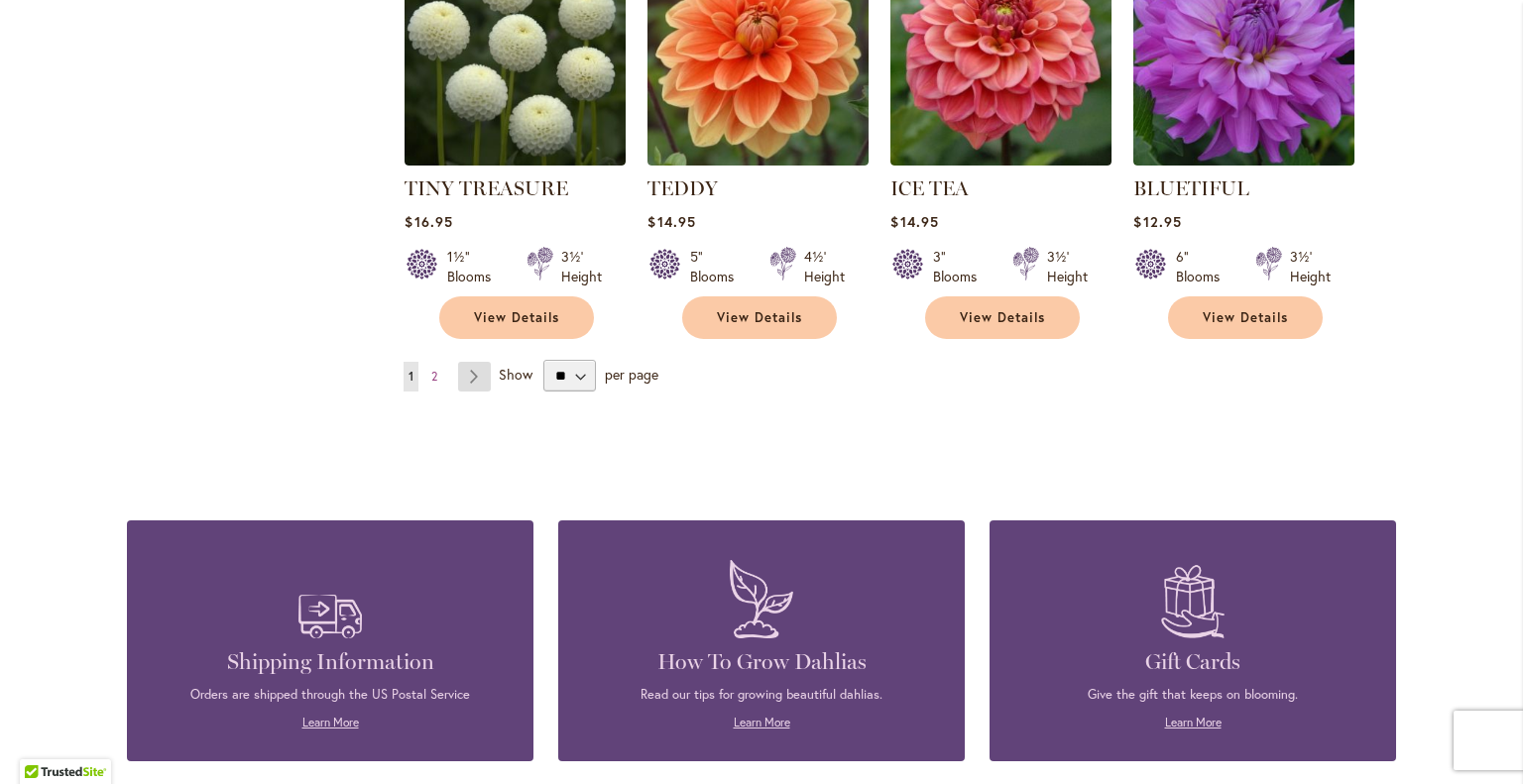 click on "Page
Next" at bounding box center [474, 377] 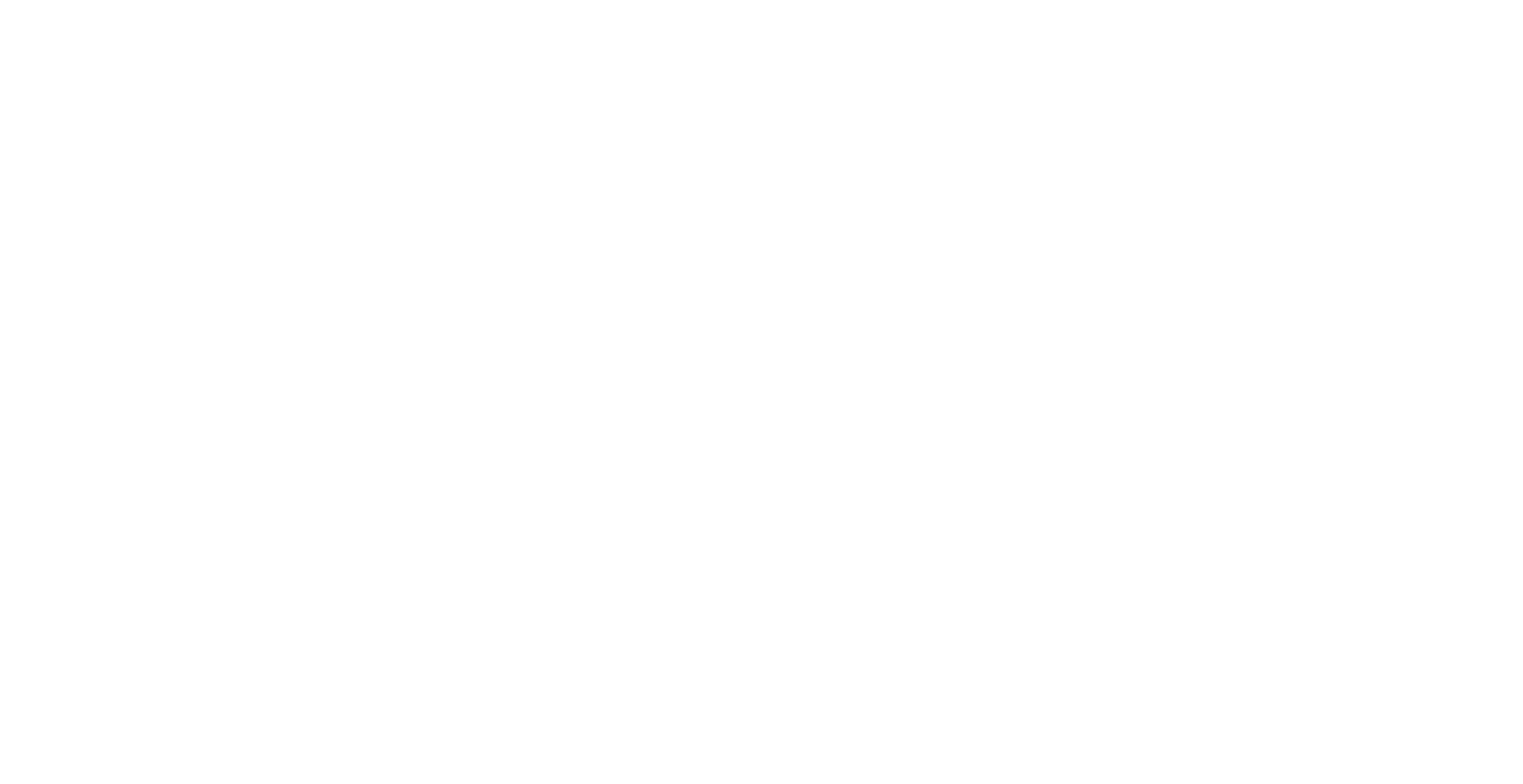 scroll, scrollTop: 0, scrollLeft: 0, axis: both 